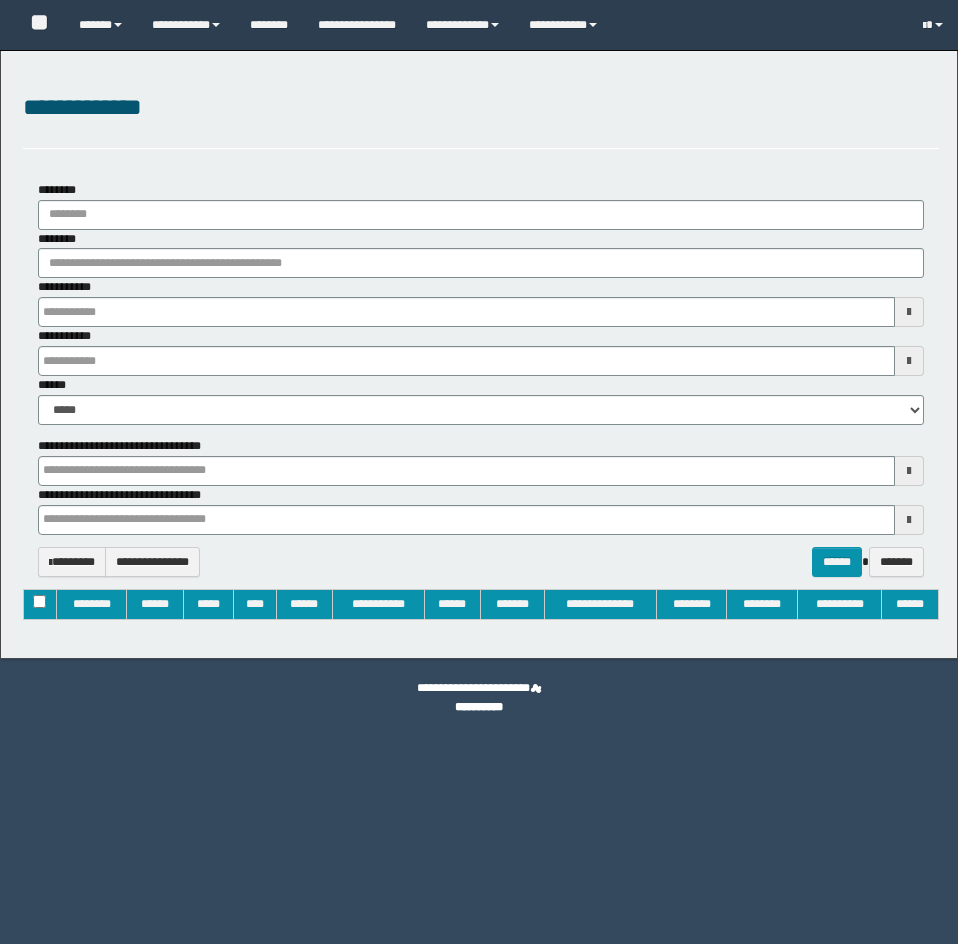 type on "**********" 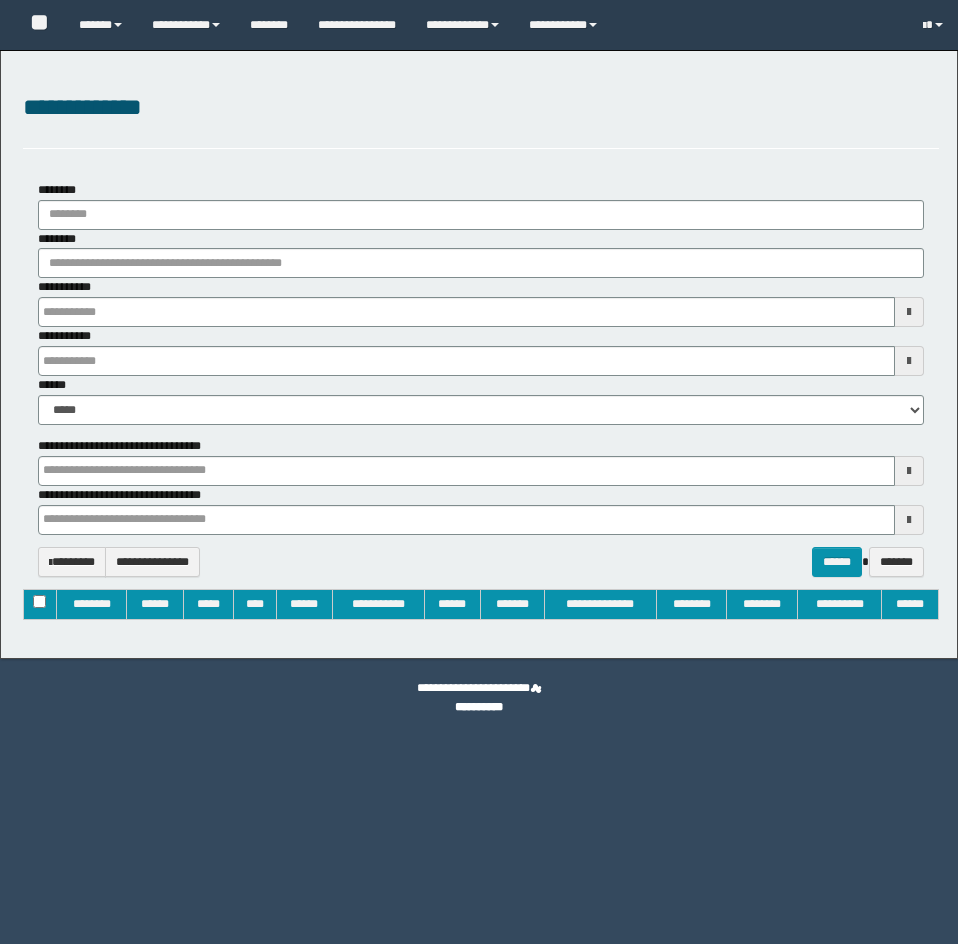 type on "**********" 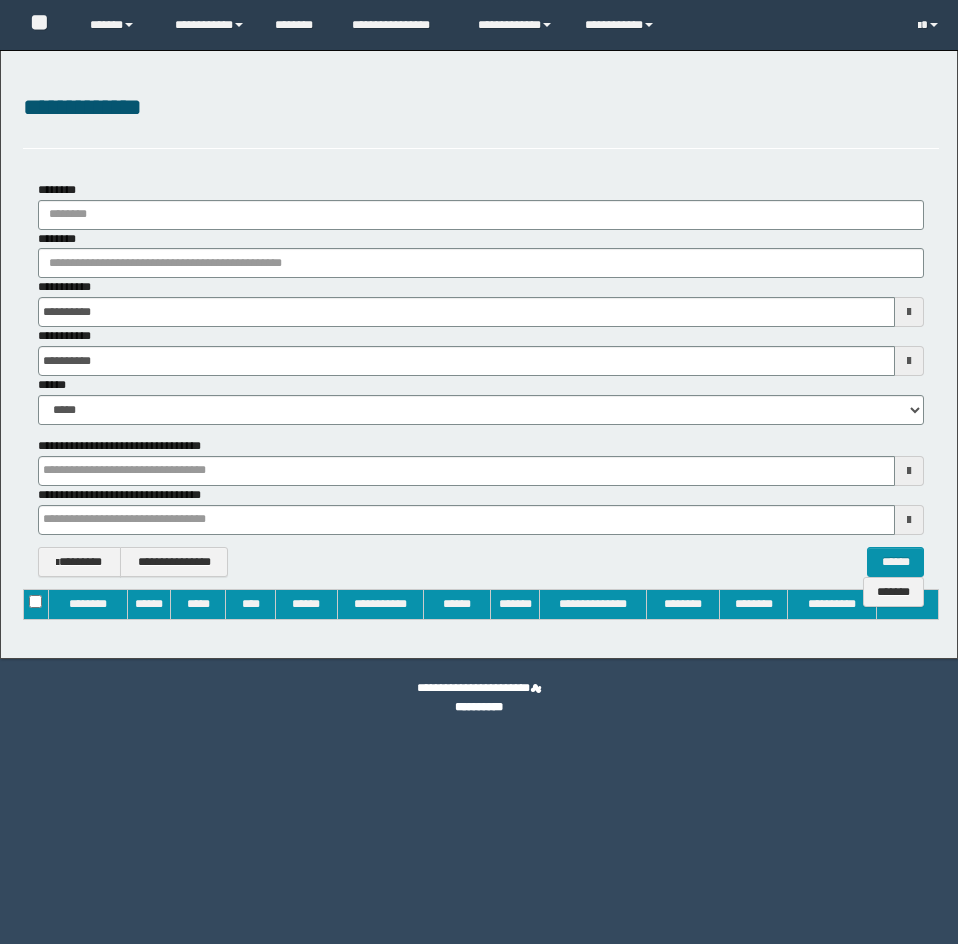 scroll, scrollTop: 0, scrollLeft: 0, axis: both 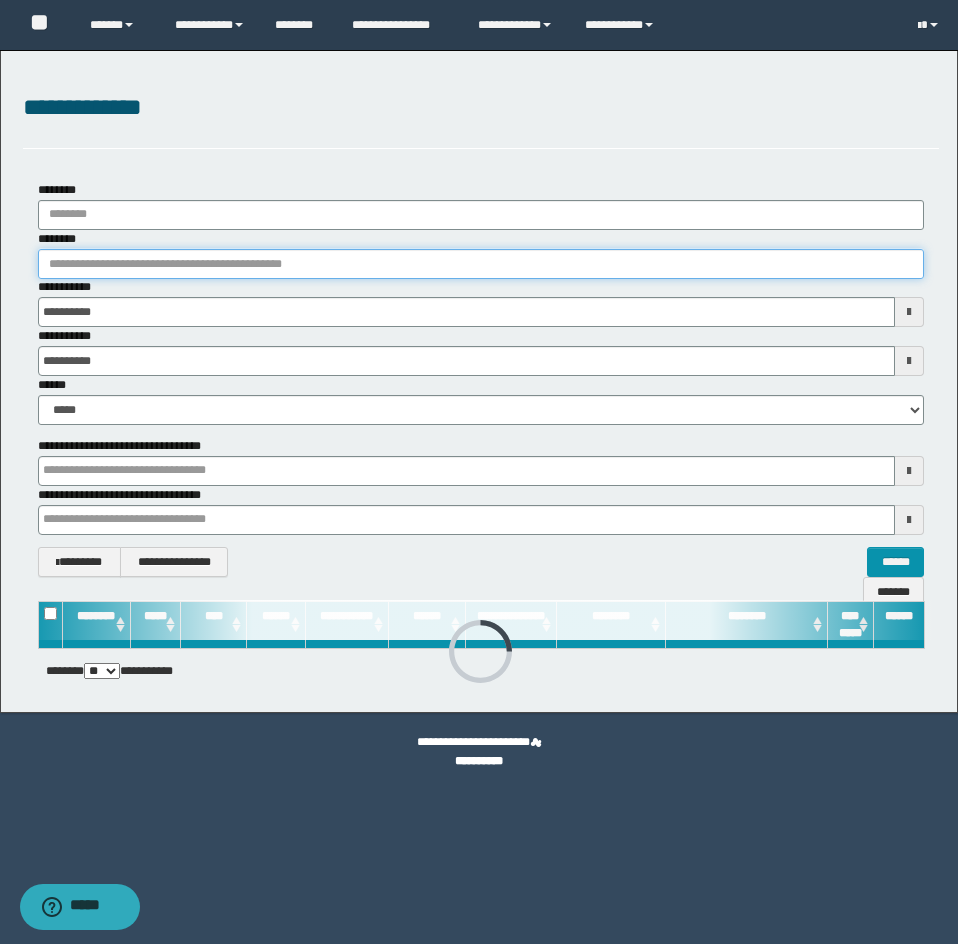 click on "********" at bounding box center (481, 264) 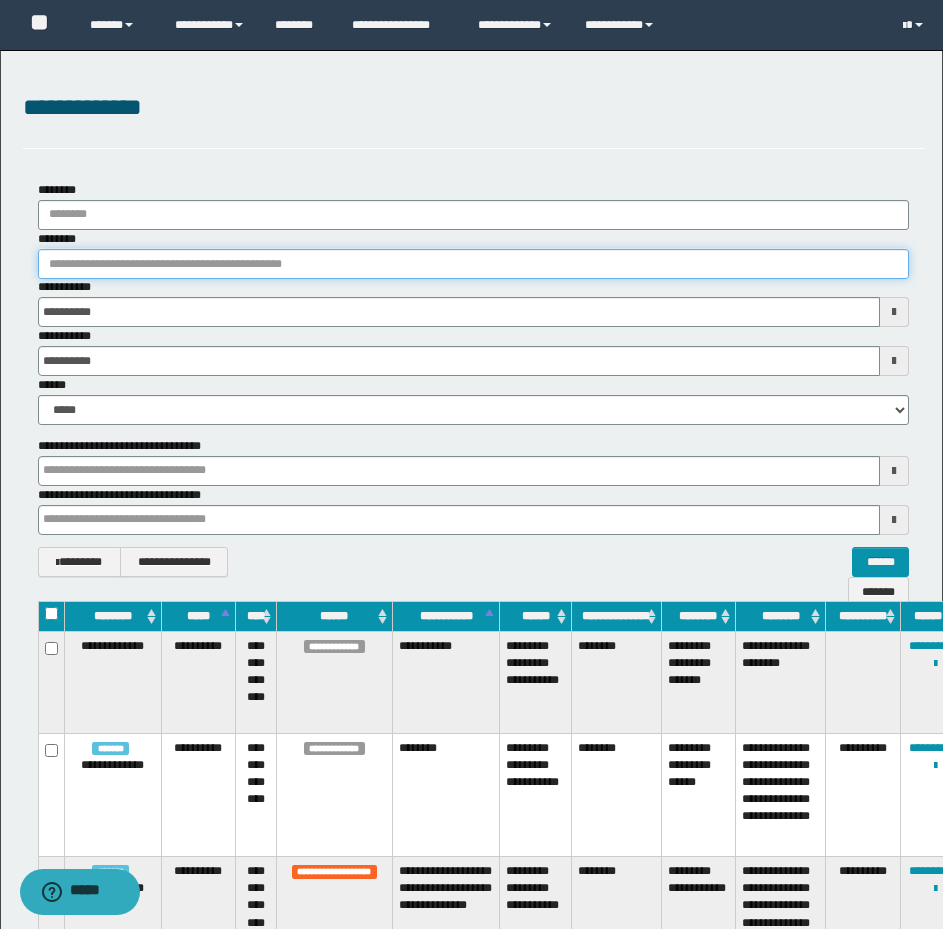 click on "********" at bounding box center [473, 264] 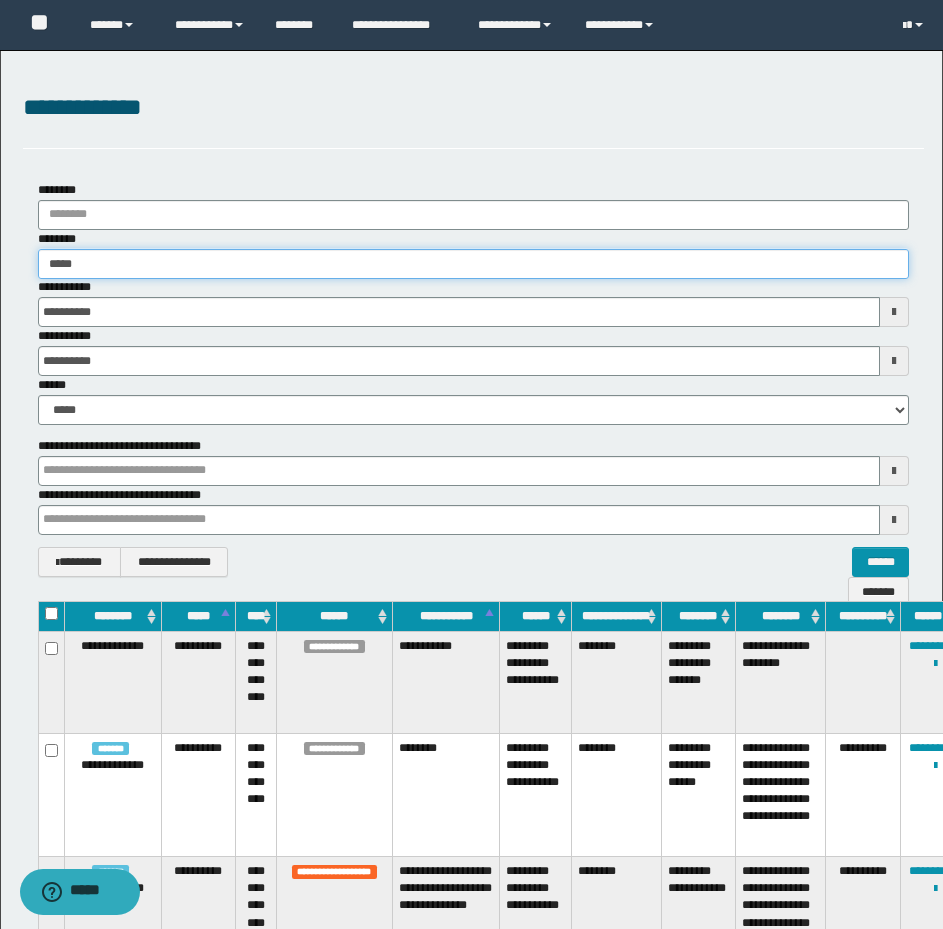 type on "******" 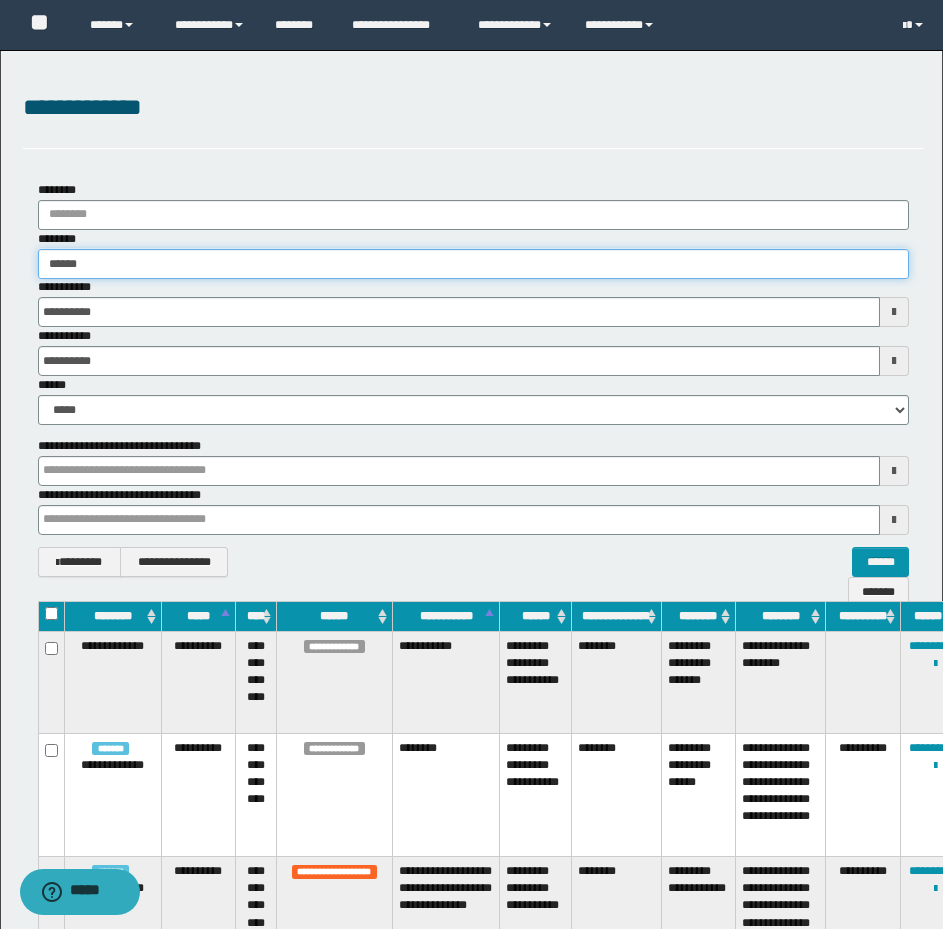 type on "******" 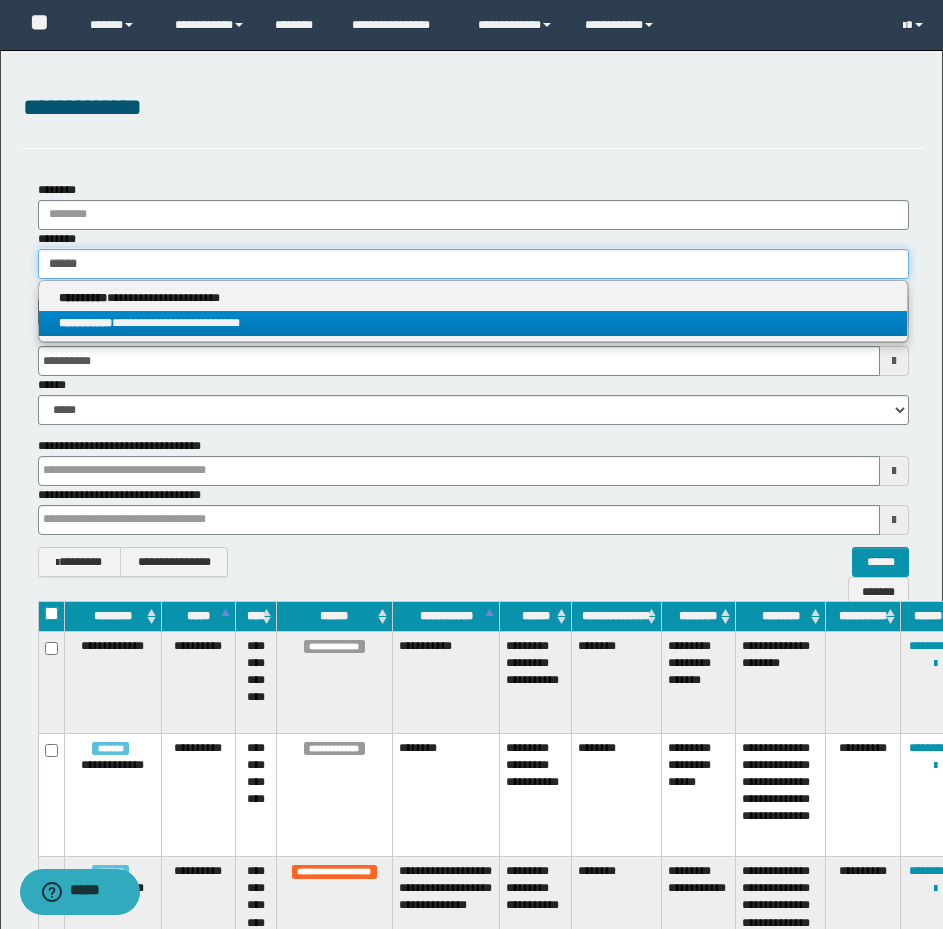 type on "******" 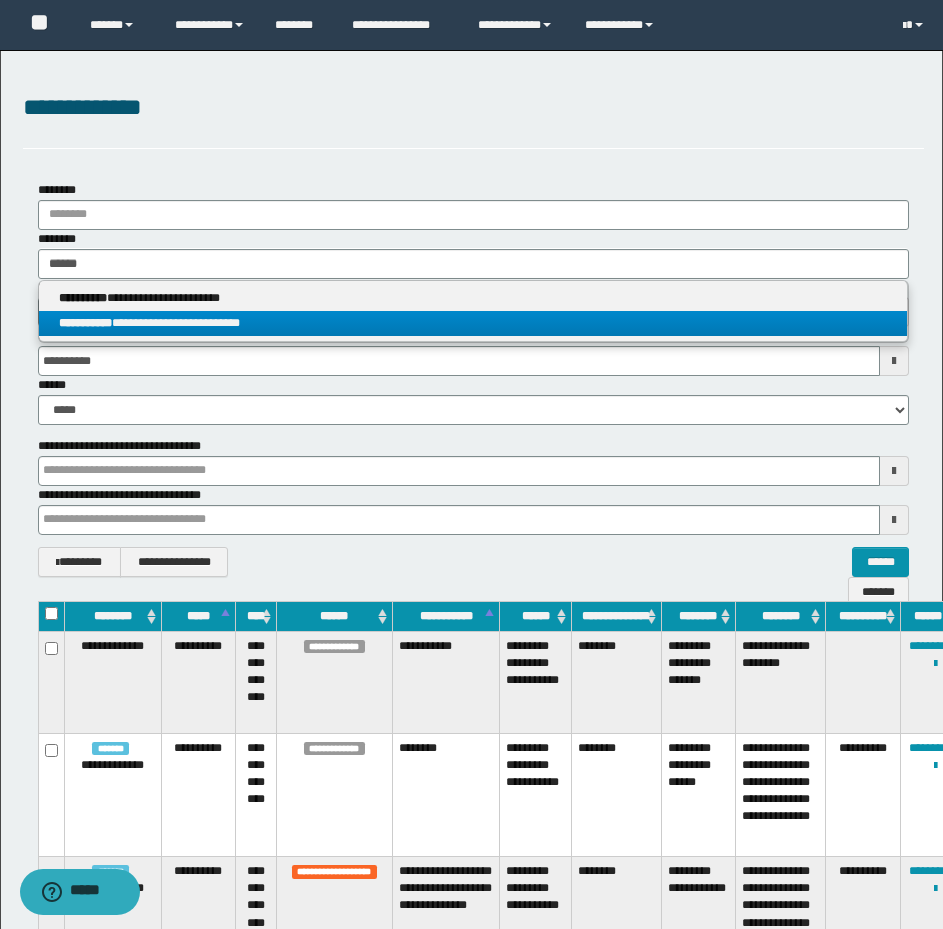 click on "**********" at bounding box center (473, 323) 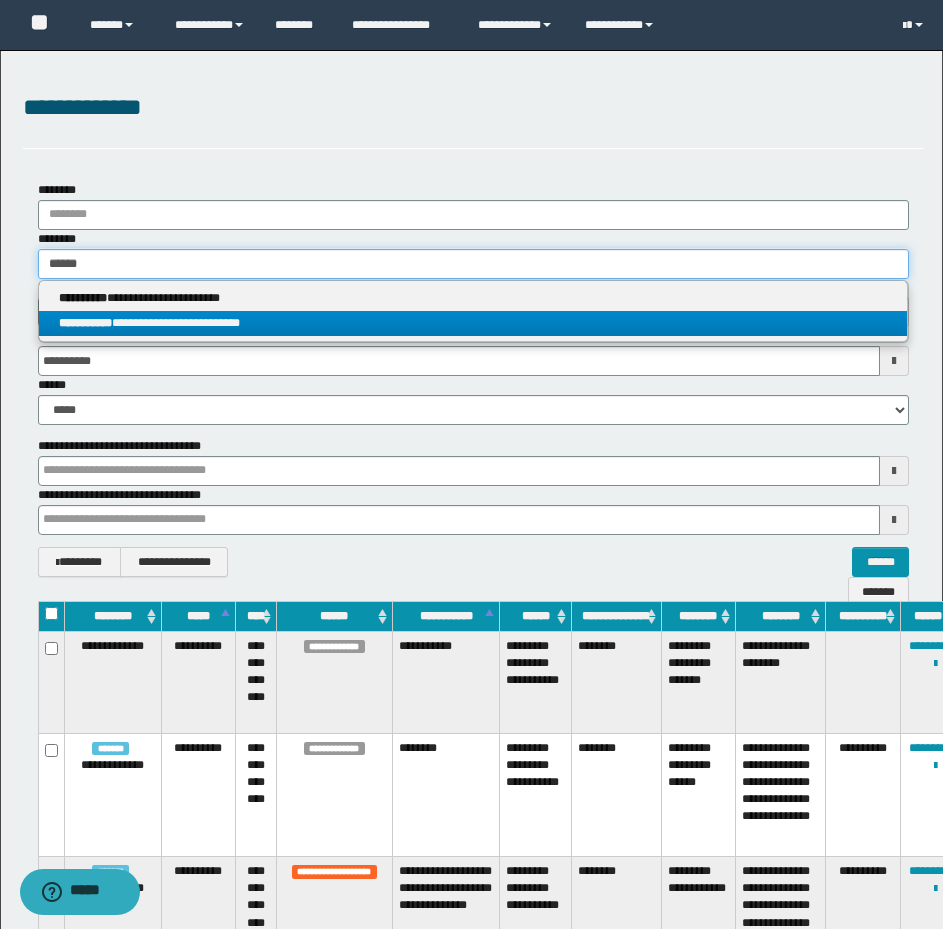 type 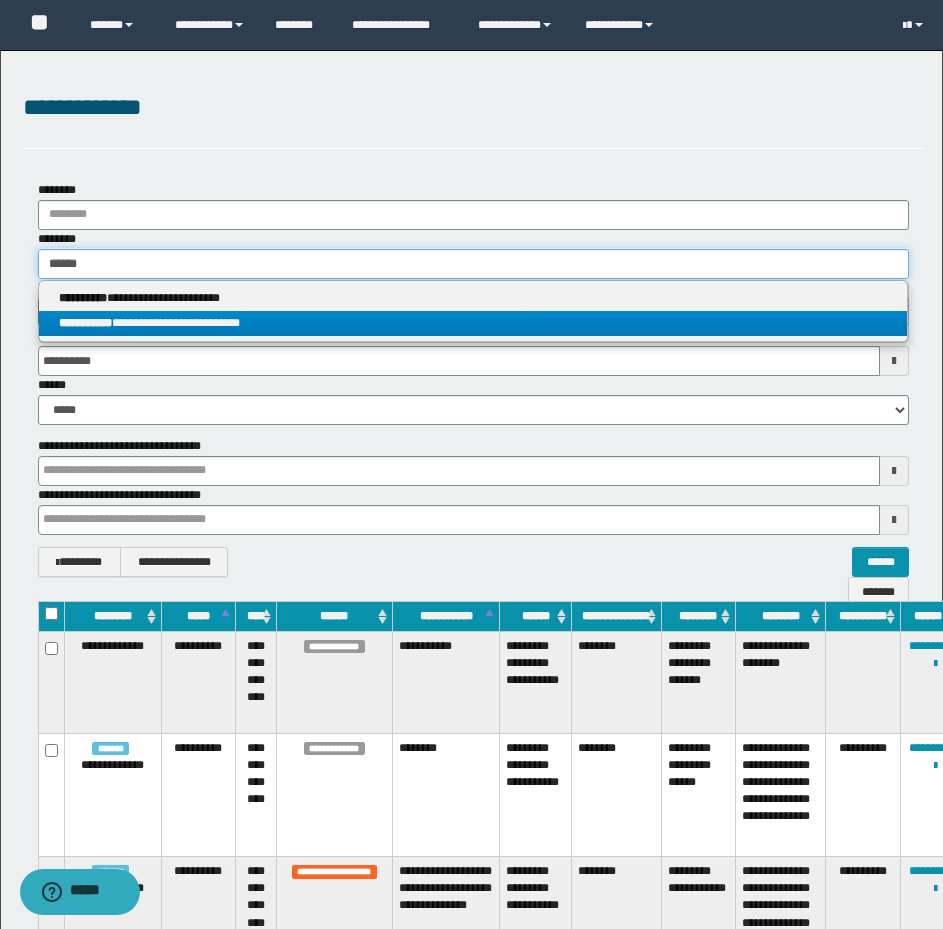 type 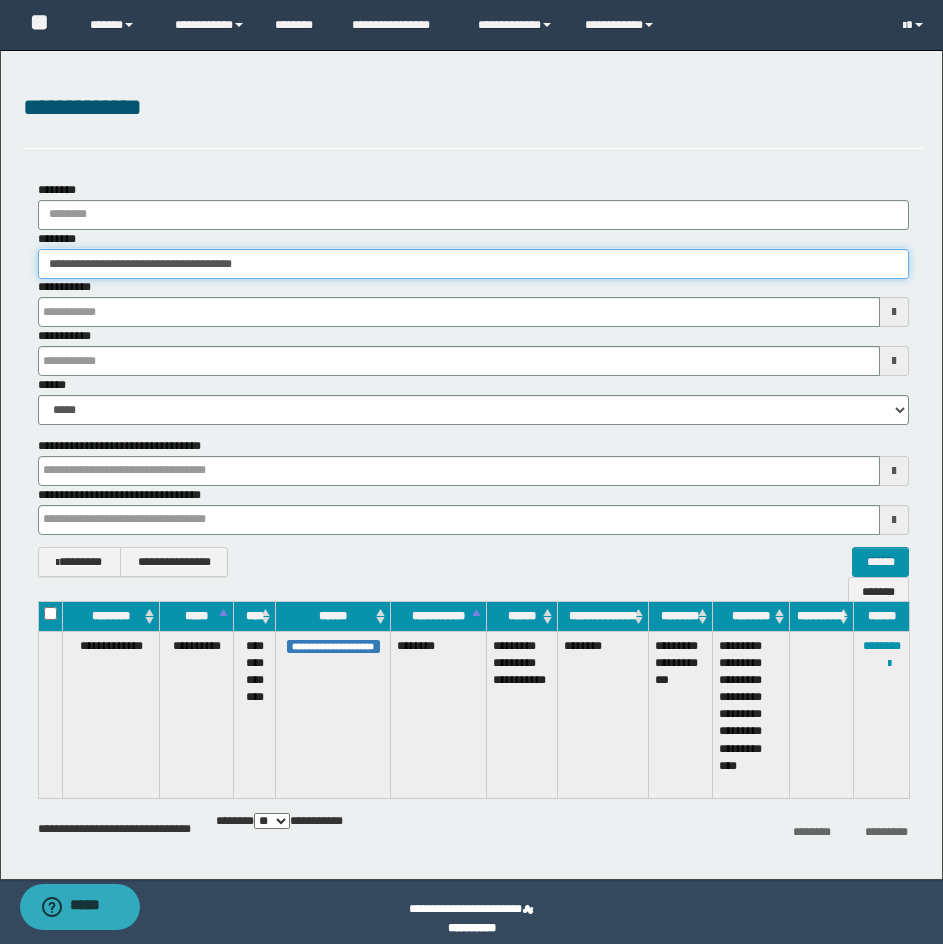 type 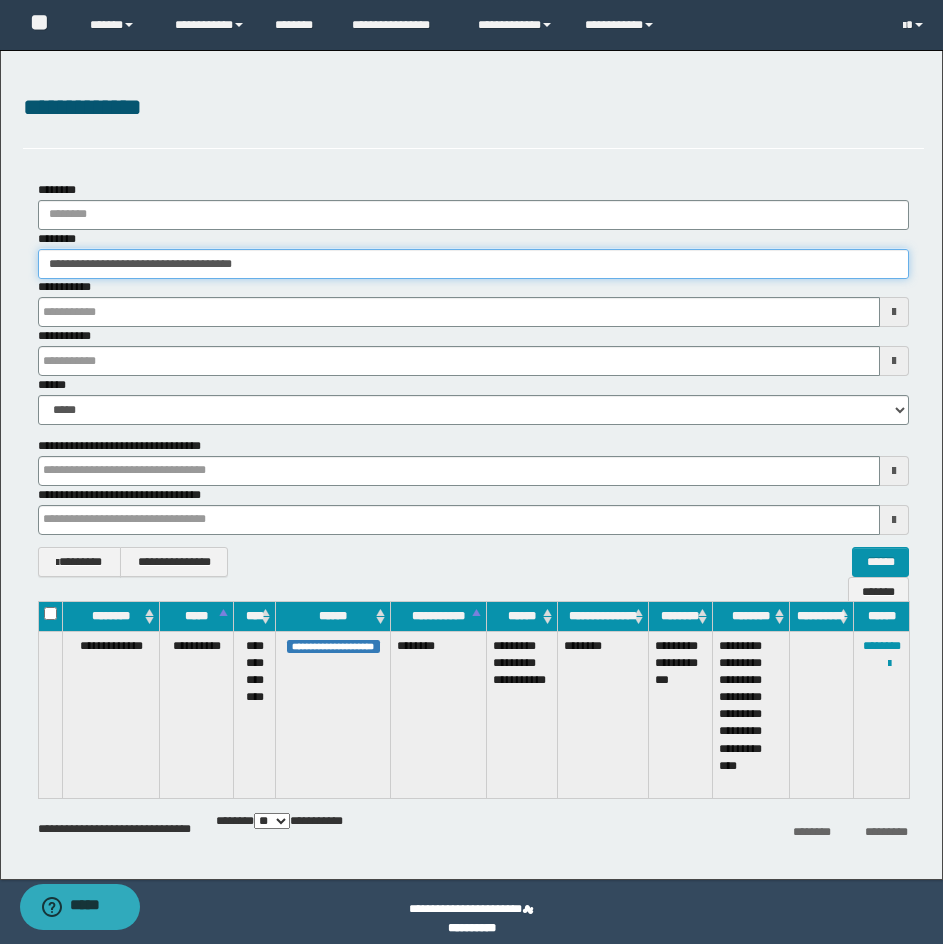 type 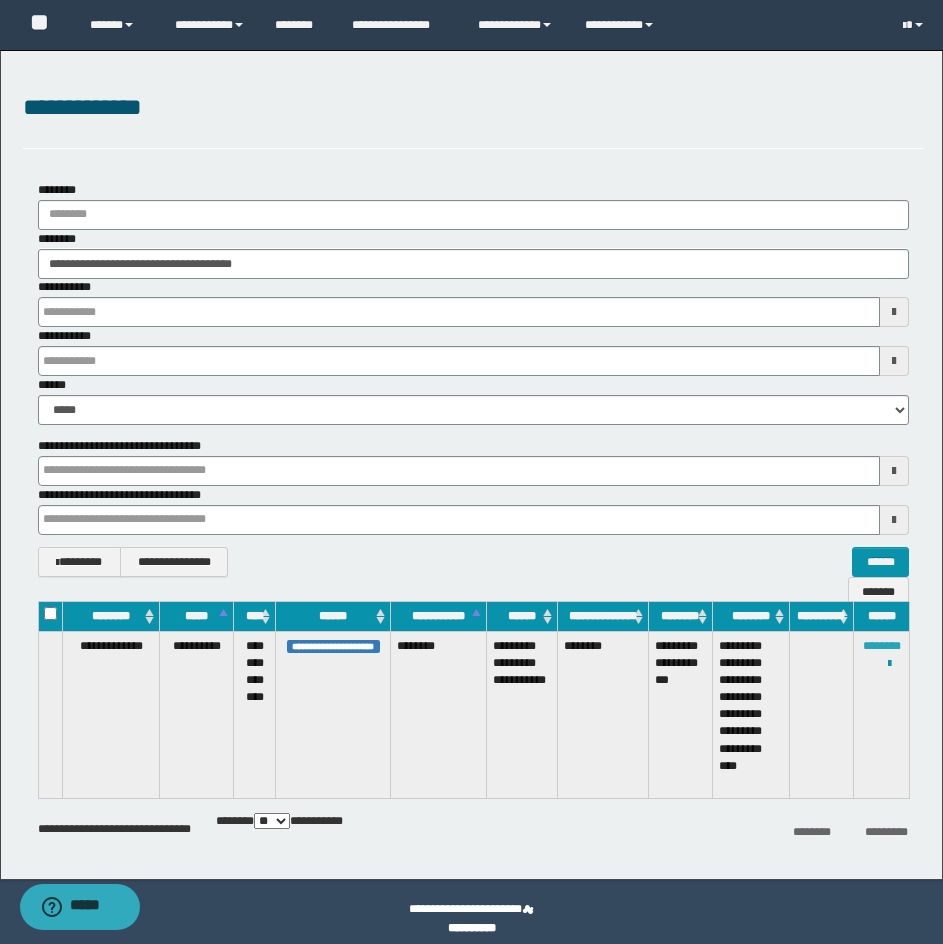 click on "********" at bounding box center (882, 646) 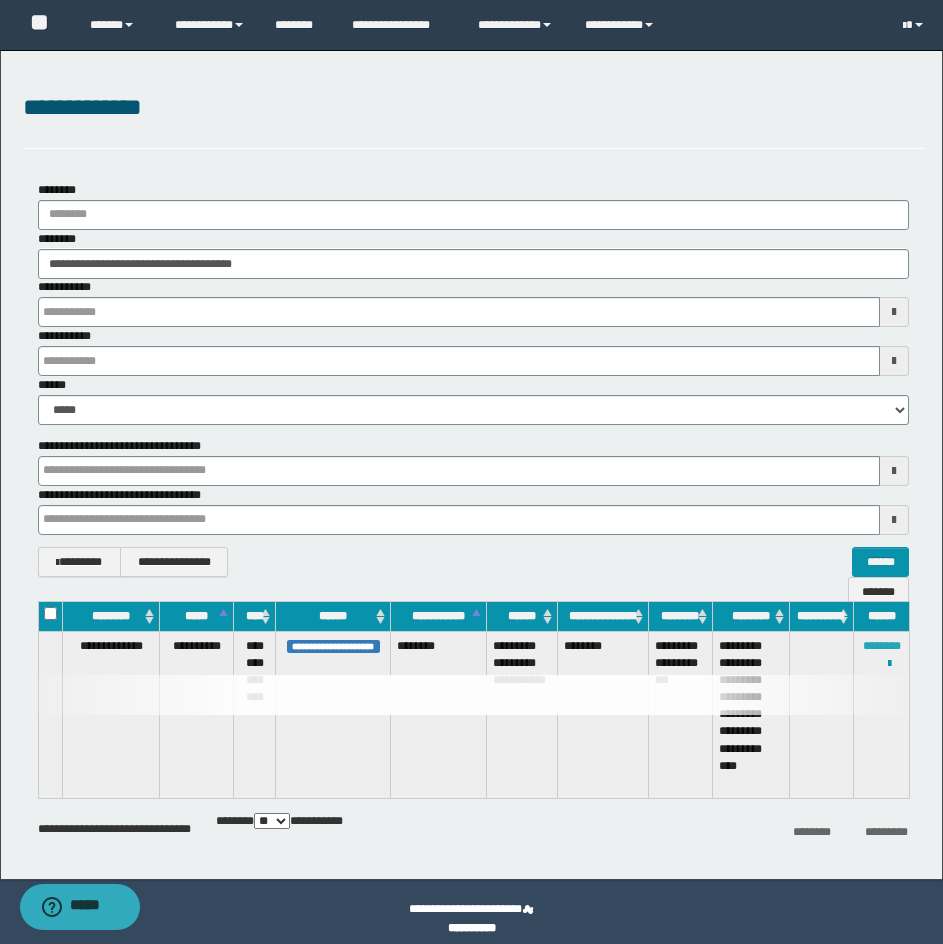 type 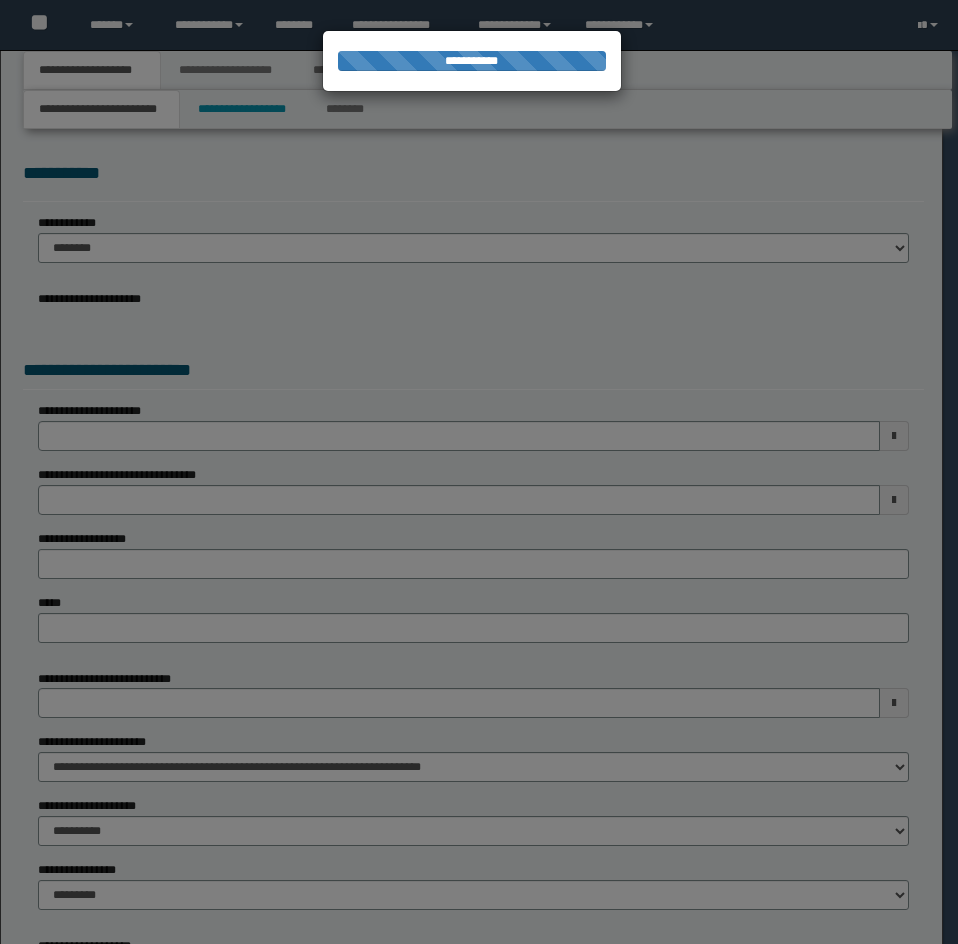 scroll, scrollTop: 0, scrollLeft: 0, axis: both 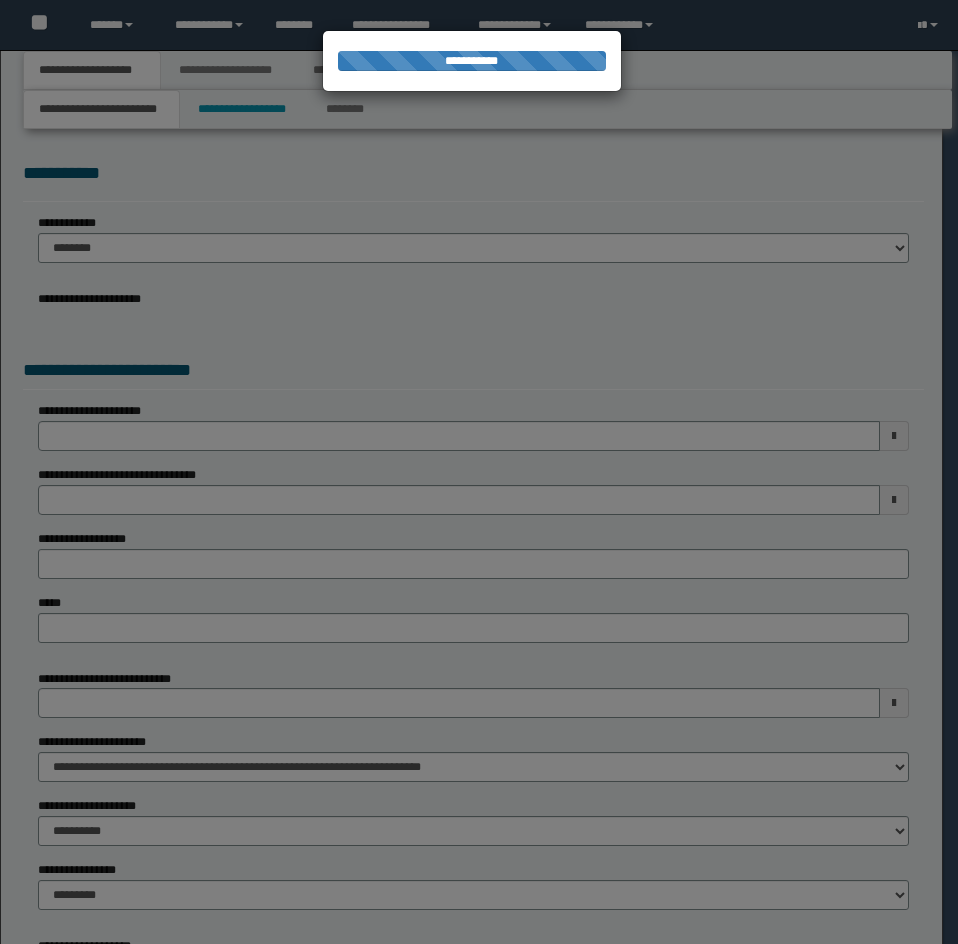 select on "*" 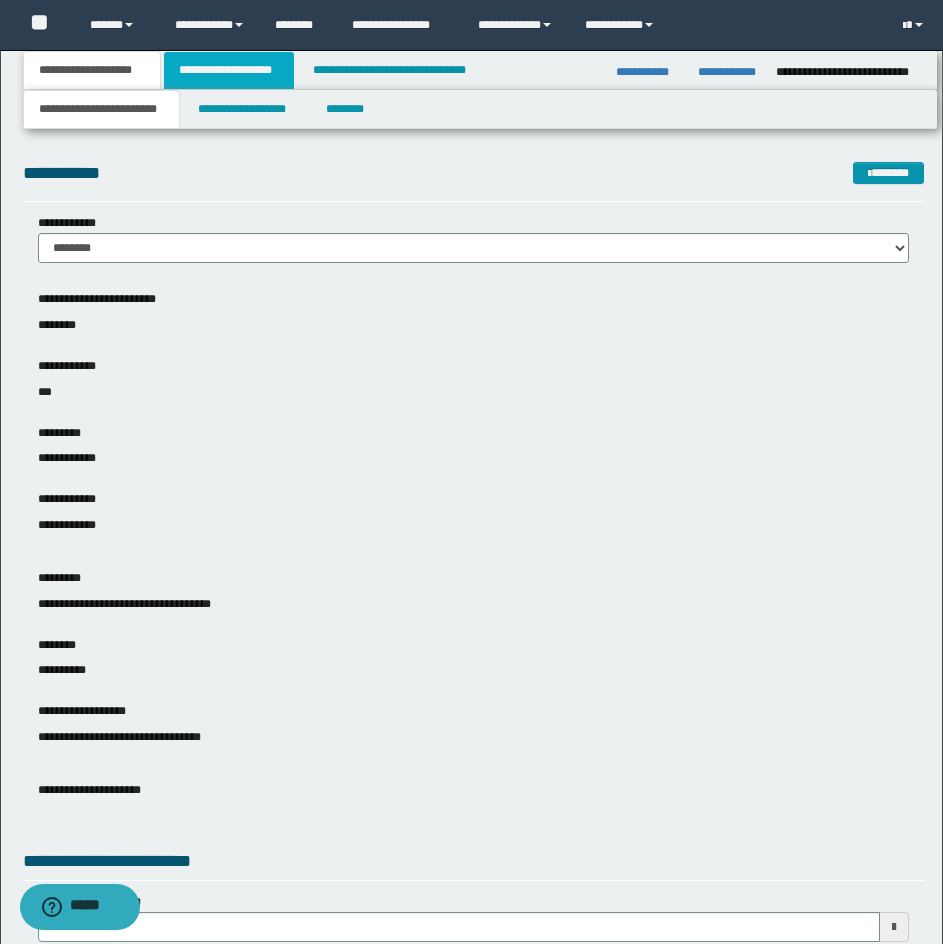 click on "**********" at bounding box center (229, 70) 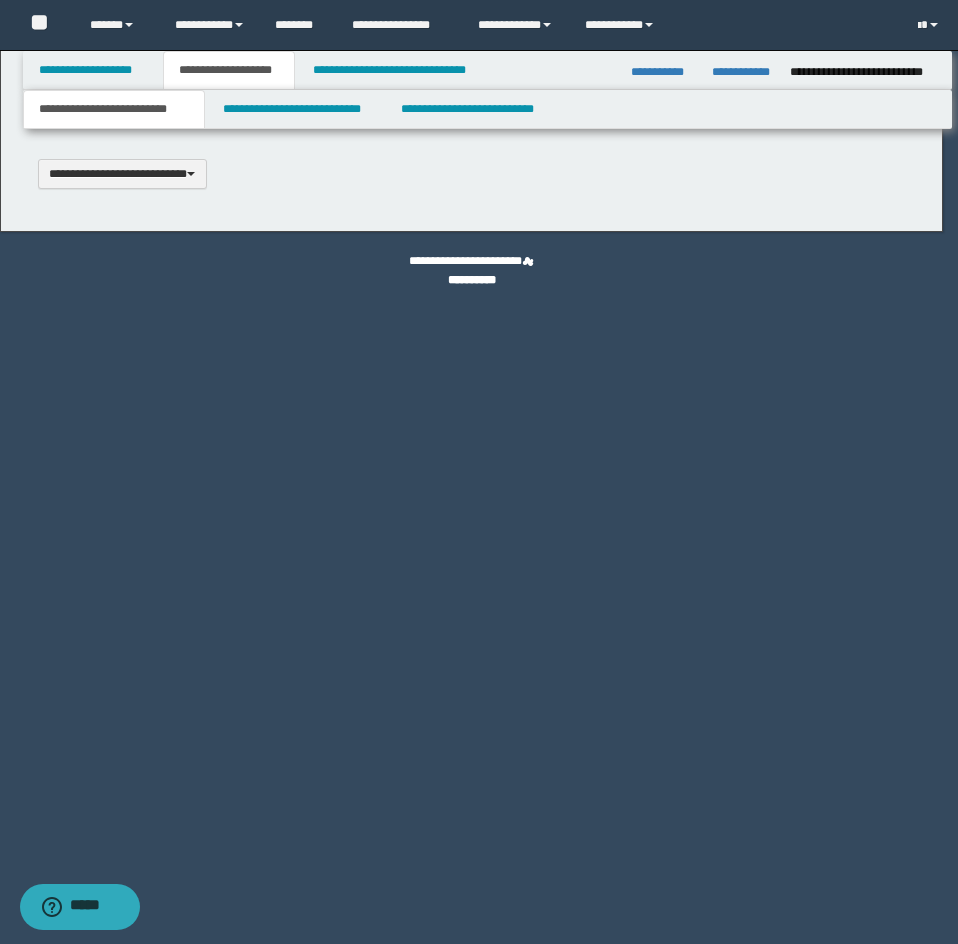 scroll, scrollTop: 0, scrollLeft: 0, axis: both 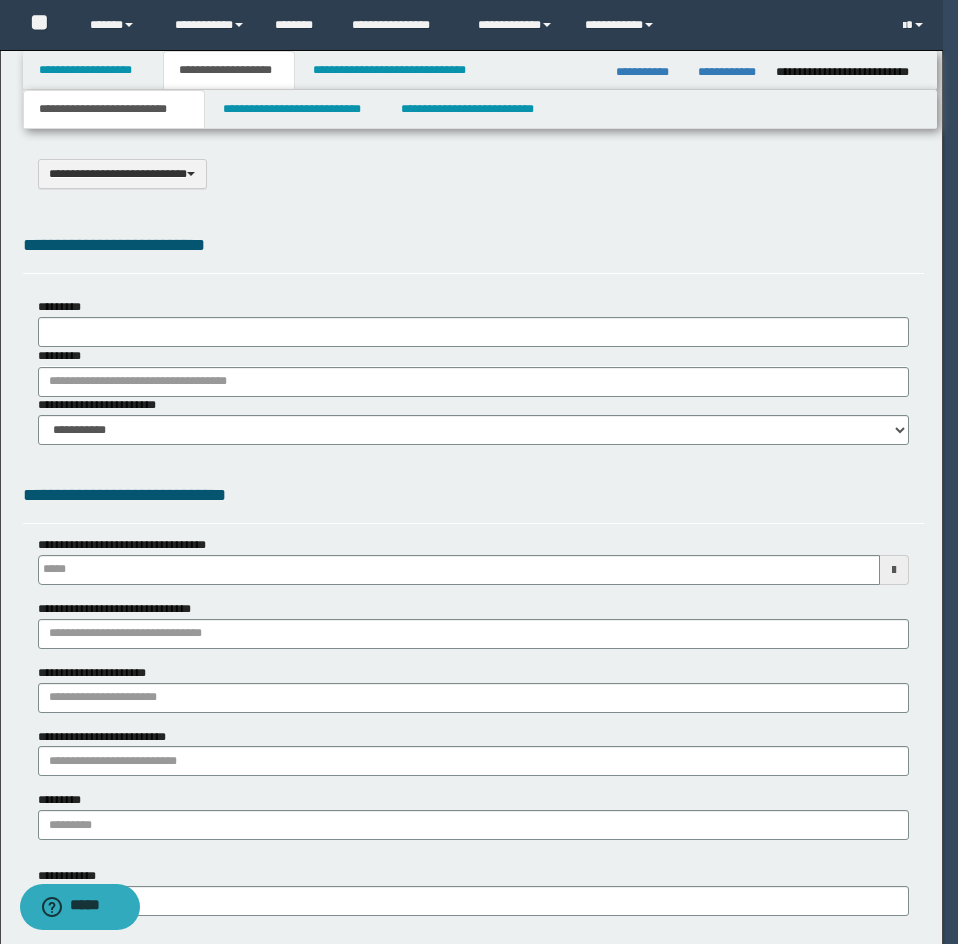 select on "*" 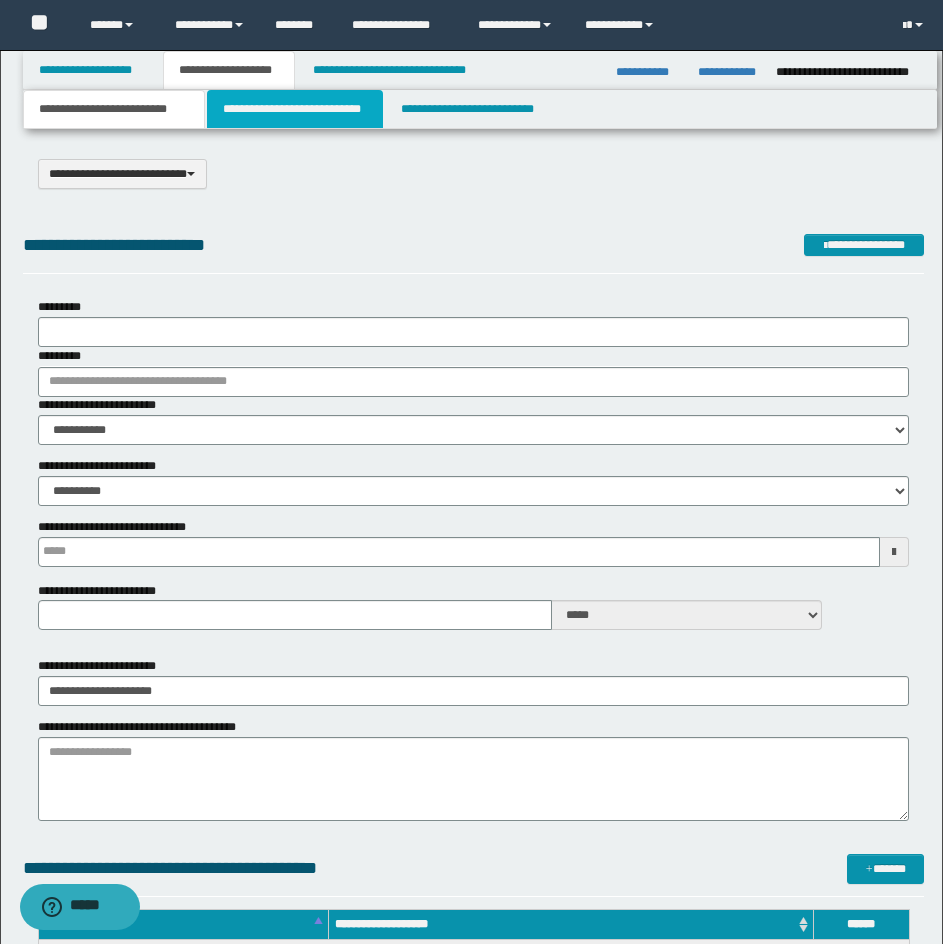 click on "**********" at bounding box center (295, 109) 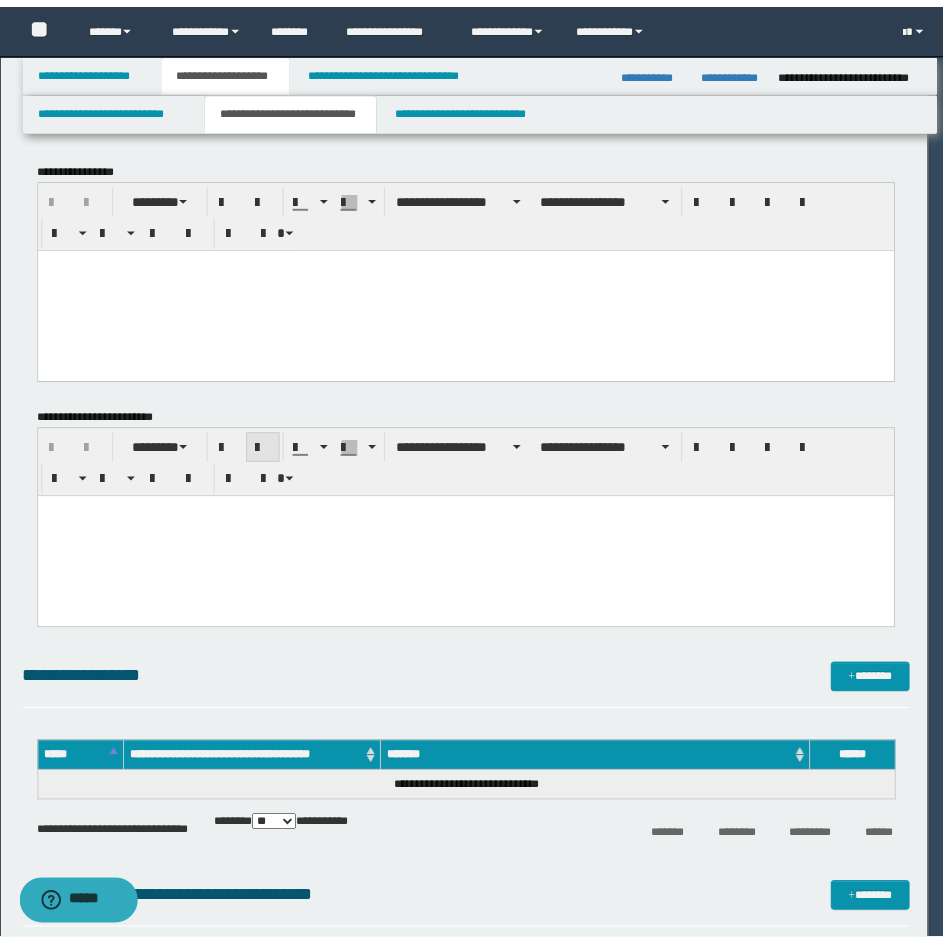 scroll, scrollTop: 0, scrollLeft: 0, axis: both 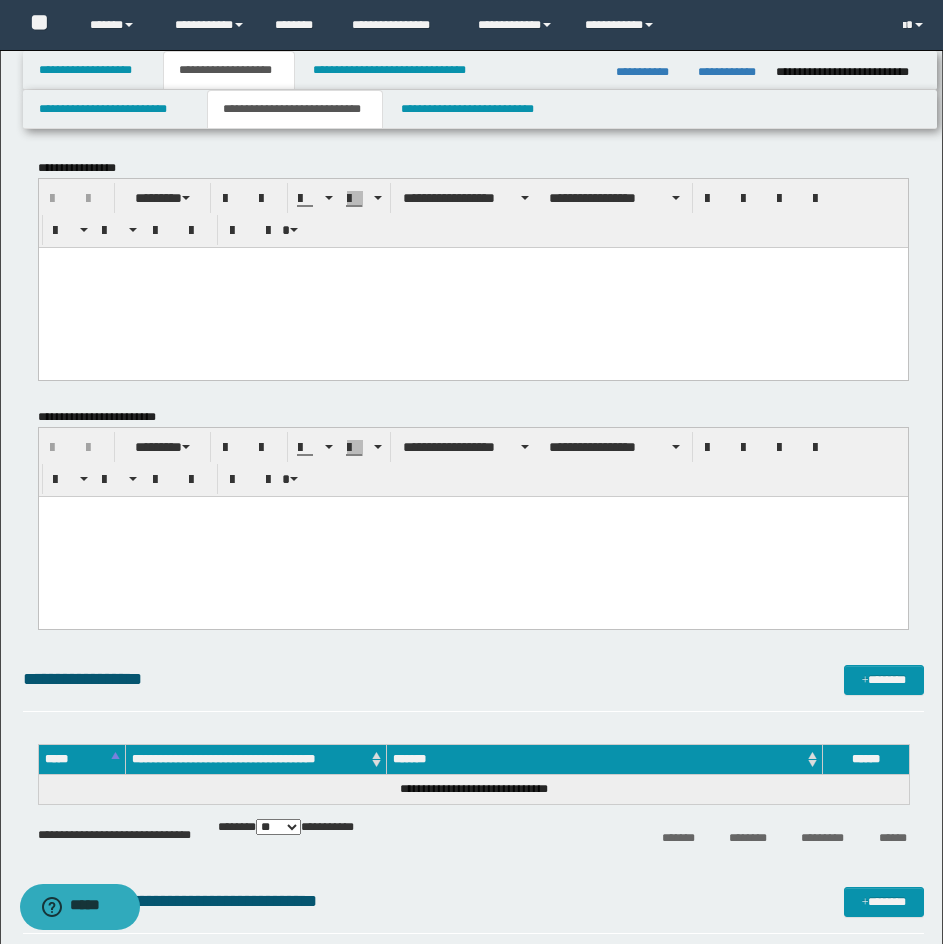 click at bounding box center (472, 287) 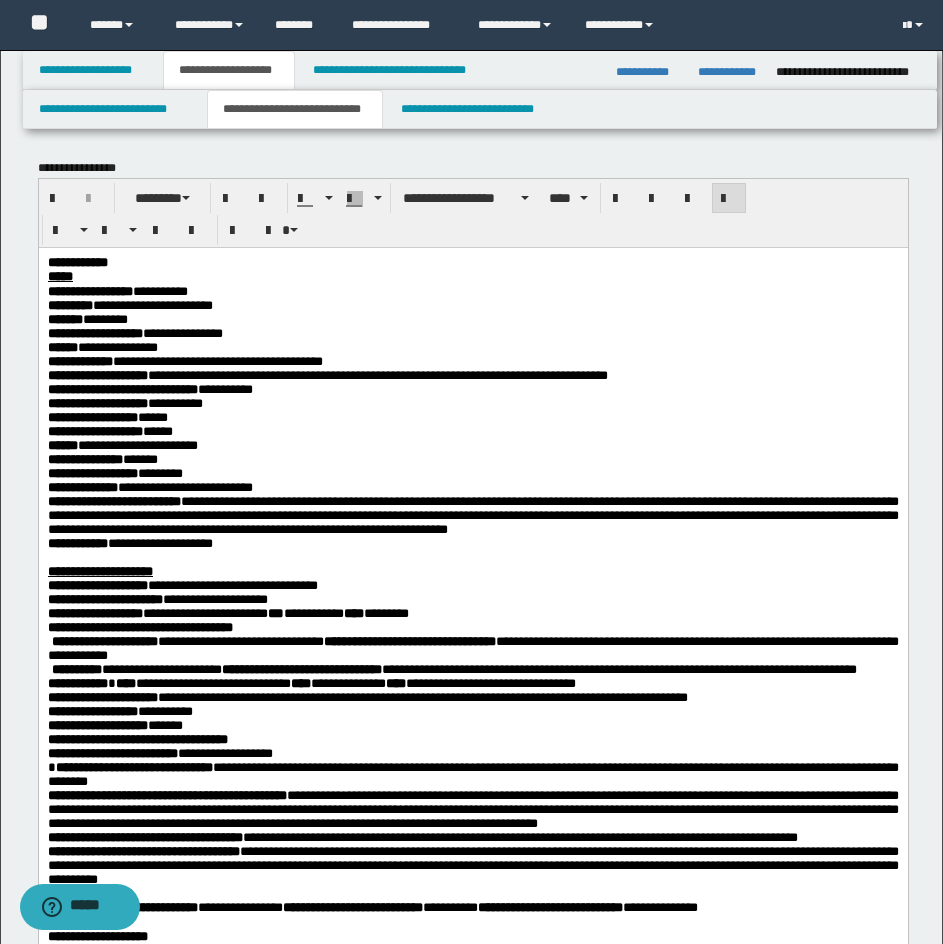 click on "**********" at bounding box center (472, 262) 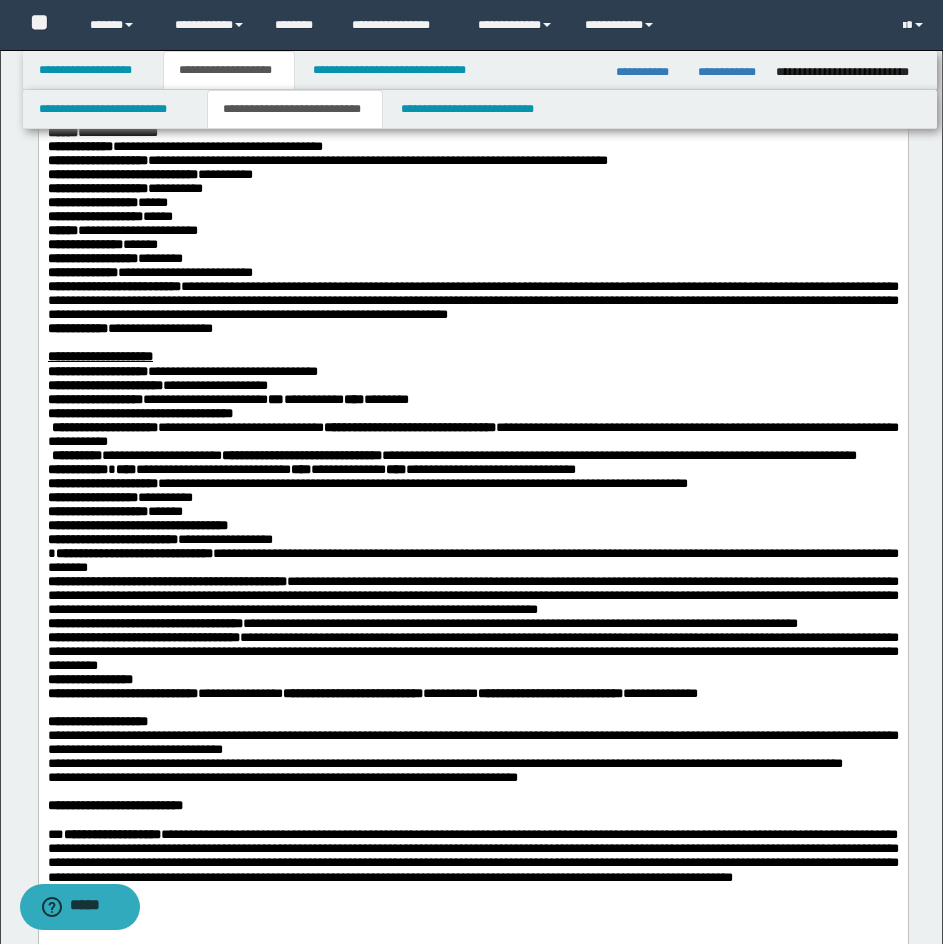 scroll, scrollTop: 300, scrollLeft: 0, axis: vertical 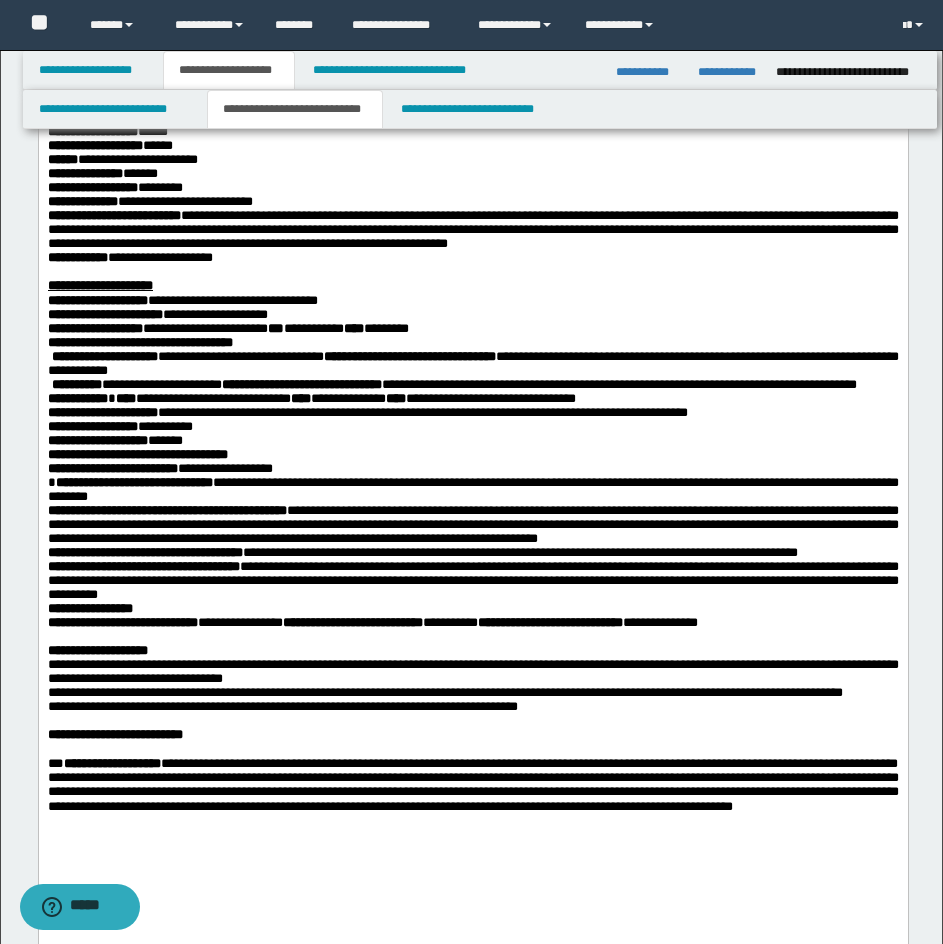 click on "**********" at bounding box center [472, 286] 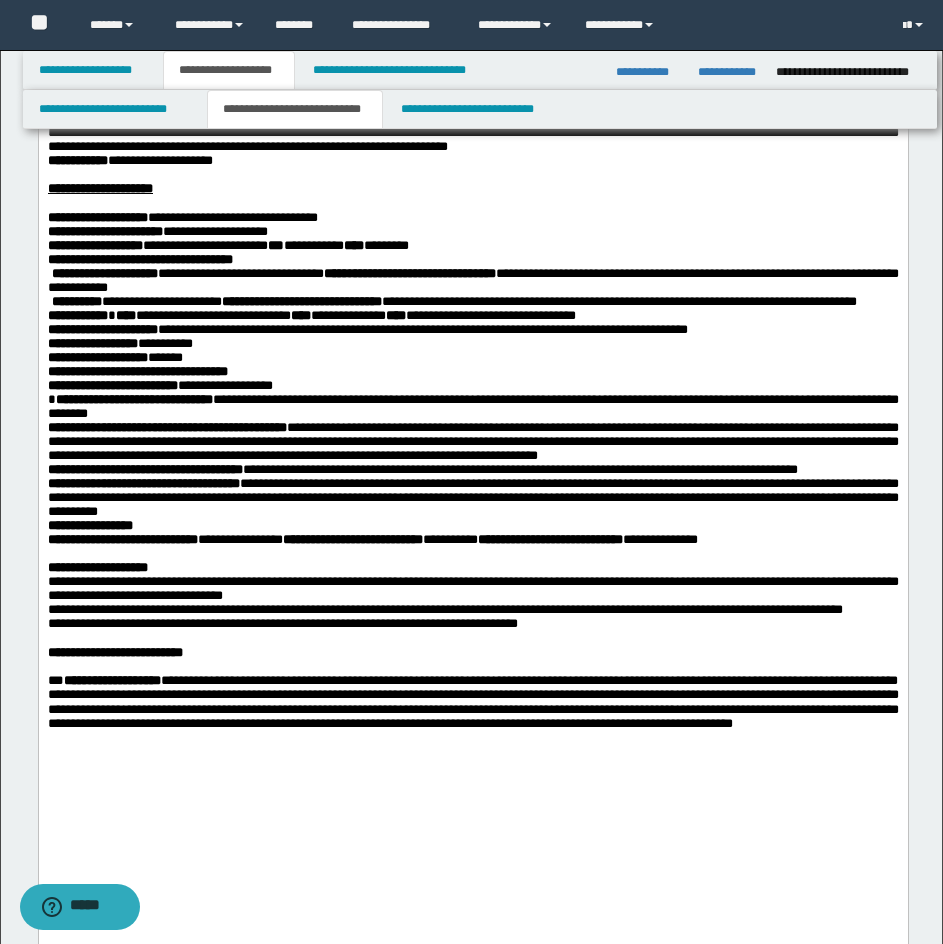 scroll, scrollTop: 400, scrollLeft: 0, axis: vertical 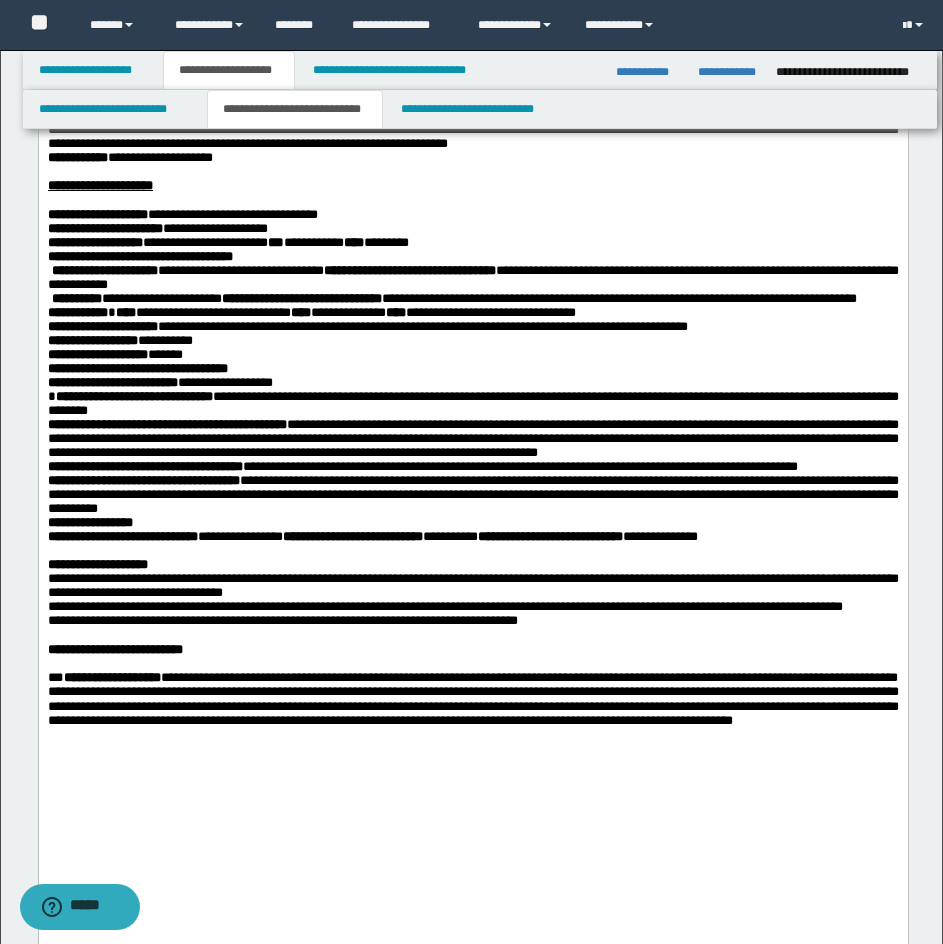 click on "**********" at bounding box center [472, 243] 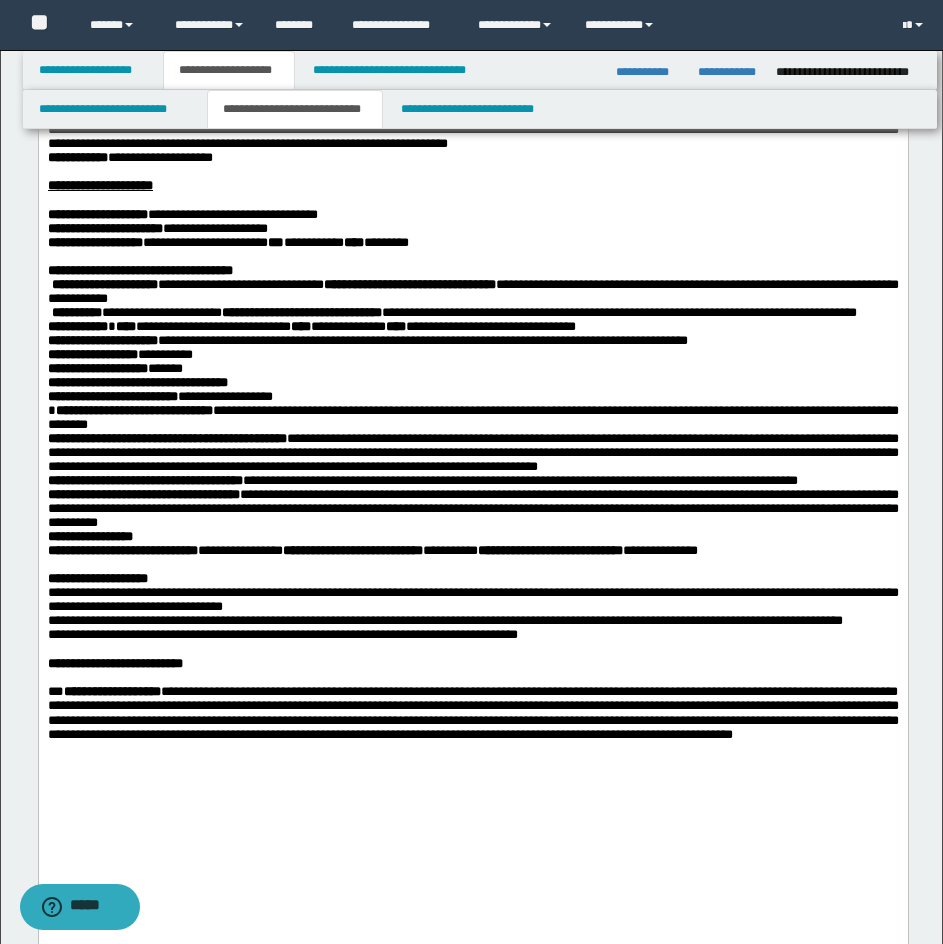 click on "**********" at bounding box center [472, 271] 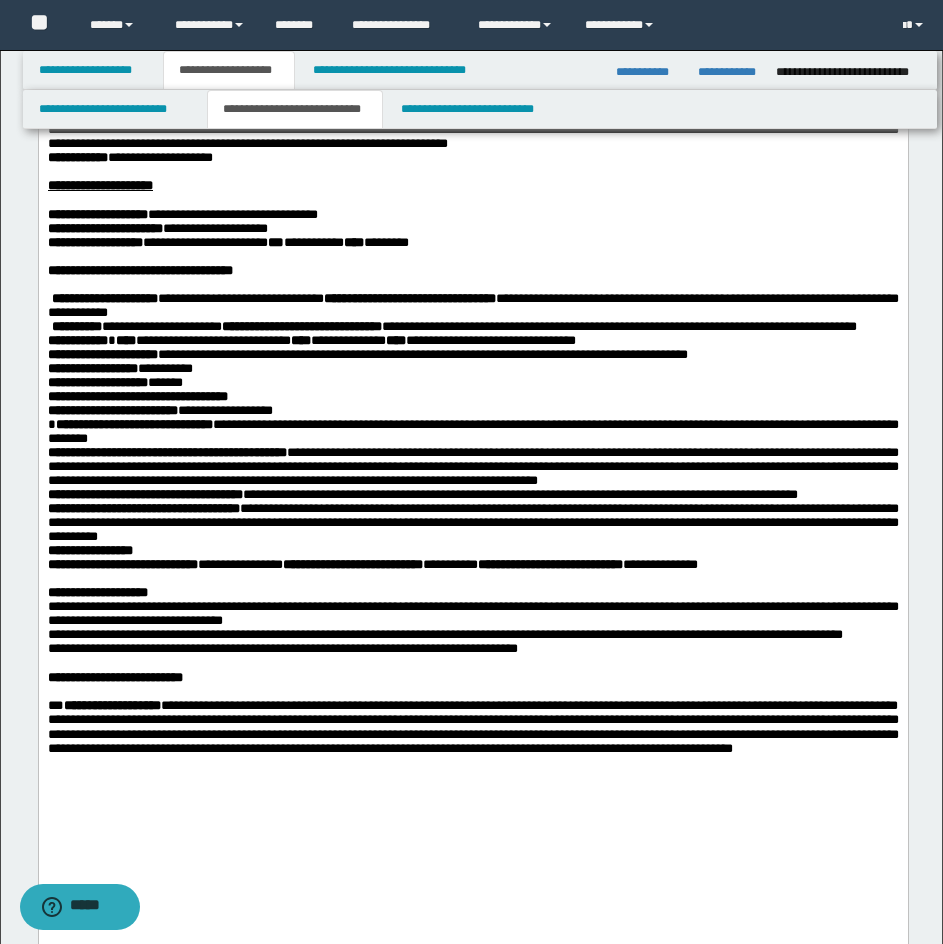 click on "**********" at bounding box center [472, 369] 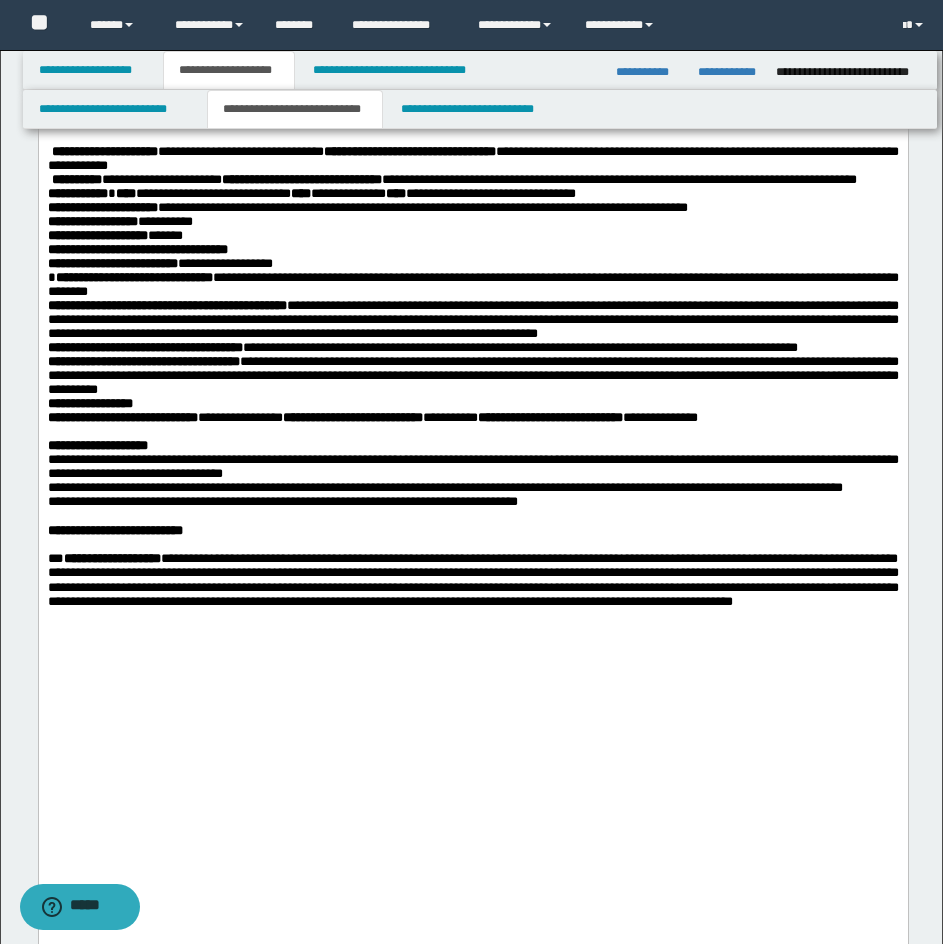 scroll, scrollTop: 500, scrollLeft: 0, axis: vertical 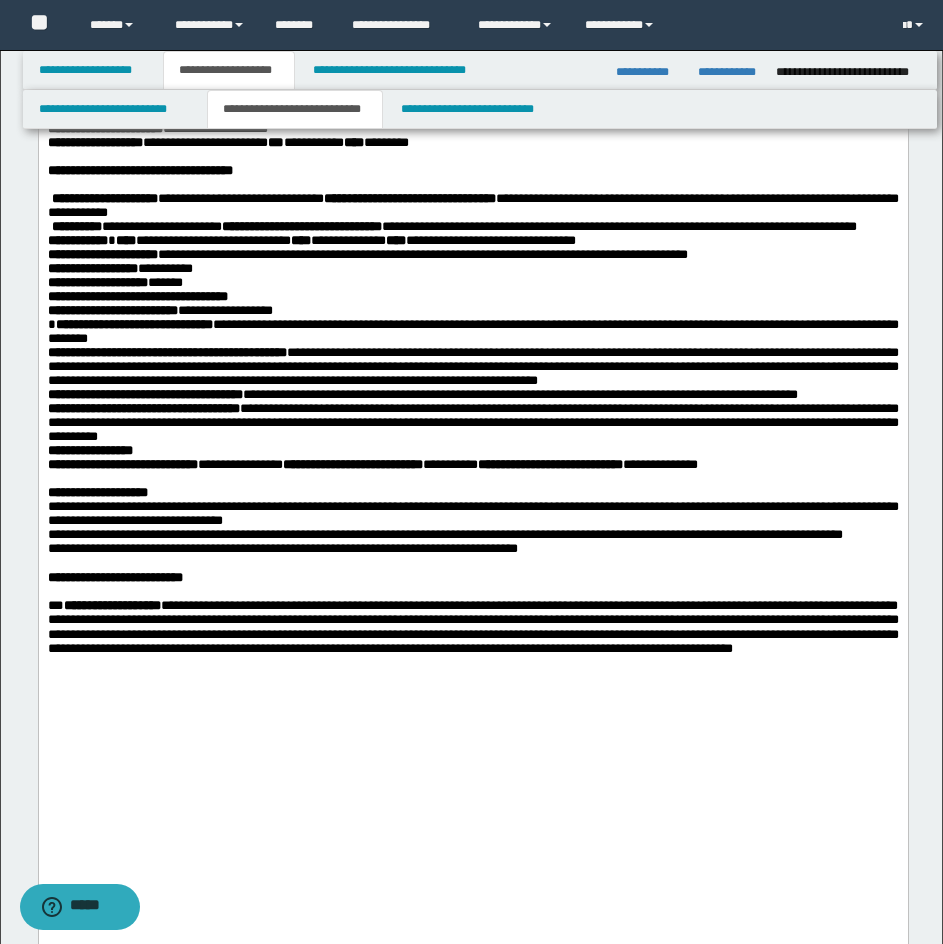 click on "**********" at bounding box center (472, 227) 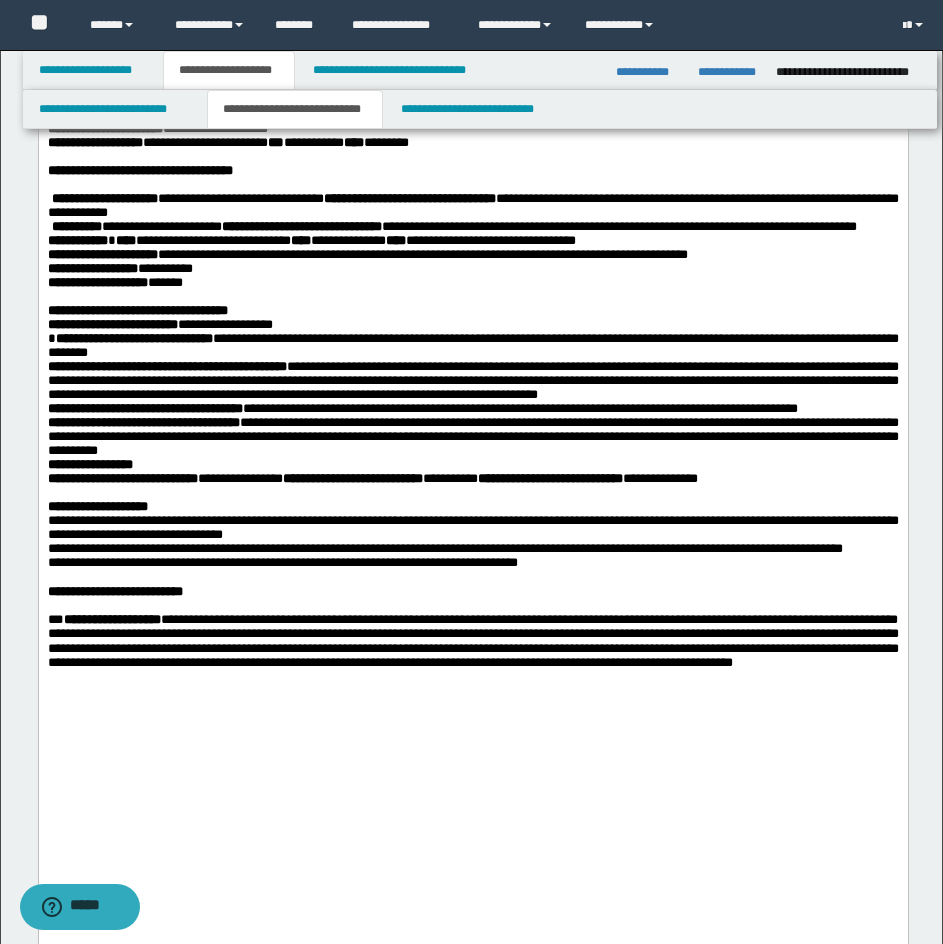 click on "**********" at bounding box center [472, 311] 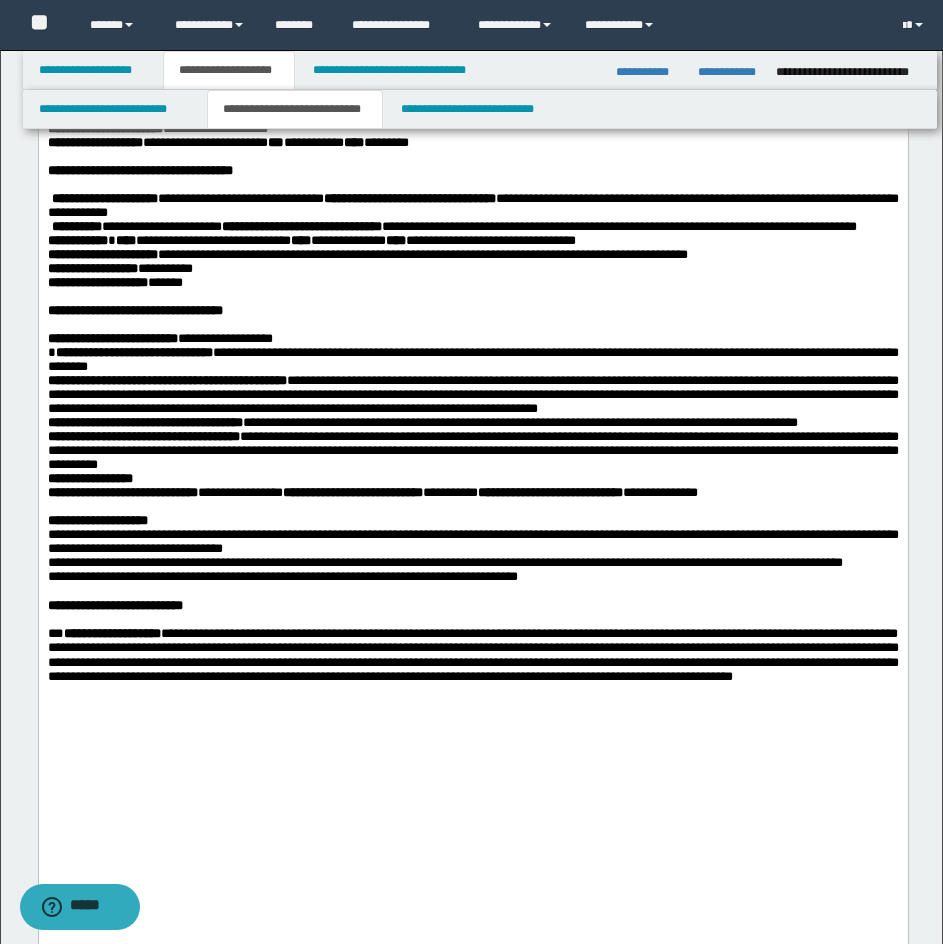 click on "**********" at bounding box center [472, 360] 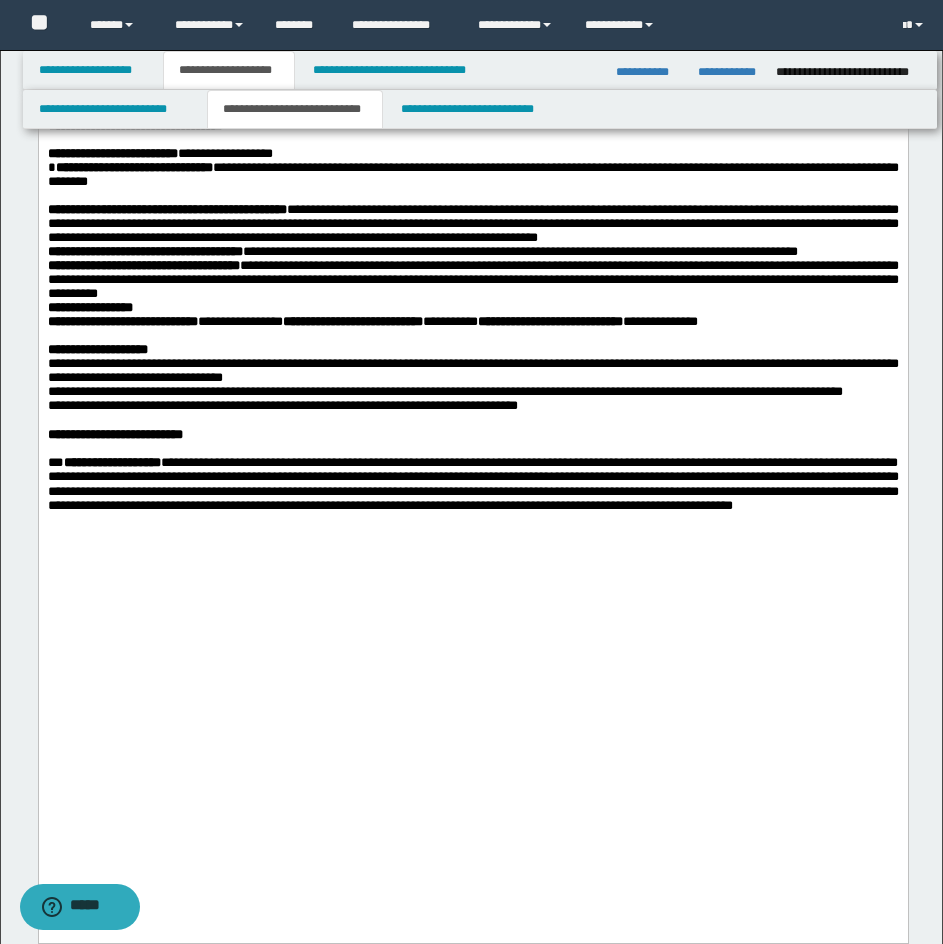 scroll, scrollTop: 700, scrollLeft: 0, axis: vertical 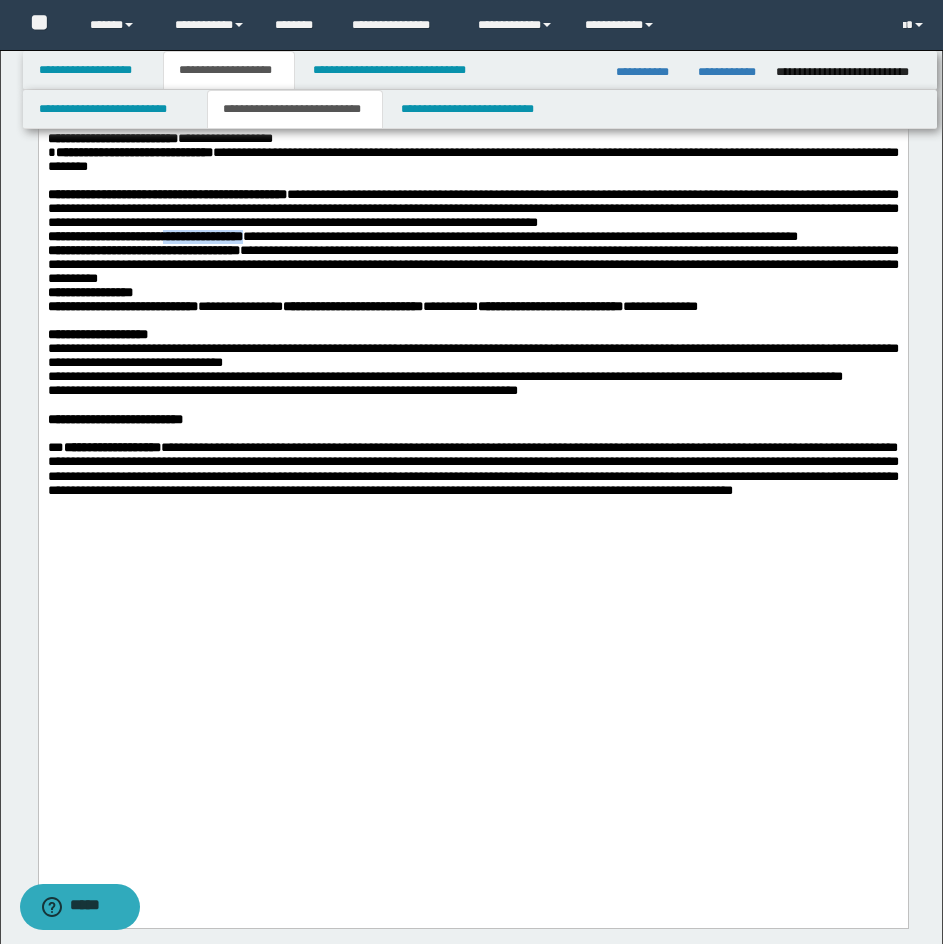 drag, startPoint x: 380, startPoint y: 427, endPoint x: 246, endPoint y: 431, distance: 134.0597 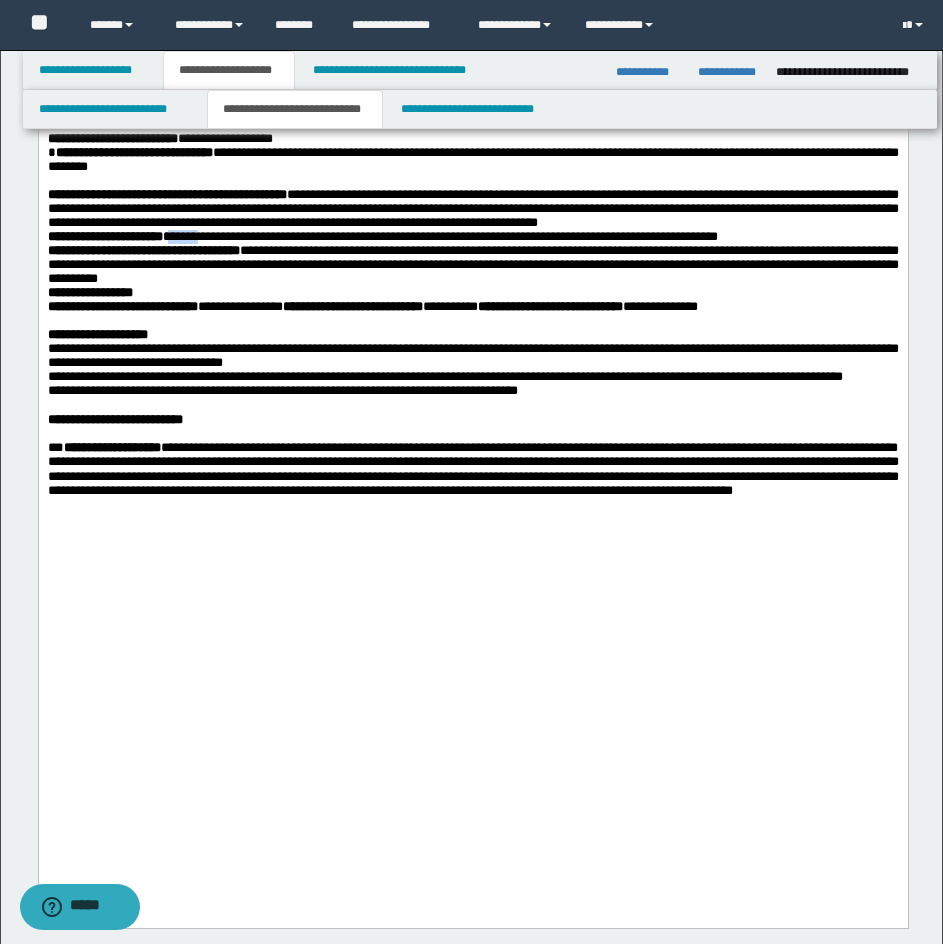 drag, startPoint x: 308, startPoint y: 428, endPoint x: 260, endPoint y: 431, distance: 48.09366 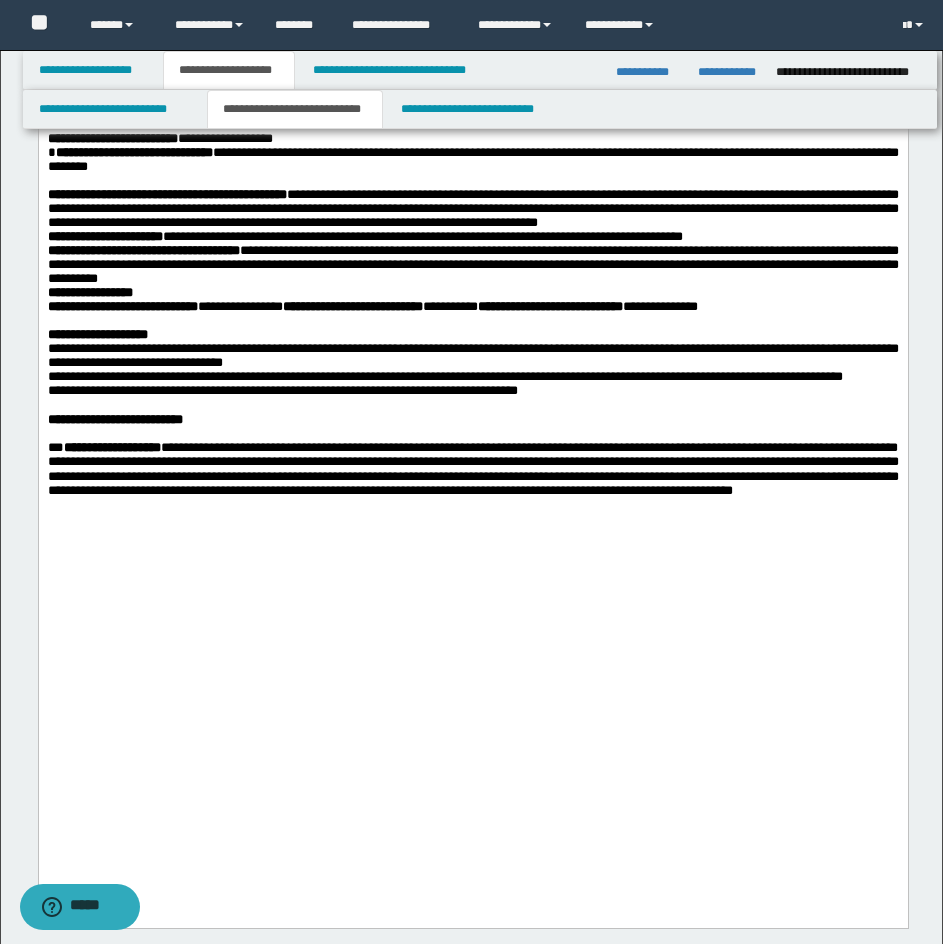 click on "**********" at bounding box center (472, 237) 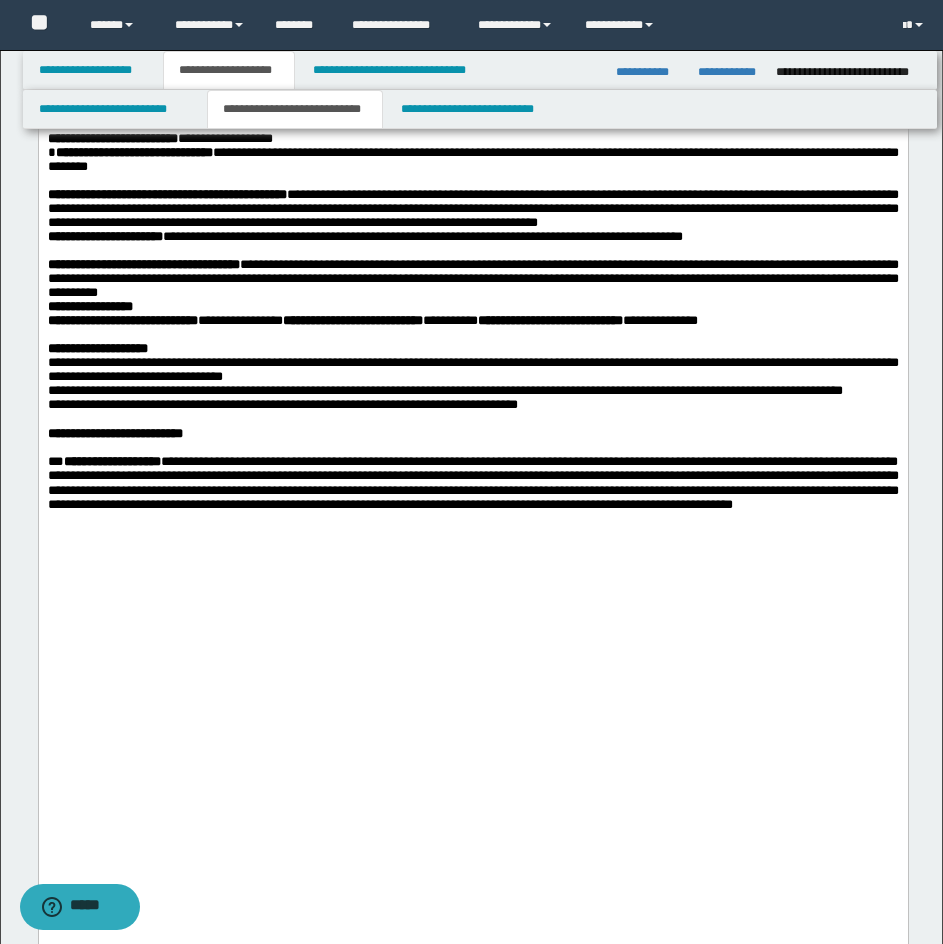 click on "**********" at bounding box center [472, 279] 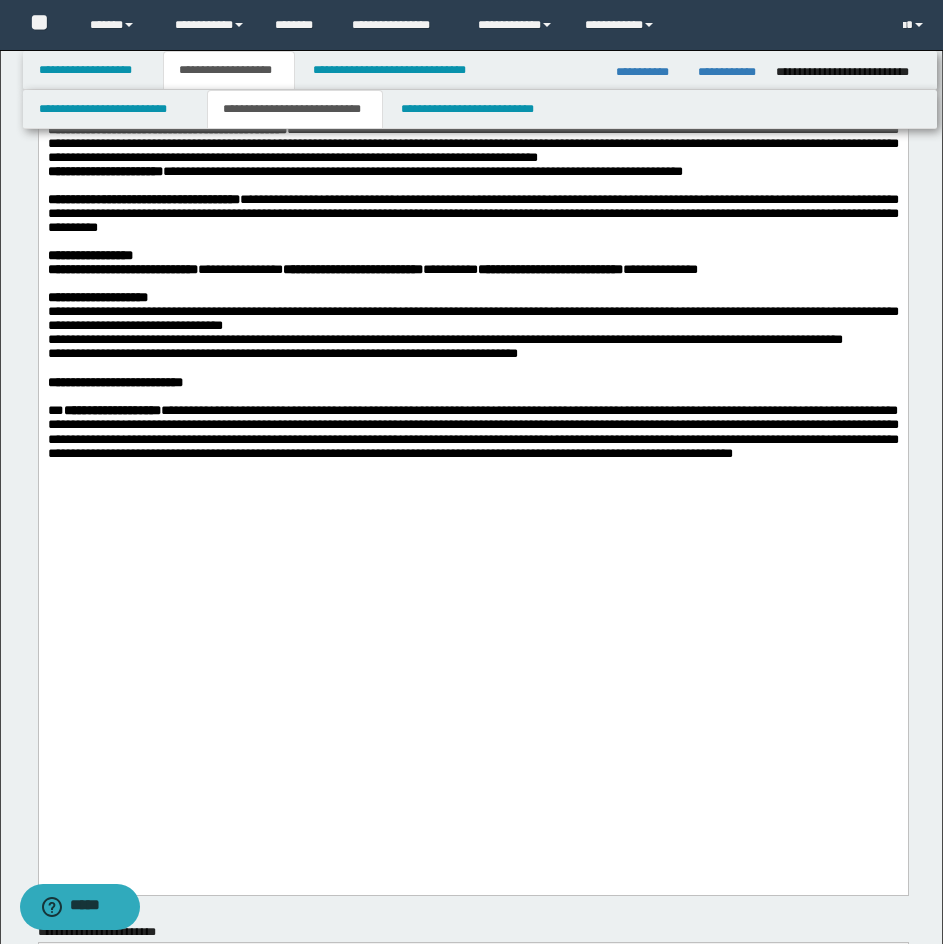 scroll, scrollTop: 800, scrollLeft: 0, axis: vertical 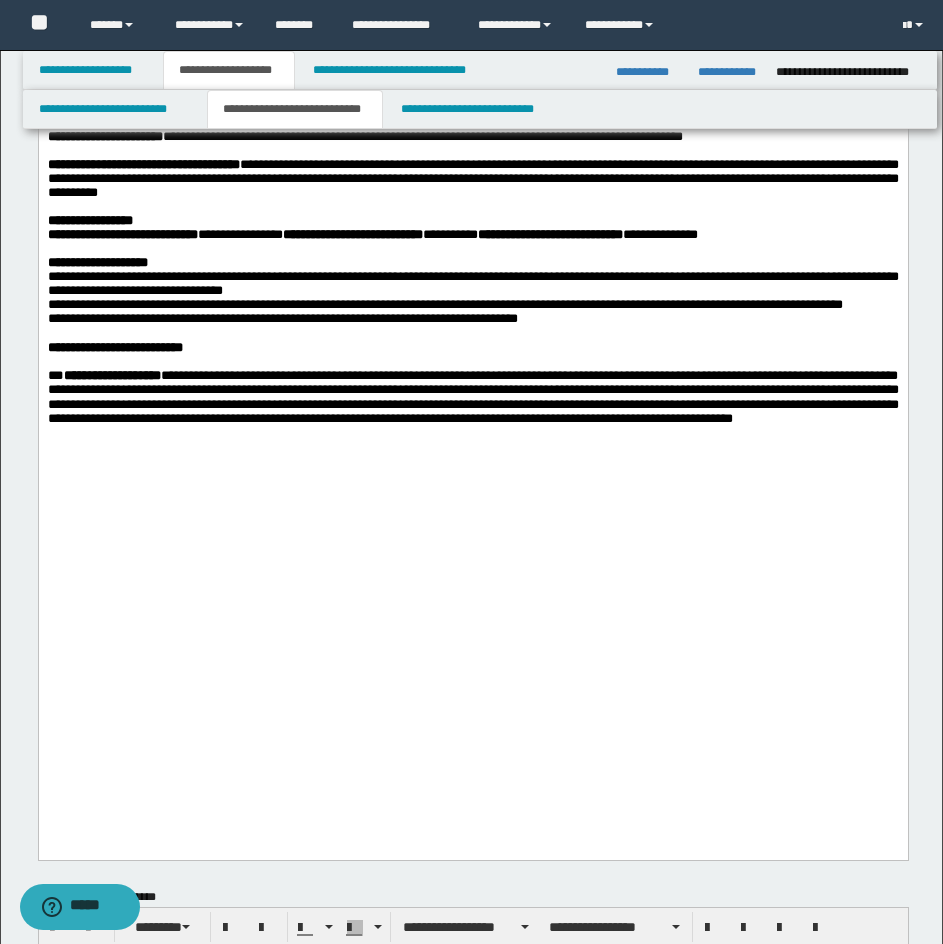 click on "**********" at bounding box center [472, 235] 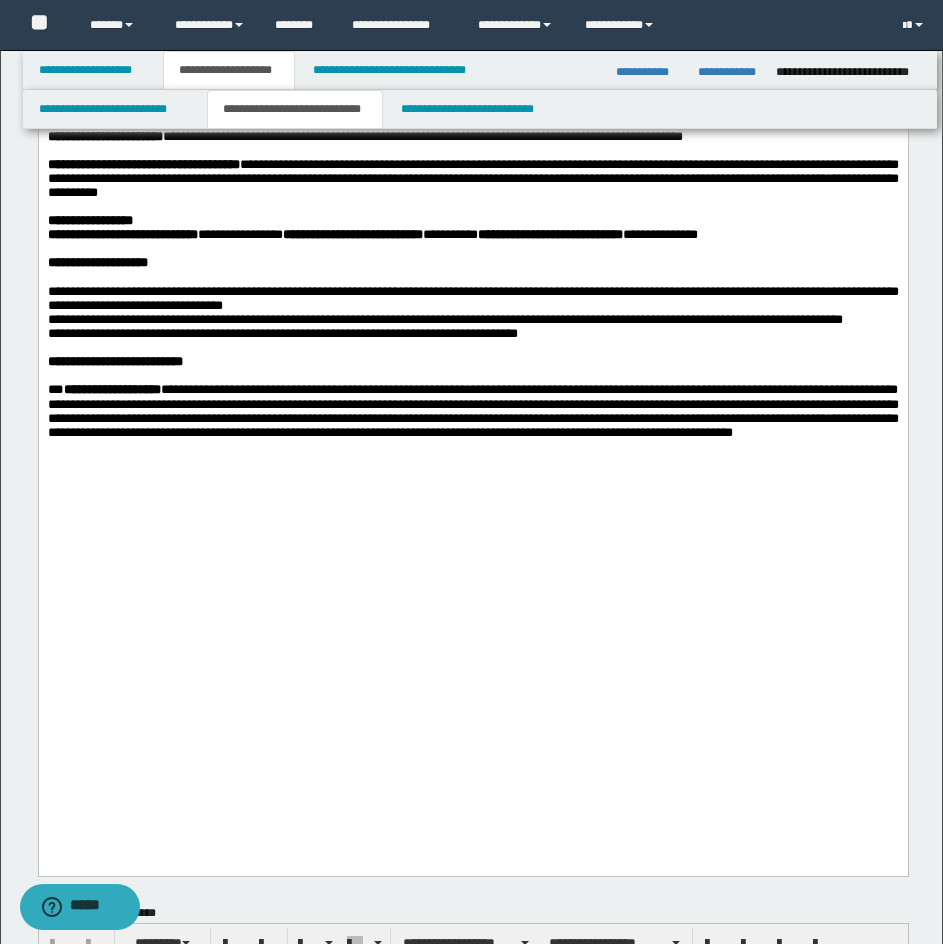 click on "**********" at bounding box center [472, 362] 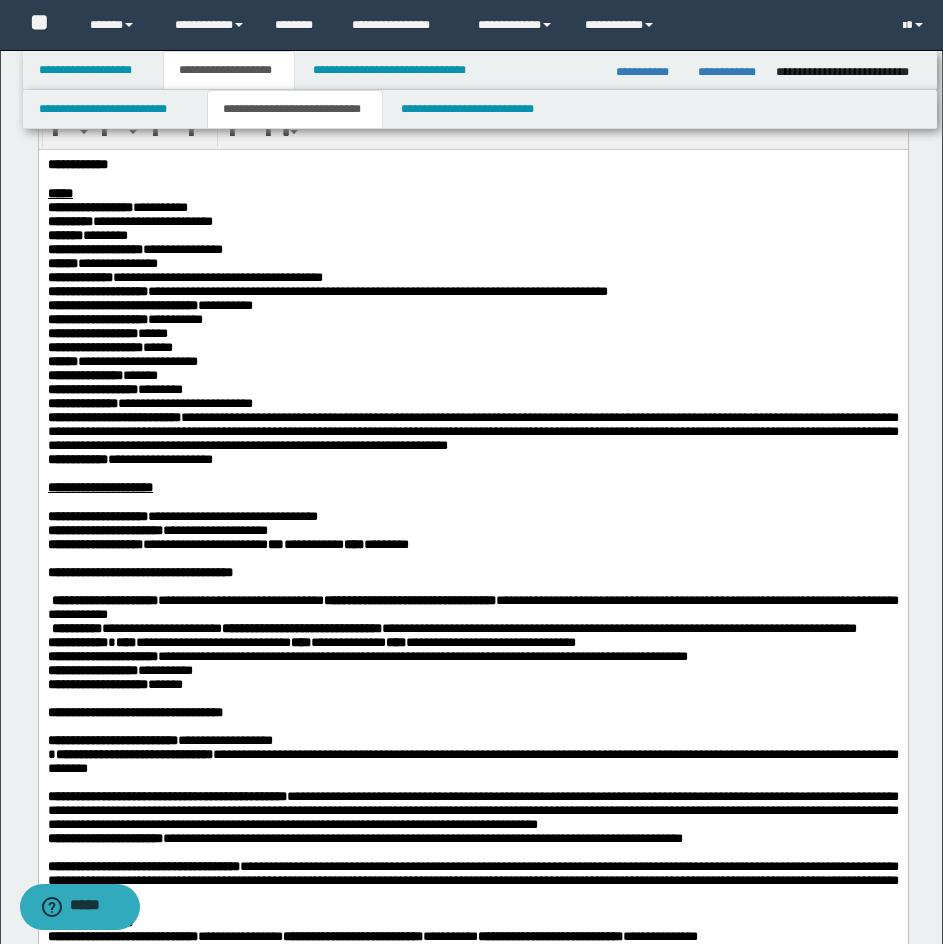 scroll, scrollTop: 0, scrollLeft: 0, axis: both 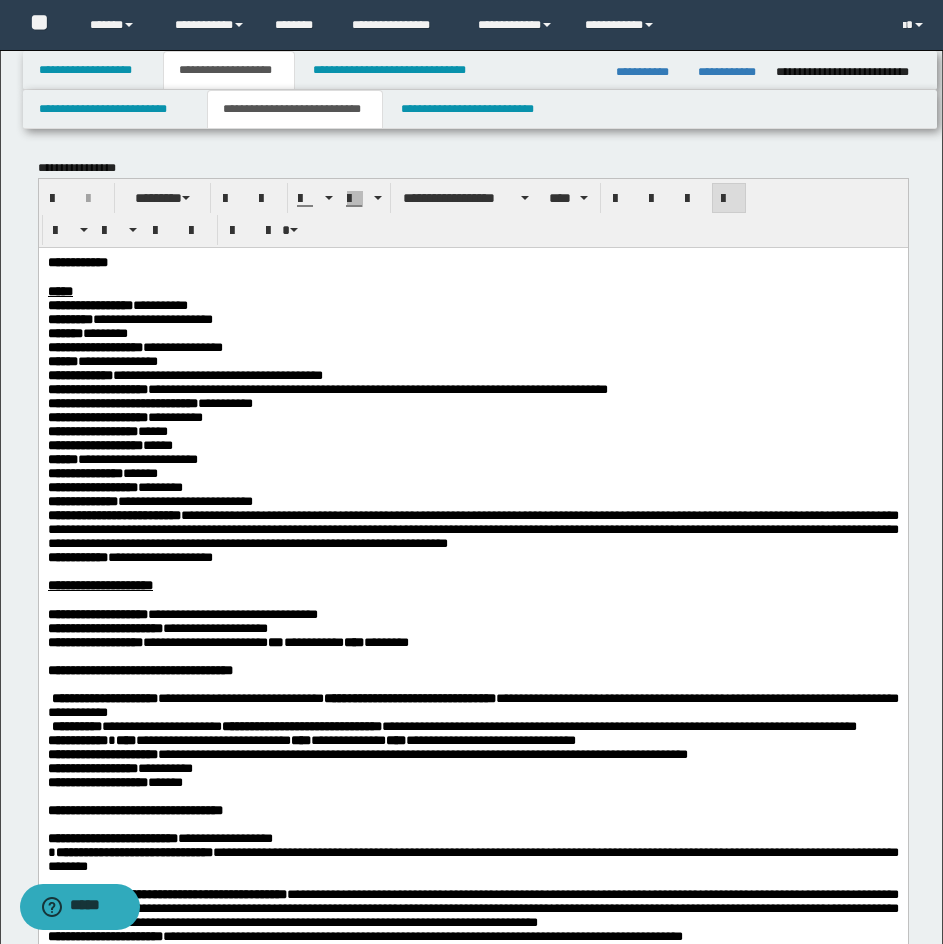 click on "**********" at bounding box center (472, 319) 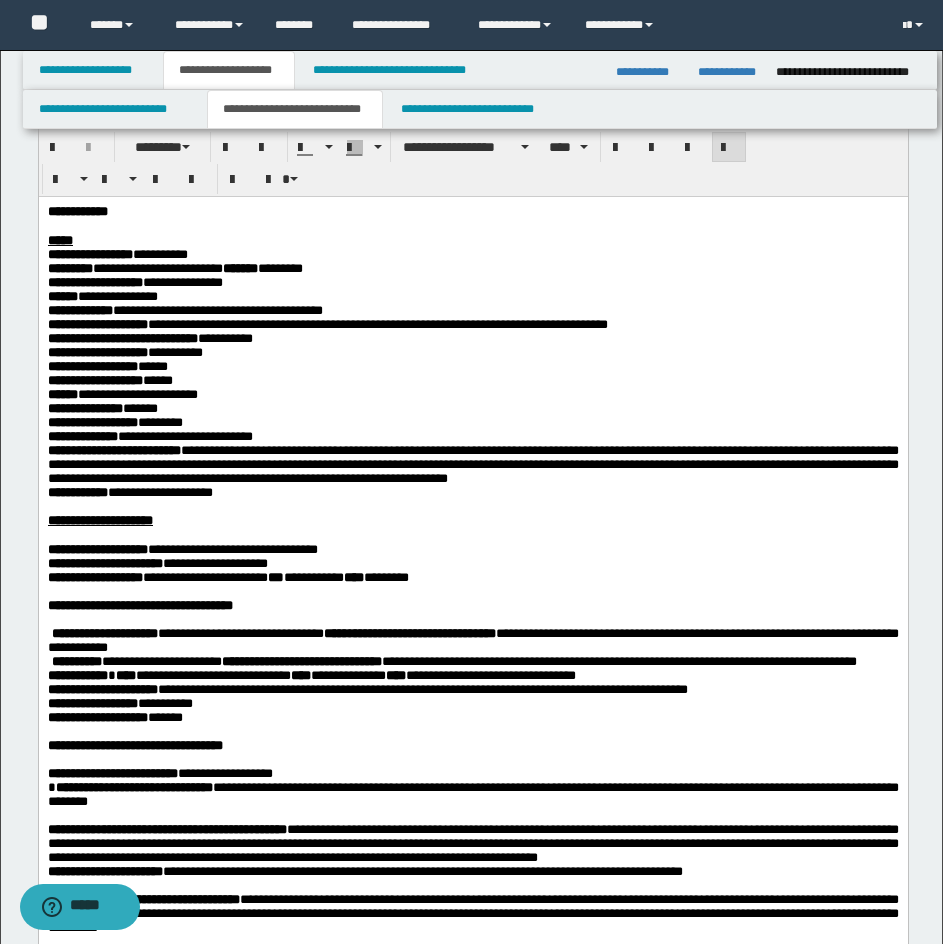 scroll, scrollTop: 100, scrollLeft: 0, axis: vertical 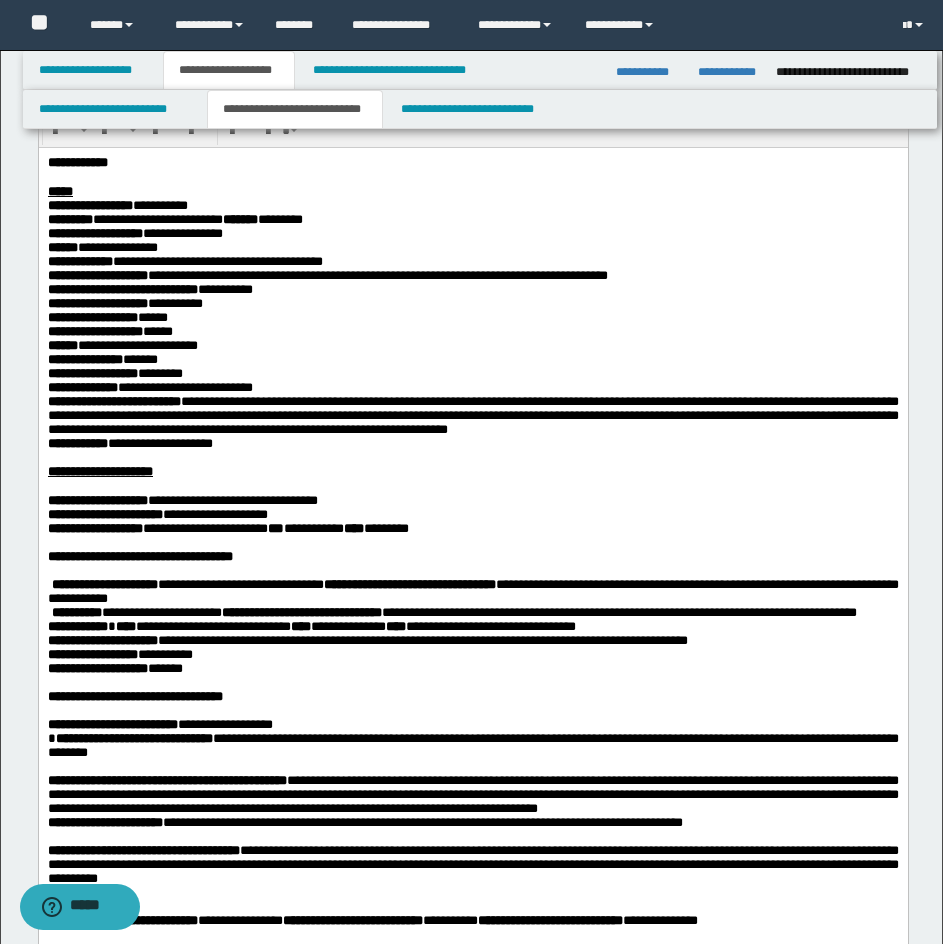 click on "**********" at bounding box center [472, 387] 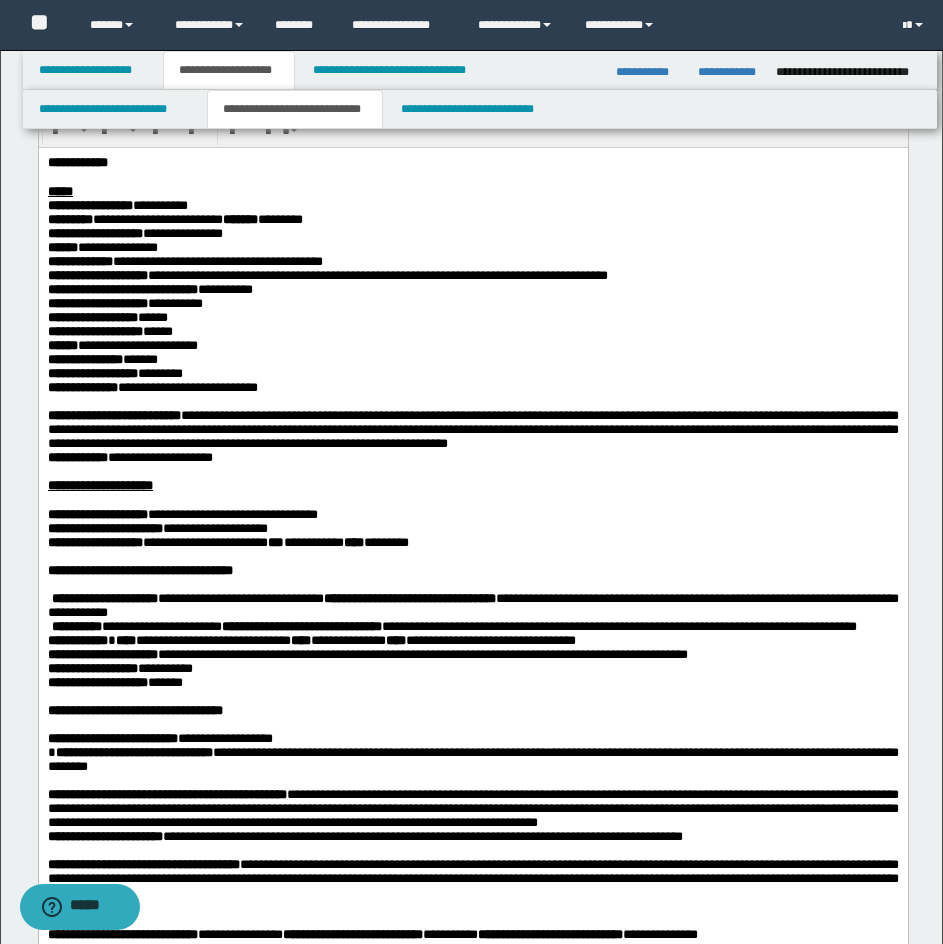 click on "**********" at bounding box center [472, 289] 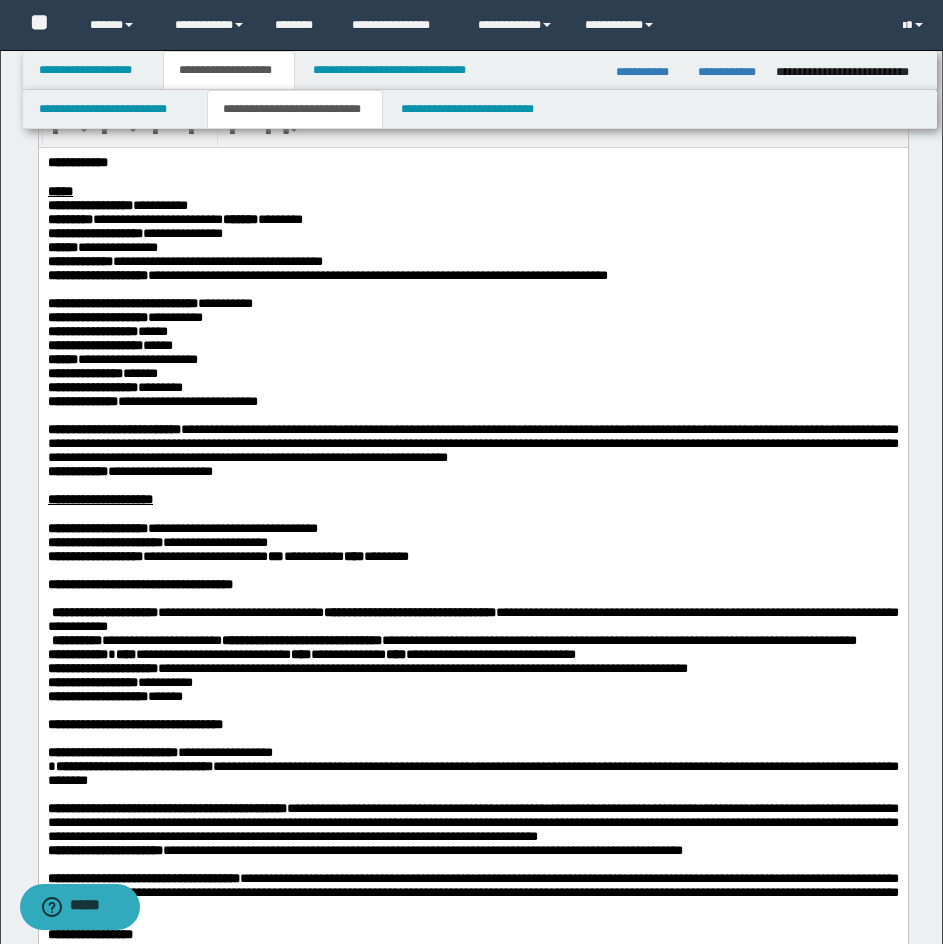 click on "**********" at bounding box center (472, 303) 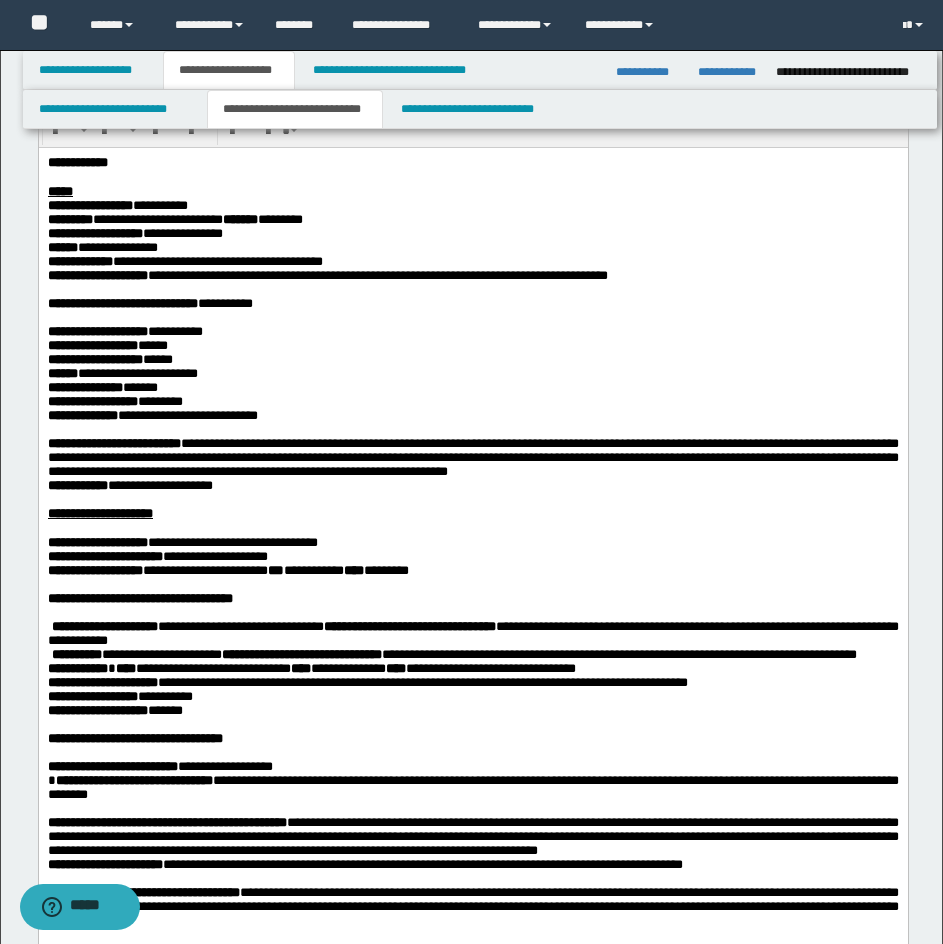 click on "**********" at bounding box center (472, 247) 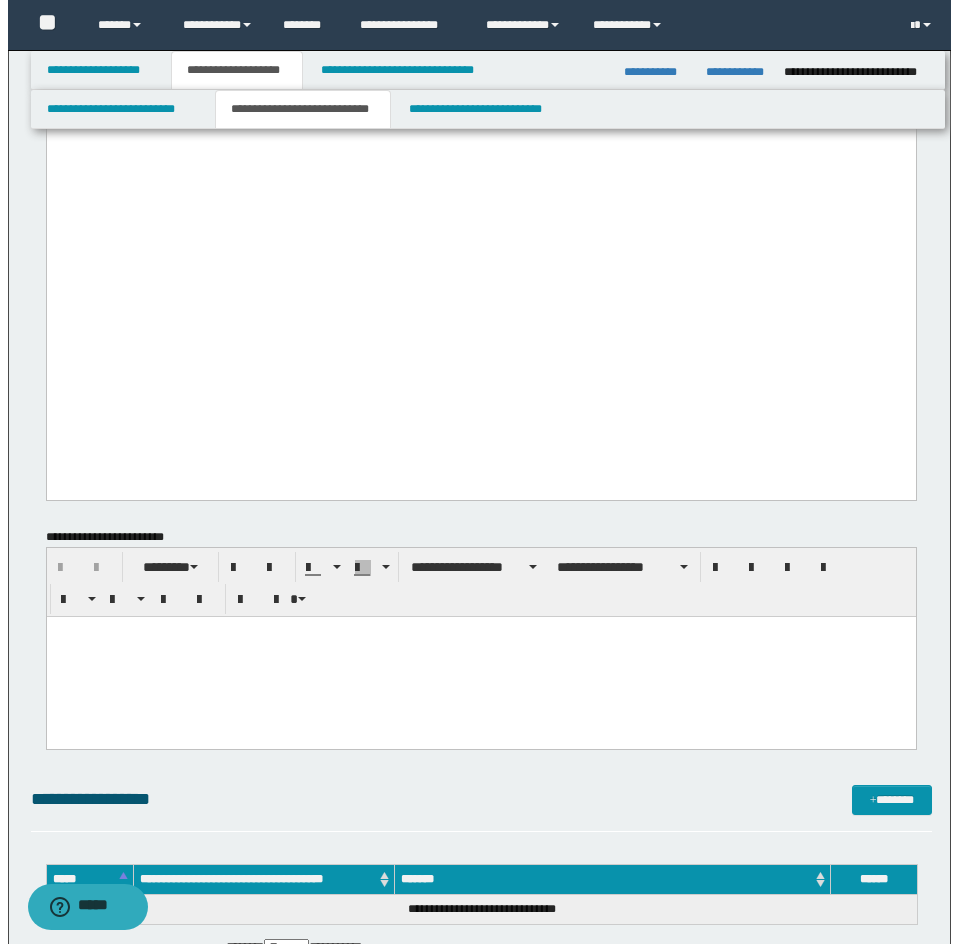 scroll, scrollTop: 1500, scrollLeft: 0, axis: vertical 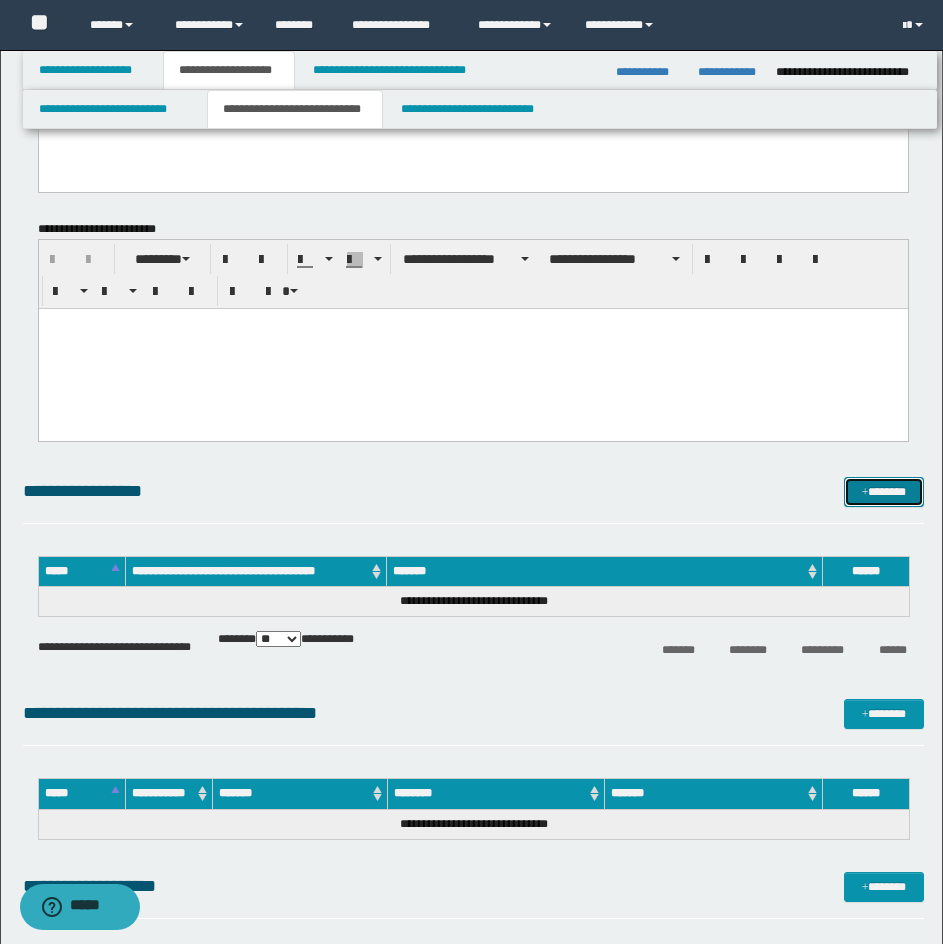 click on "*******" at bounding box center (884, 492) 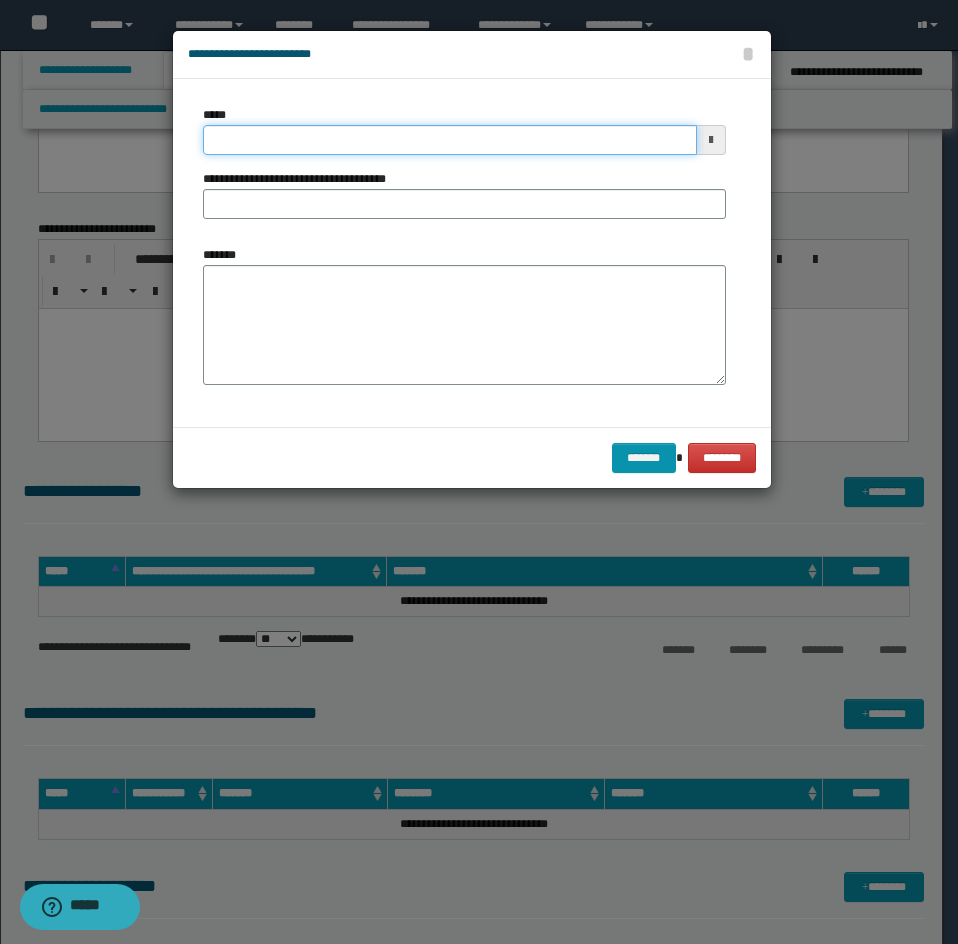click on "*****" at bounding box center (450, 140) 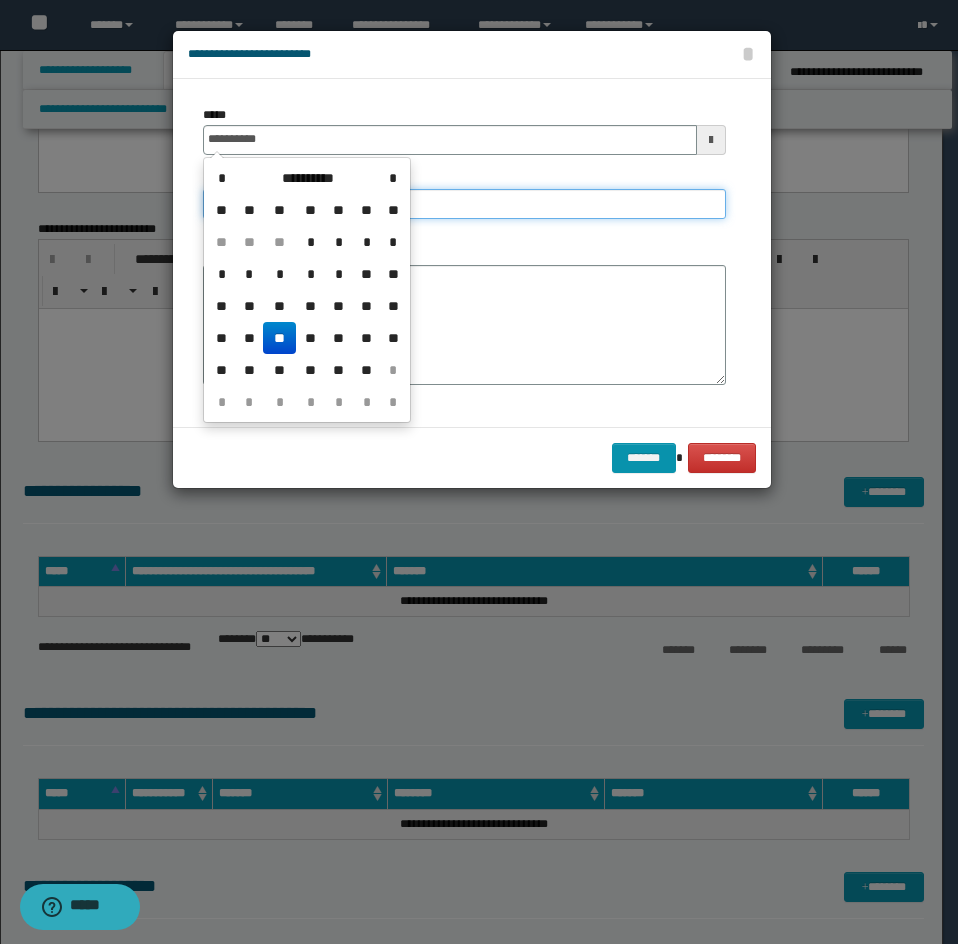 type on "**********" 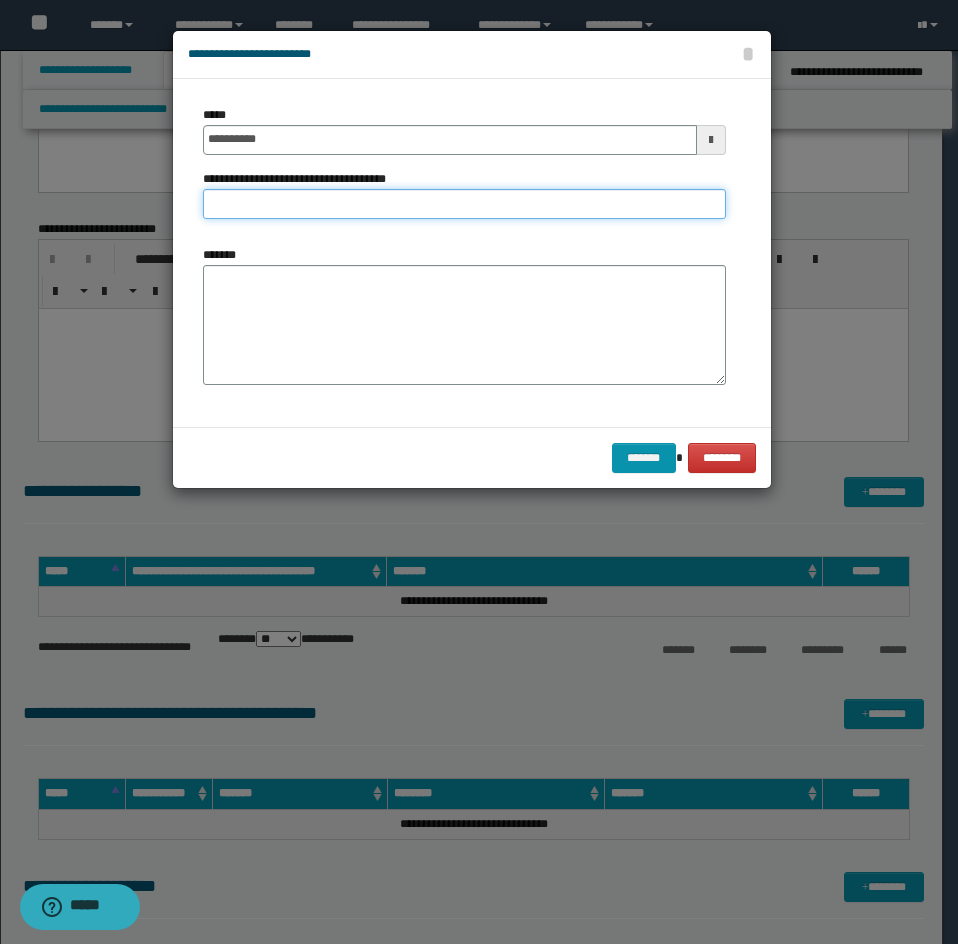 click on "**********" at bounding box center (464, 204) 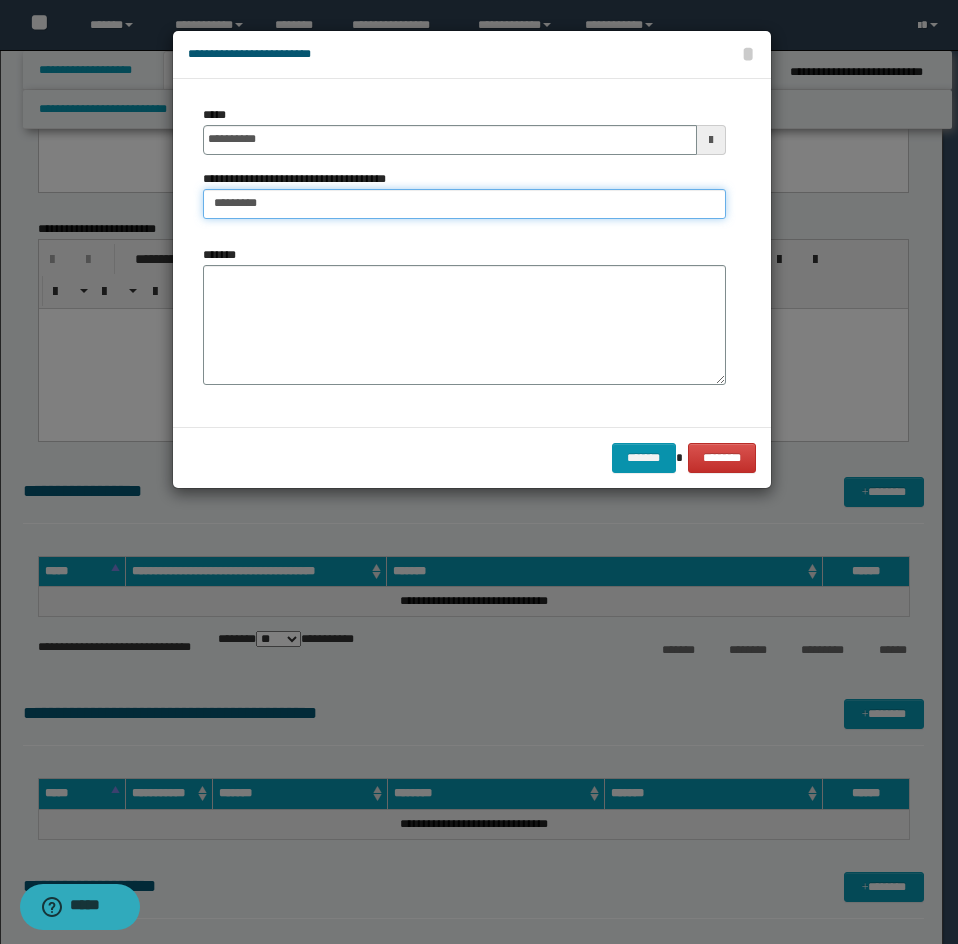 type on "********" 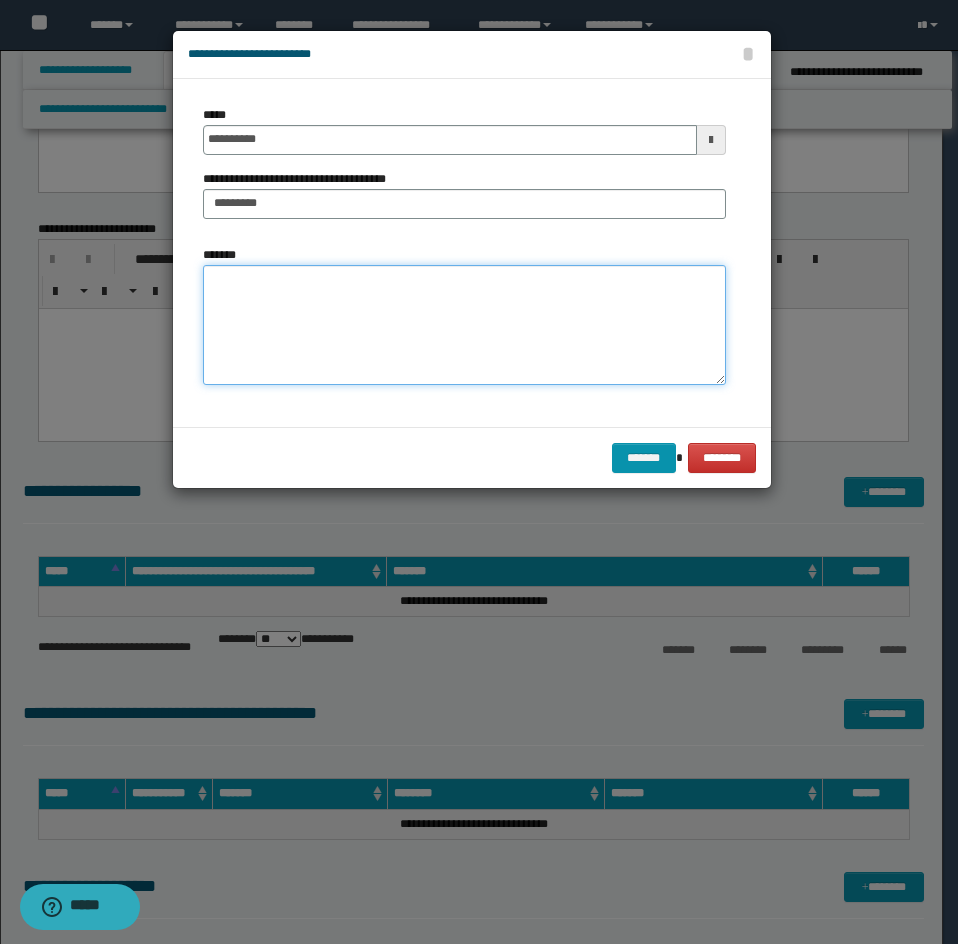 click on "*******" at bounding box center (464, 325) 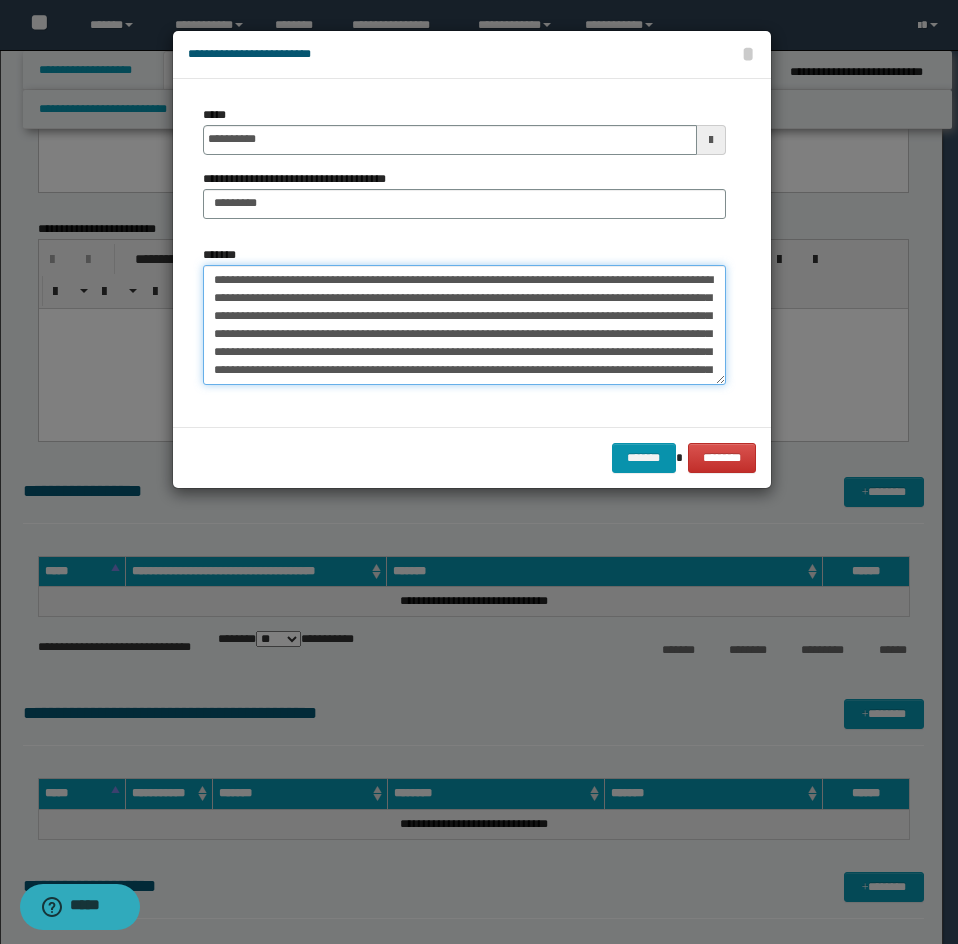 scroll, scrollTop: 66, scrollLeft: 0, axis: vertical 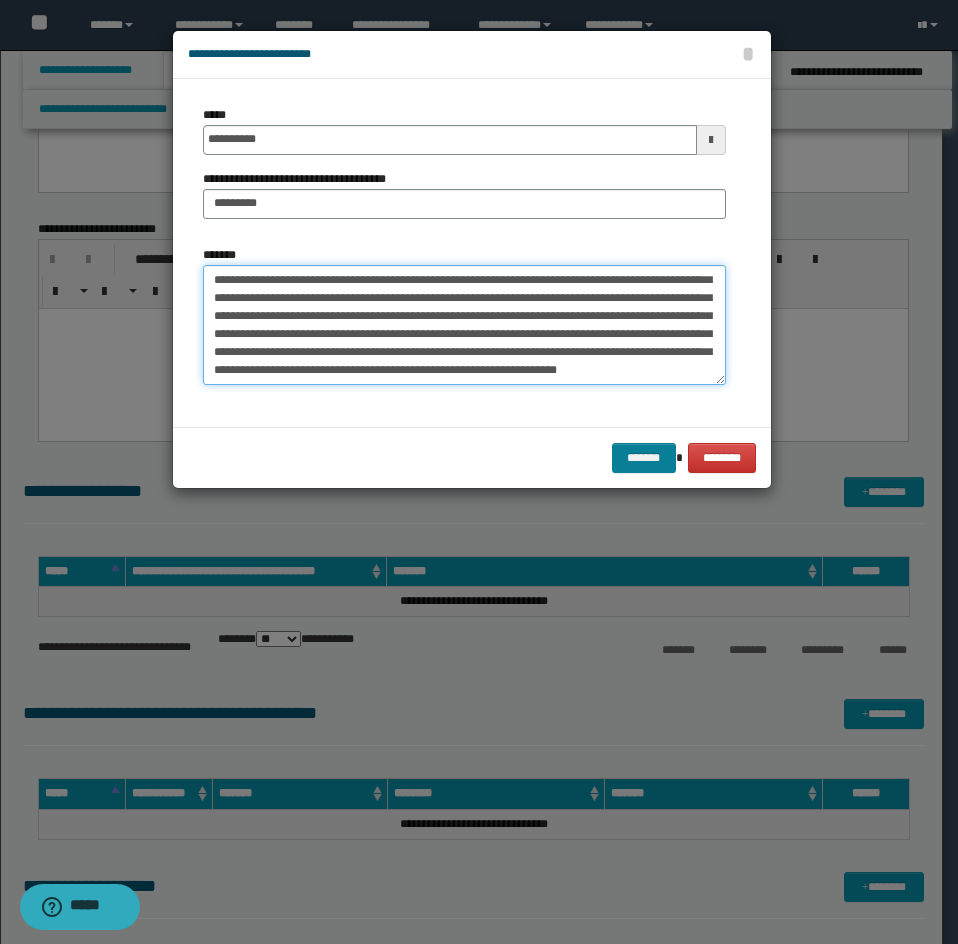 type on "**********" 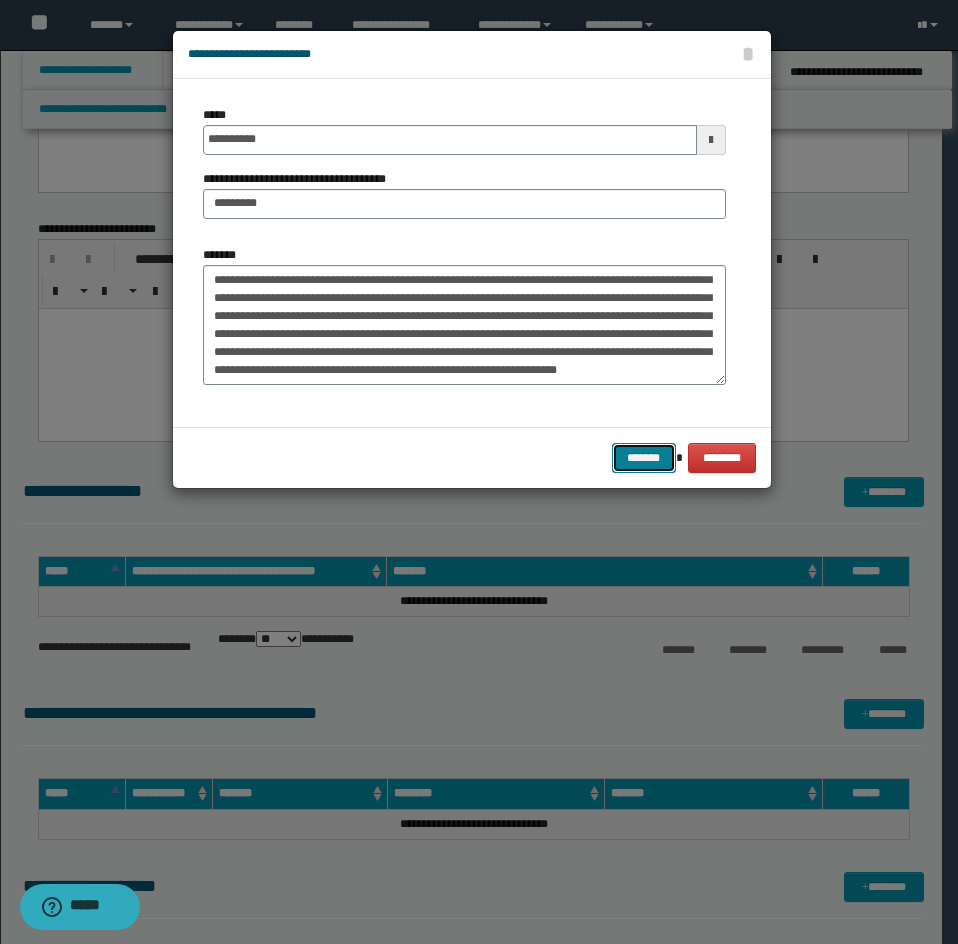 click on "*******" at bounding box center (644, 458) 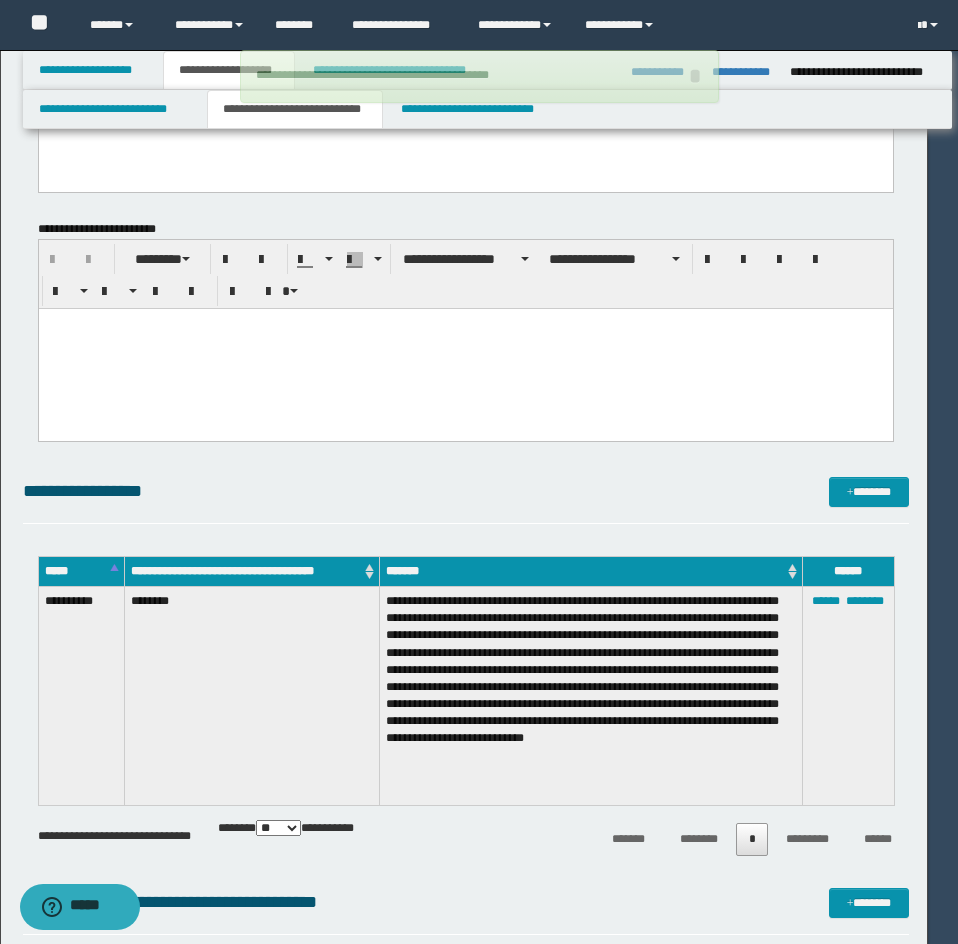 type 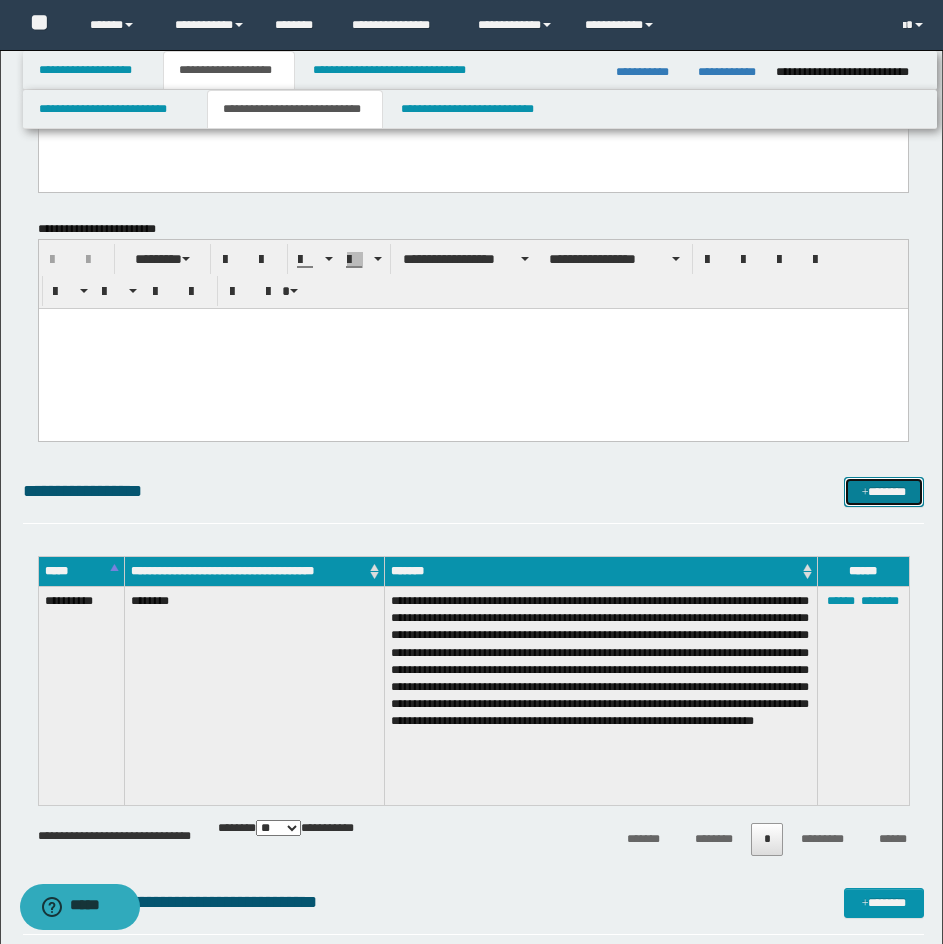 click on "*******" at bounding box center [884, 492] 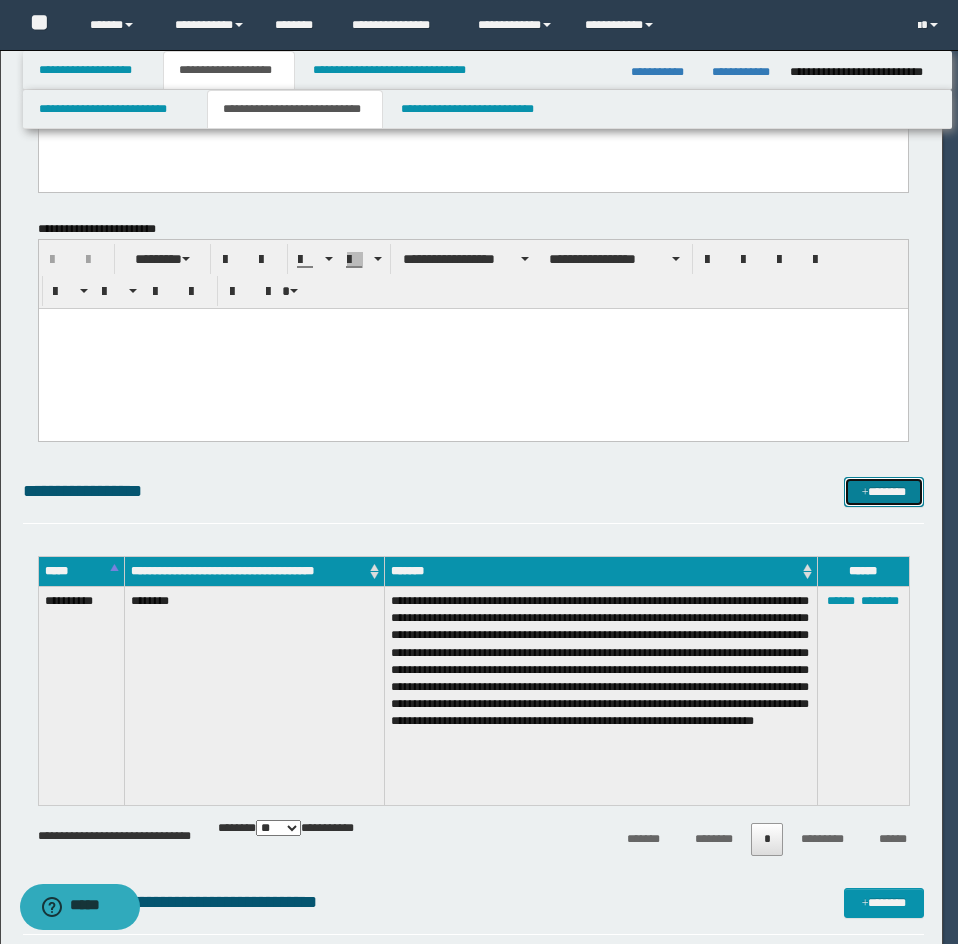 scroll, scrollTop: 0, scrollLeft: 0, axis: both 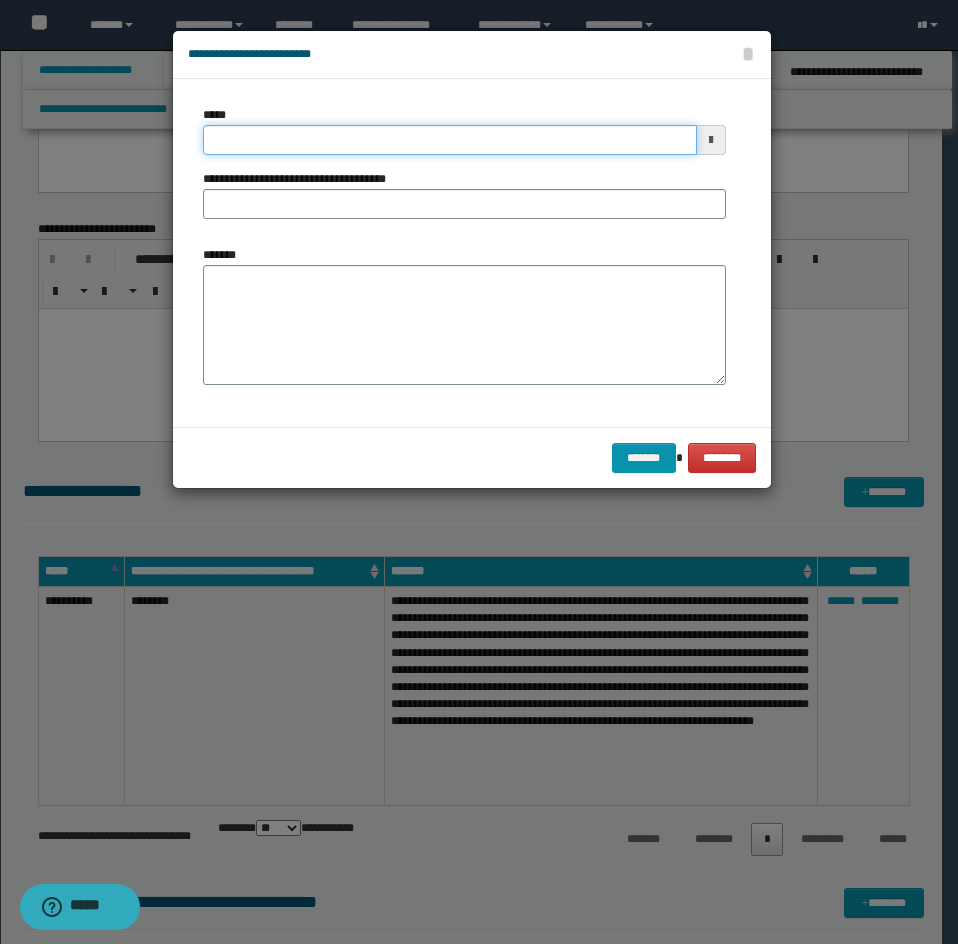 click on "*****" at bounding box center [450, 140] 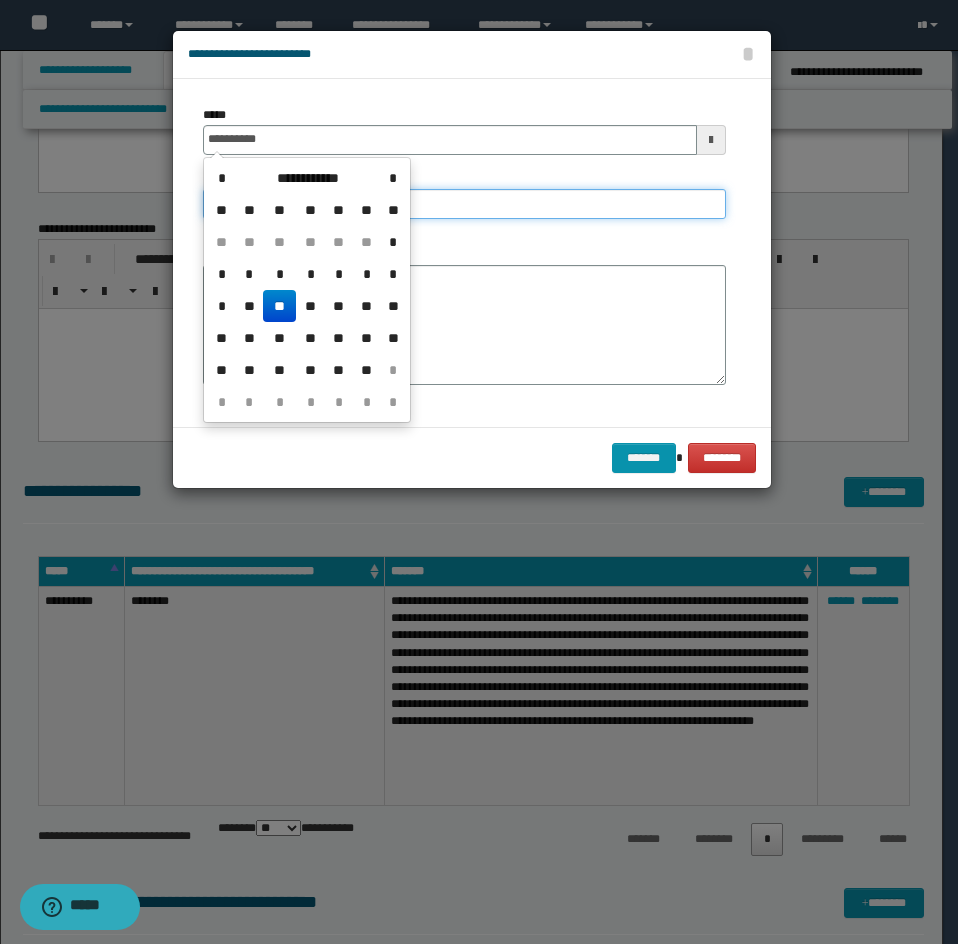 type on "**********" 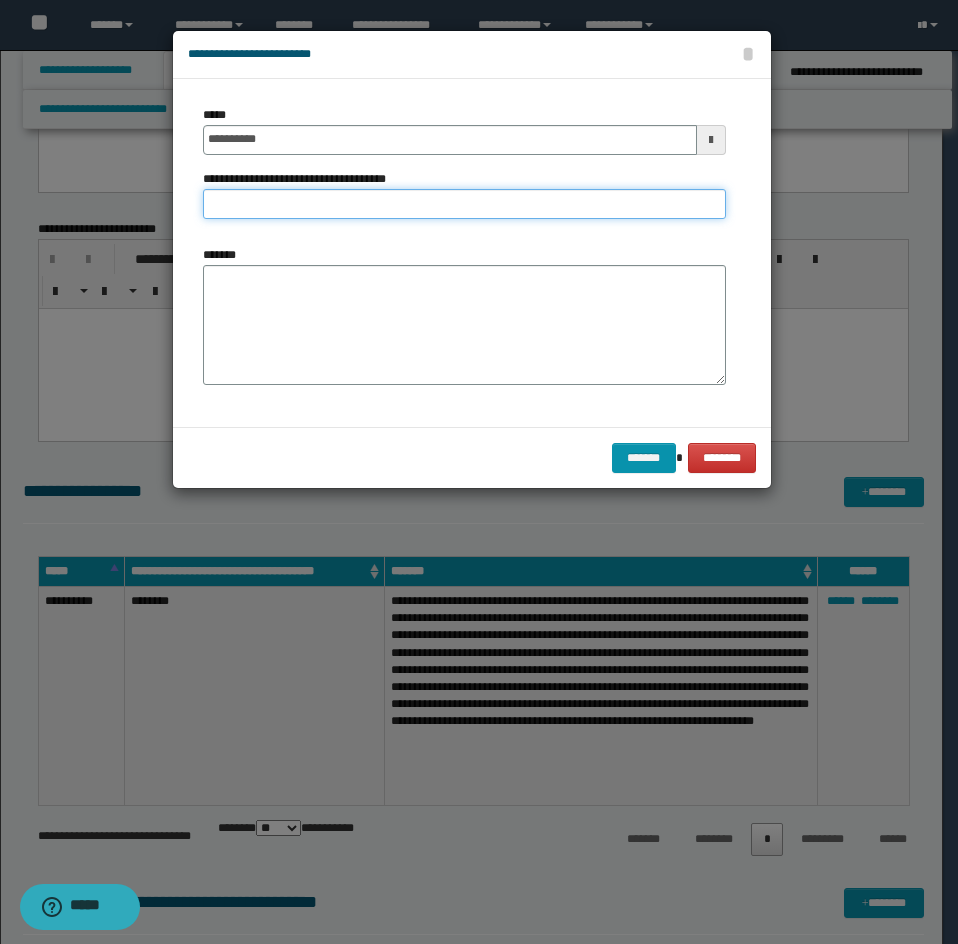 click on "**********" at bounding box center [464, 204] 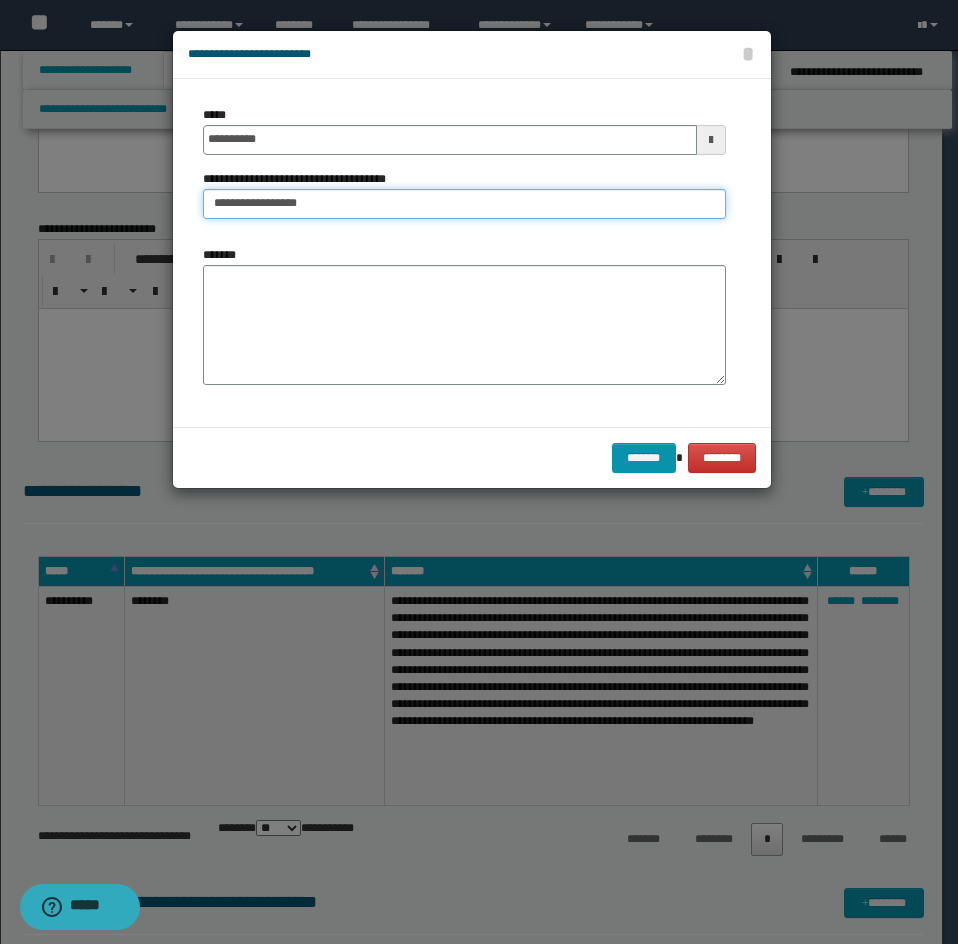 type on "**********" 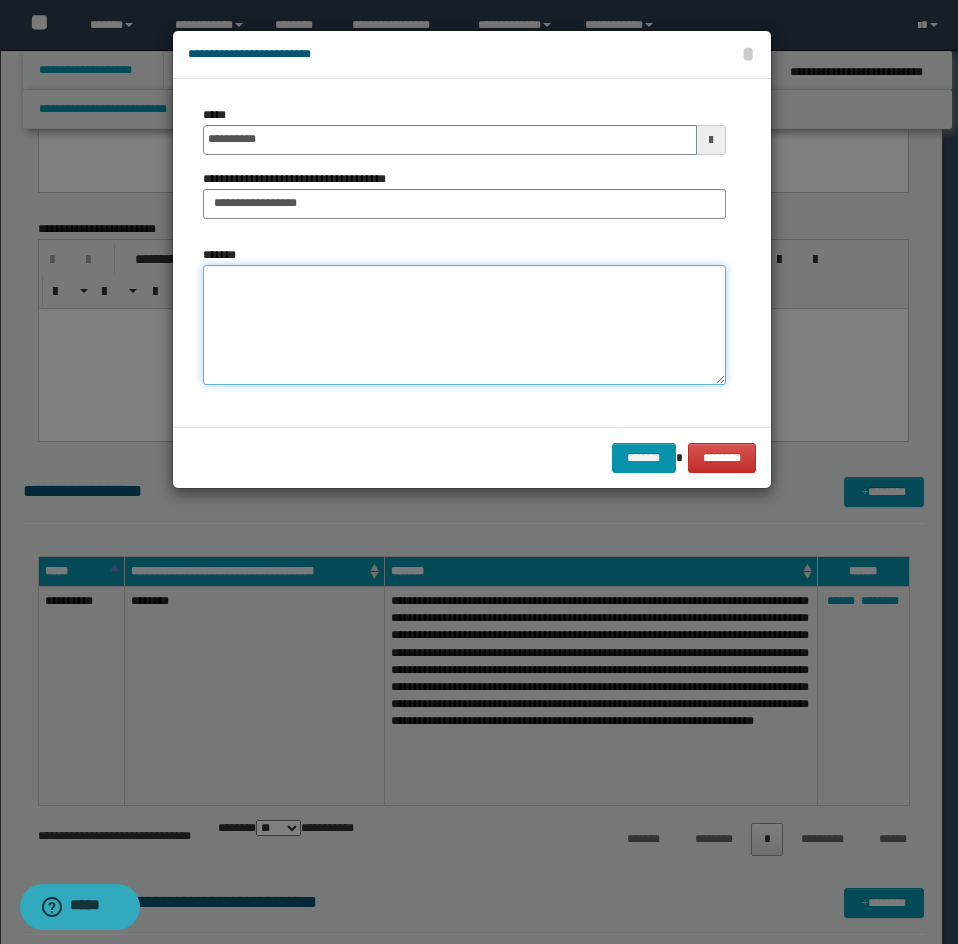 click on "*******" at bounding box center (464, 325) 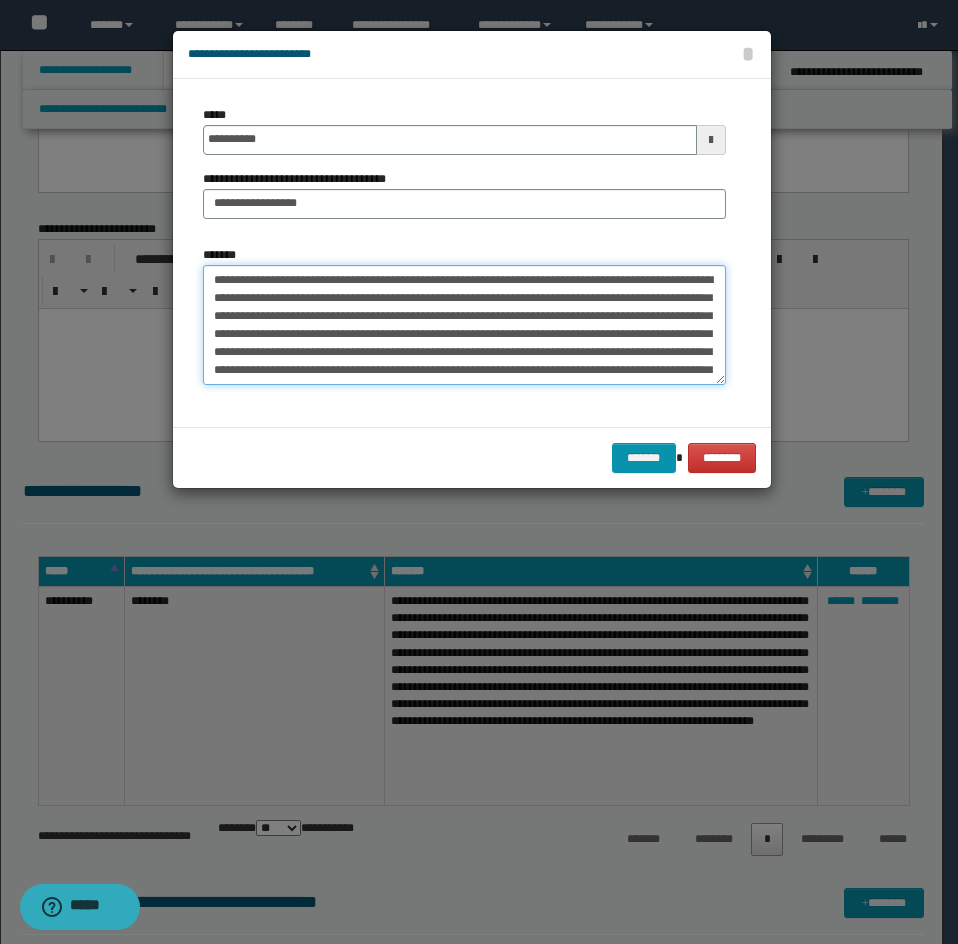 scroll, scrollTop: 246, scrollLeft: 0, axis: vertical 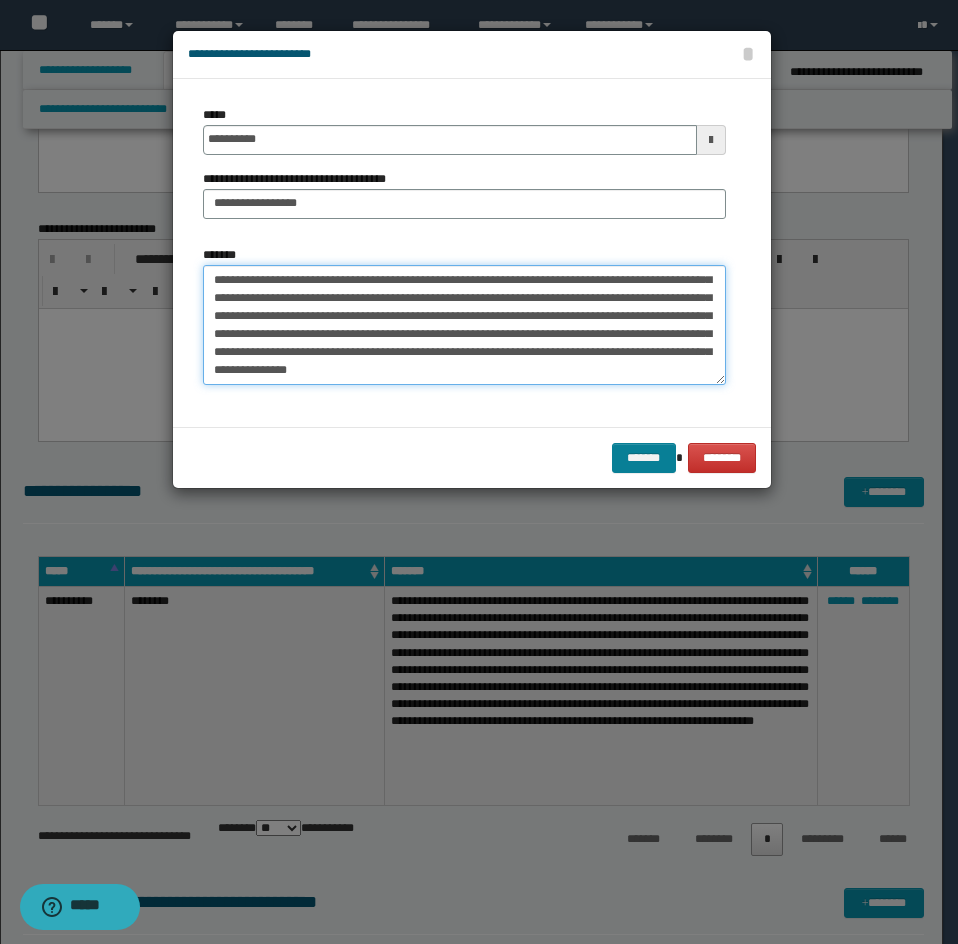 type on "**********" 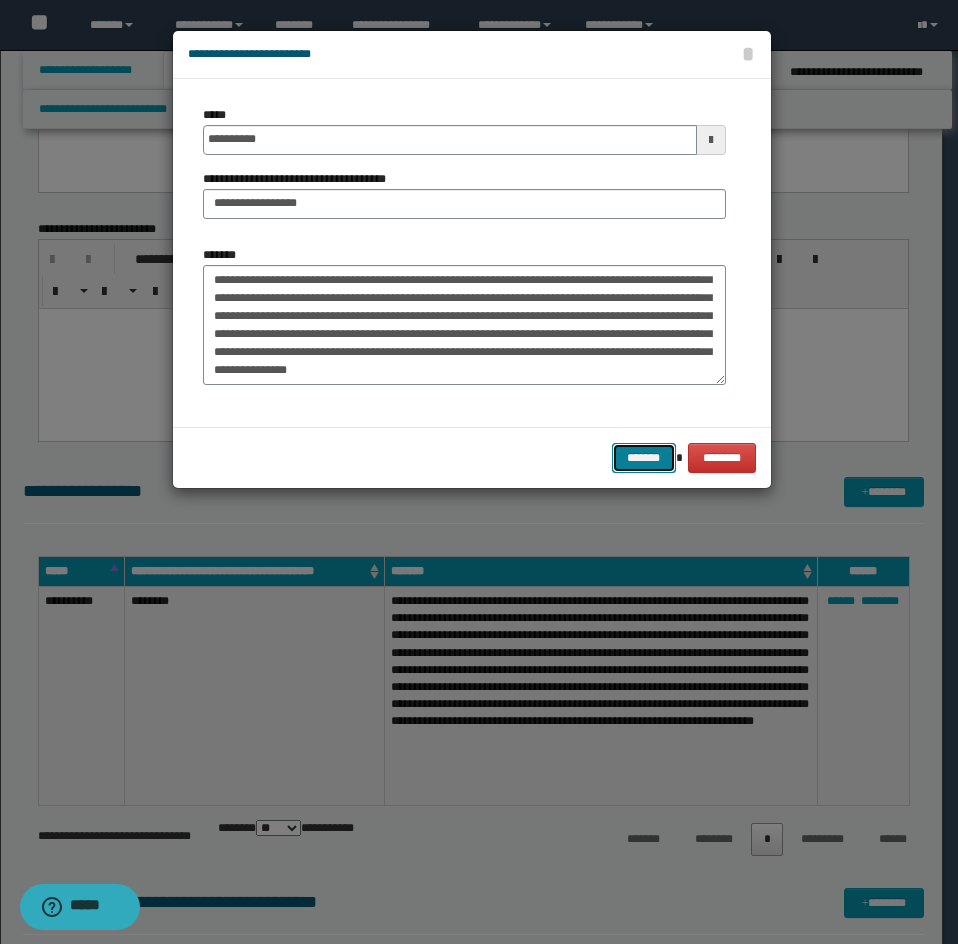 click on "*******" at bounding box center [644, 458] 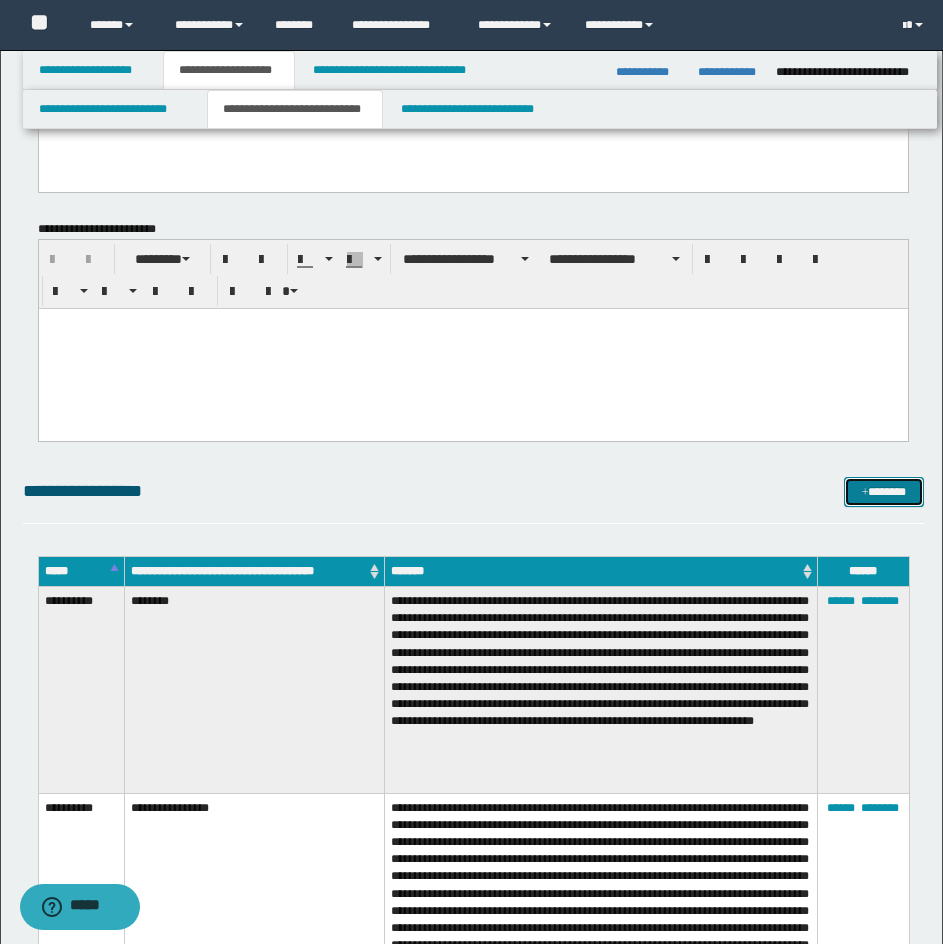 click on "*******" at bounding box center (884, 492) 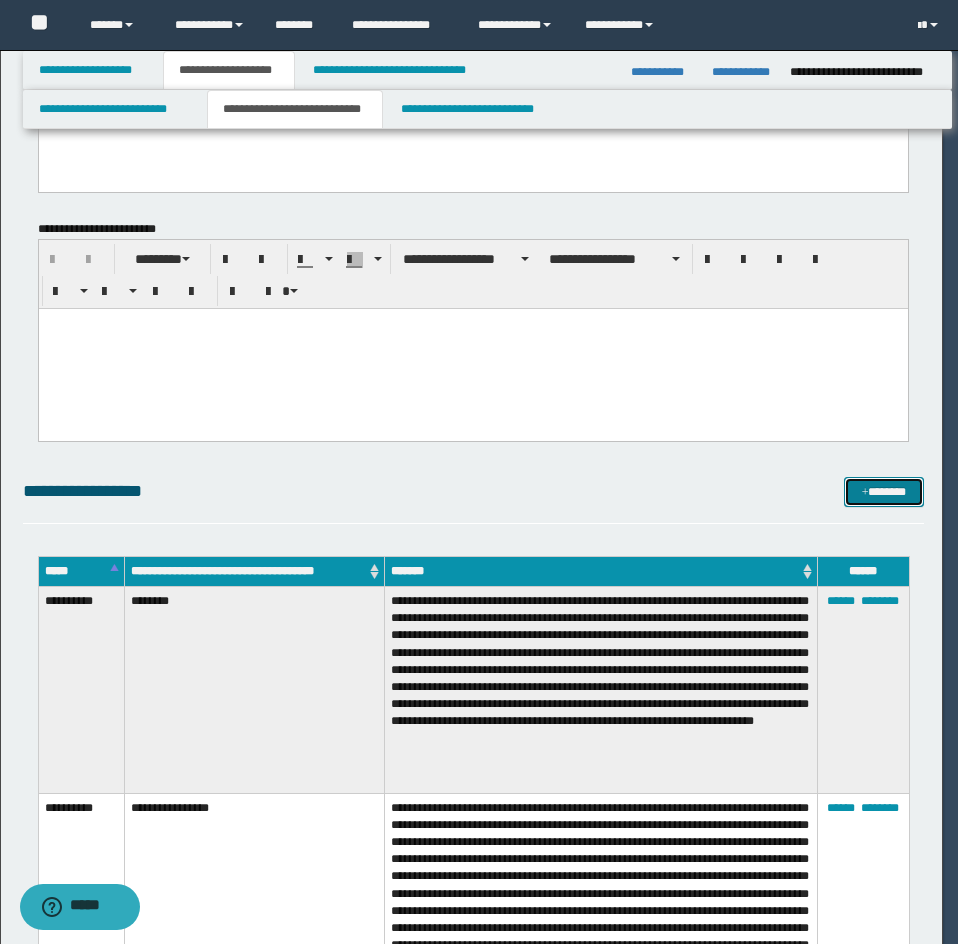 scroll, scrollTop: 0, scrollLeft: 0, axis: both 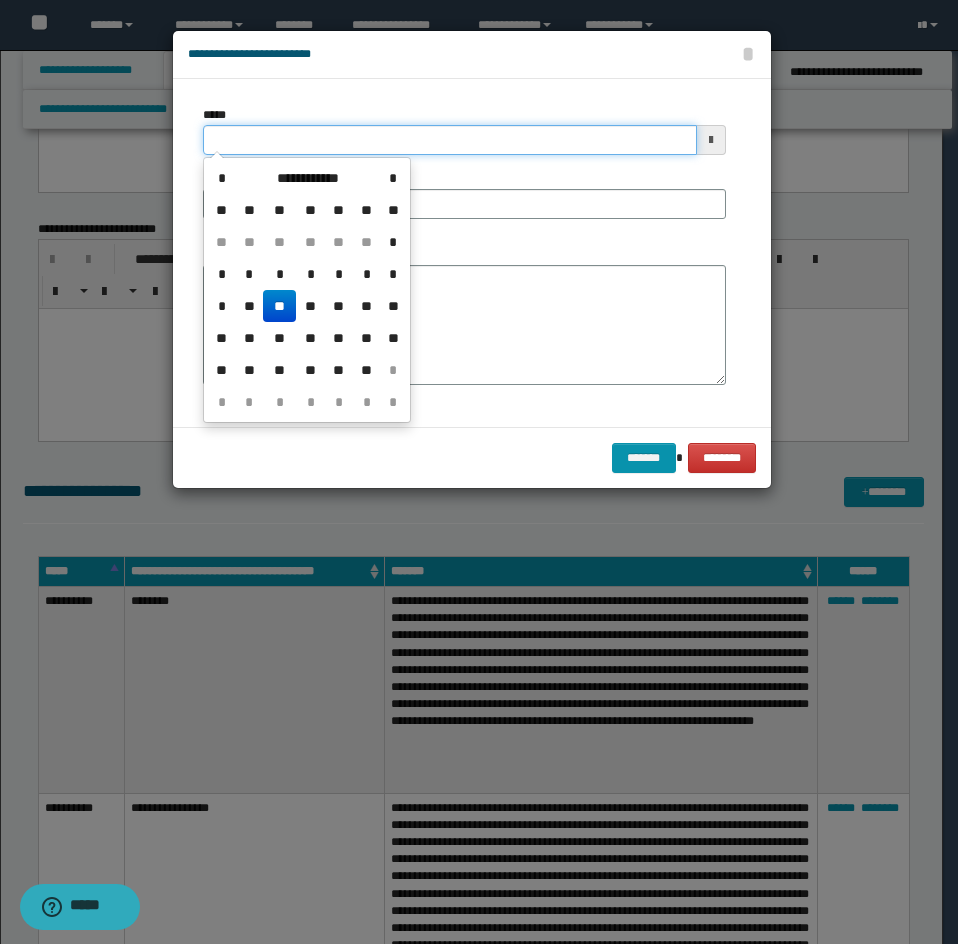 click on "*****" at bounding box center [450, 140] 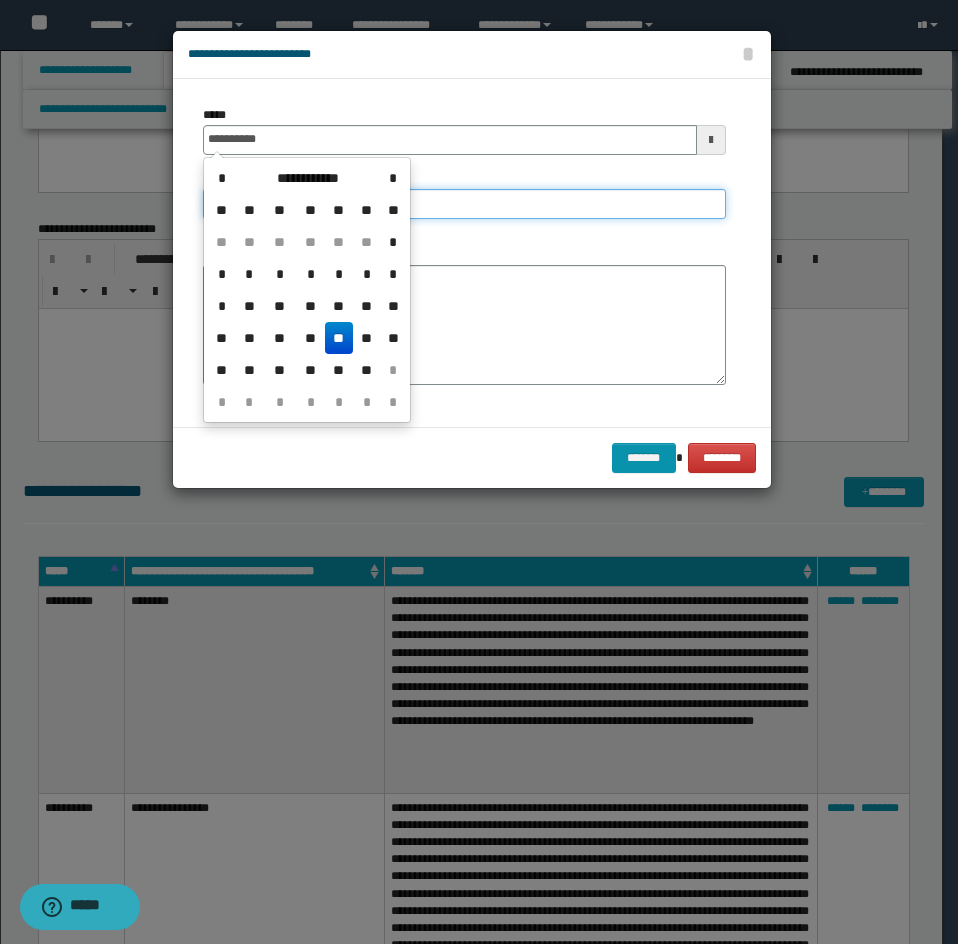type on "**********" 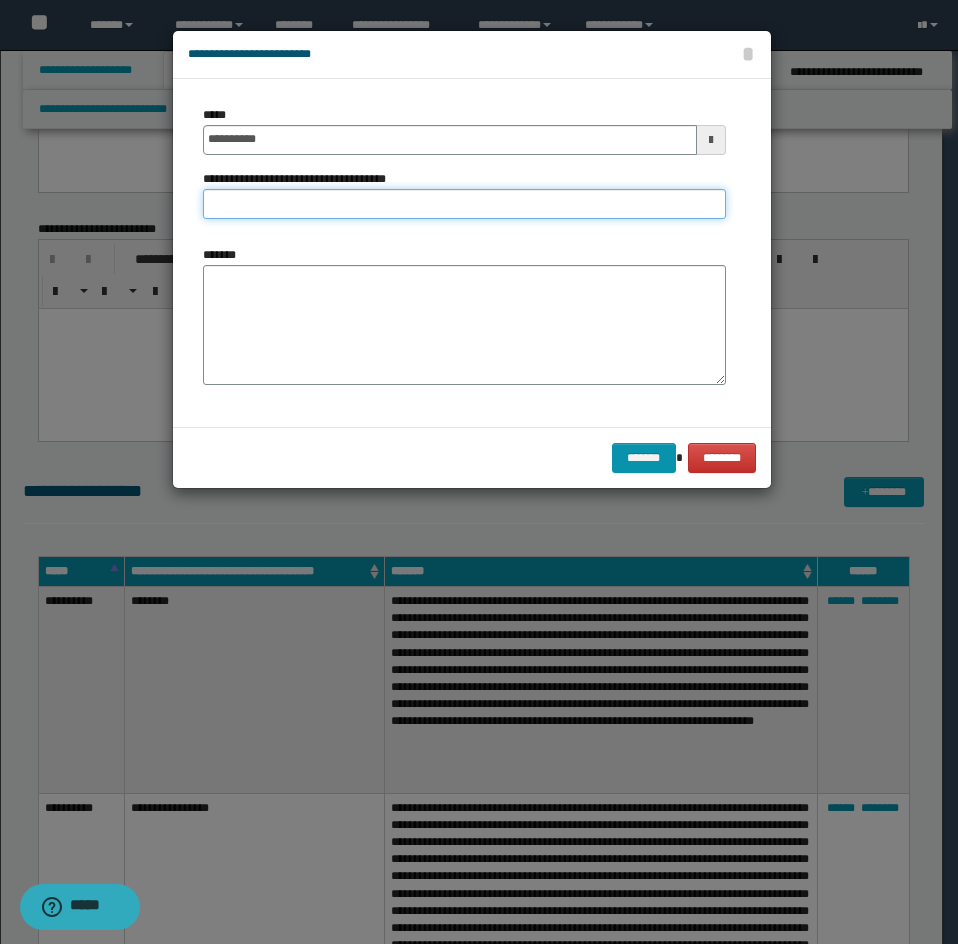 click on "**********" at bounding box center (464, 204) 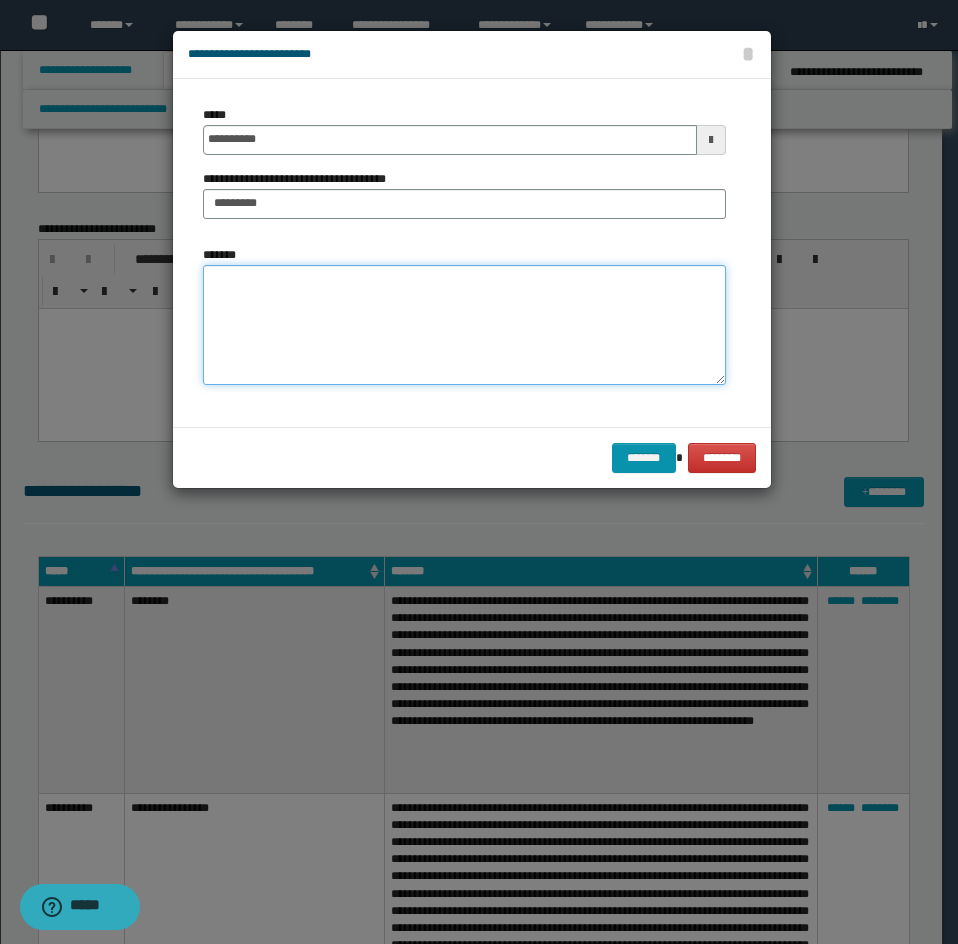 drag, startPoint x: 248, startPoint y: 325, endPoint x: 231, endPoint y: 349, distance: 29.410883 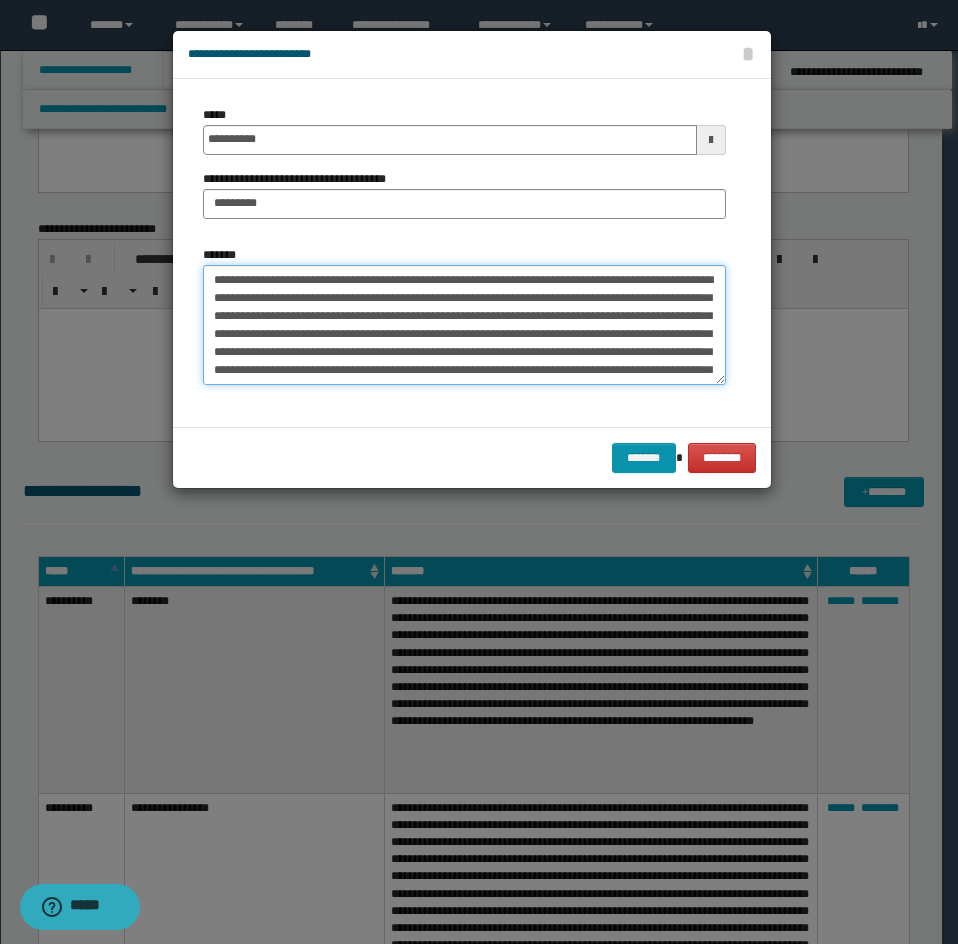 scroll, scrollTop: 156, scrollLeft: 0, axis: vertical 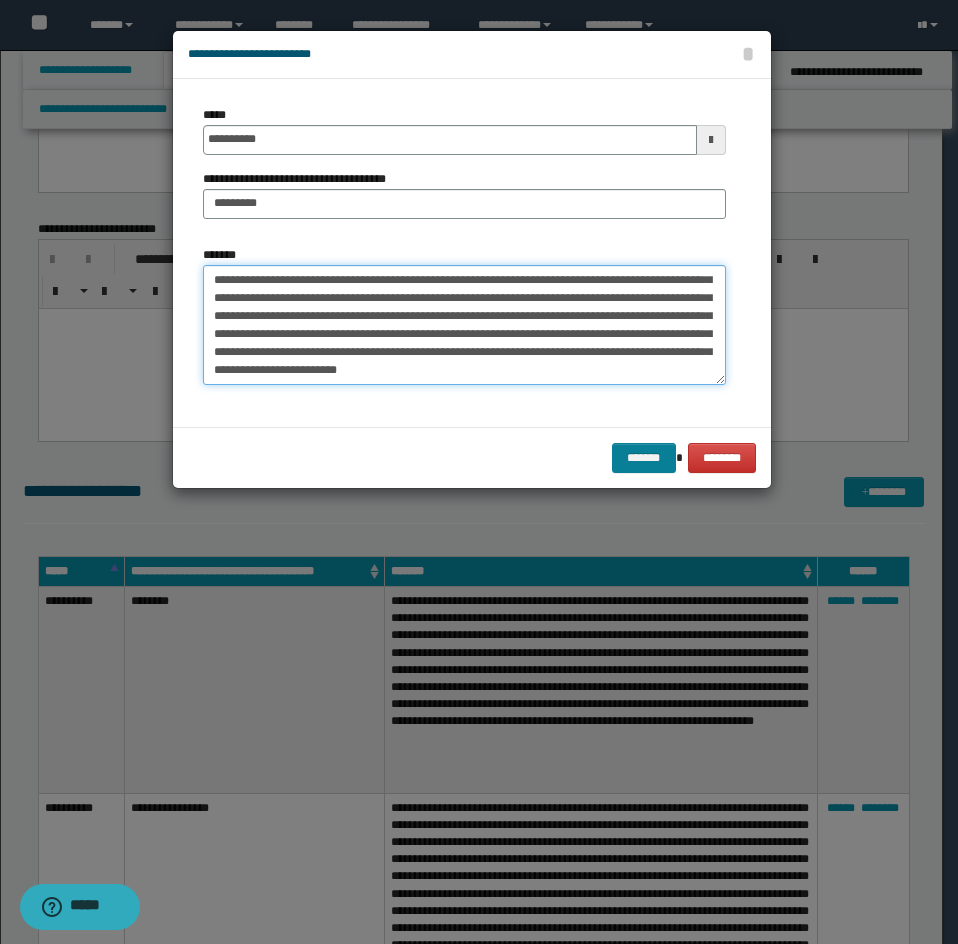 type on "**********" 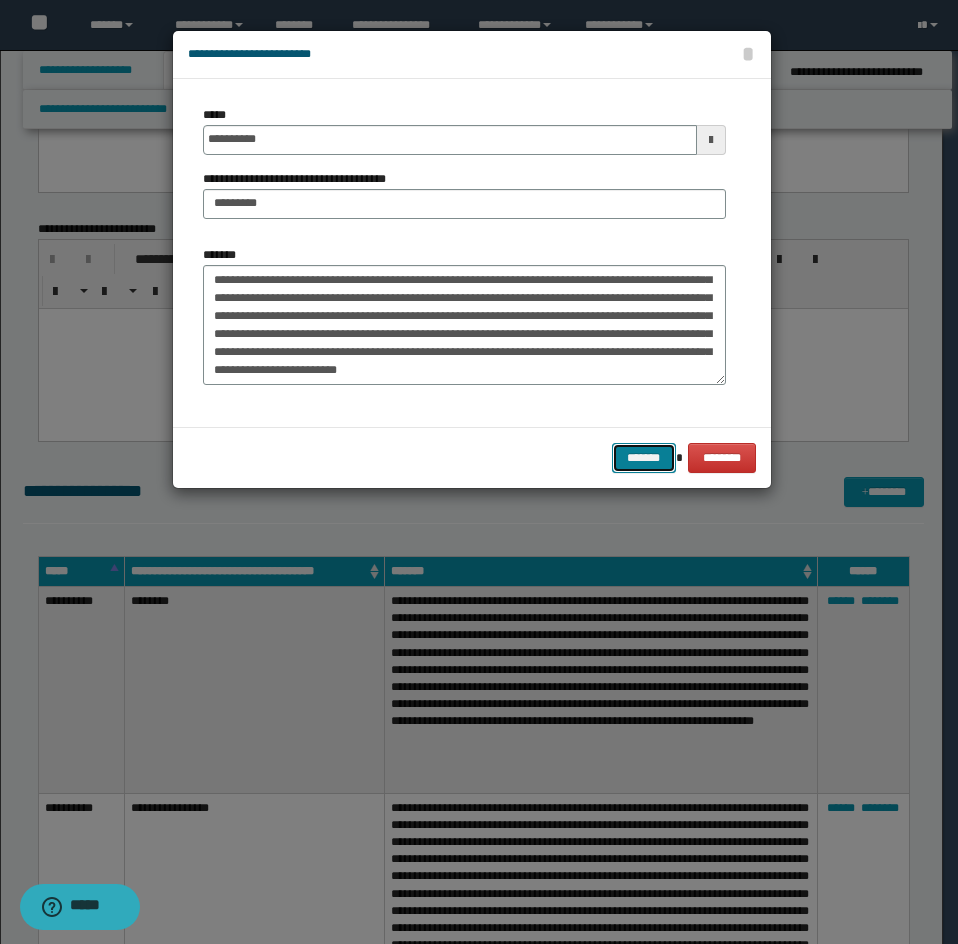 click on "*******" at bounding box center [644, 458] 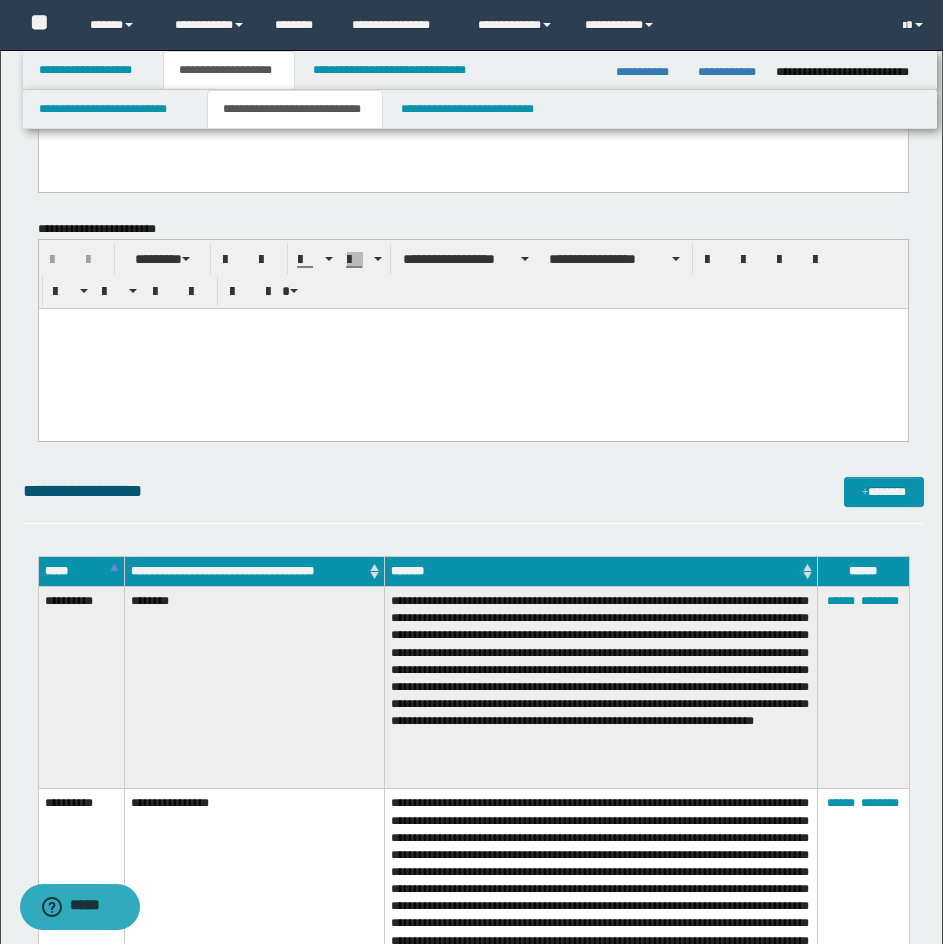 click at bounding box center [472, 348] 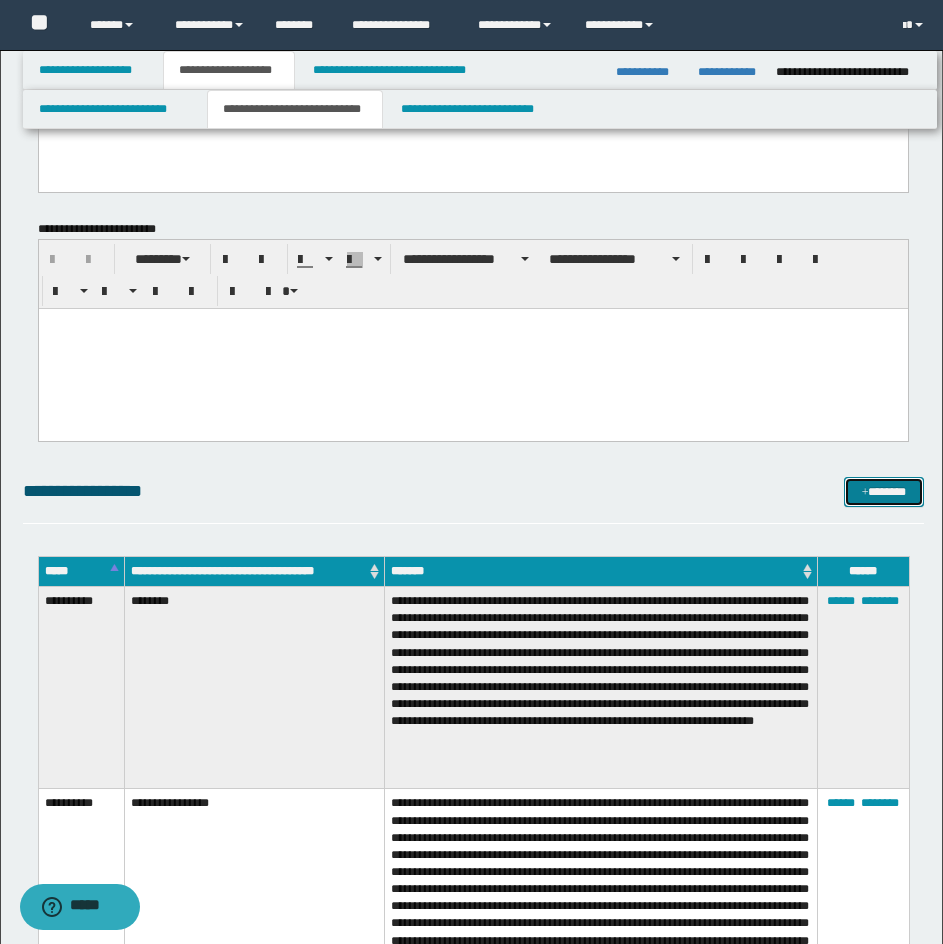 click at bounding box center (865, 493) 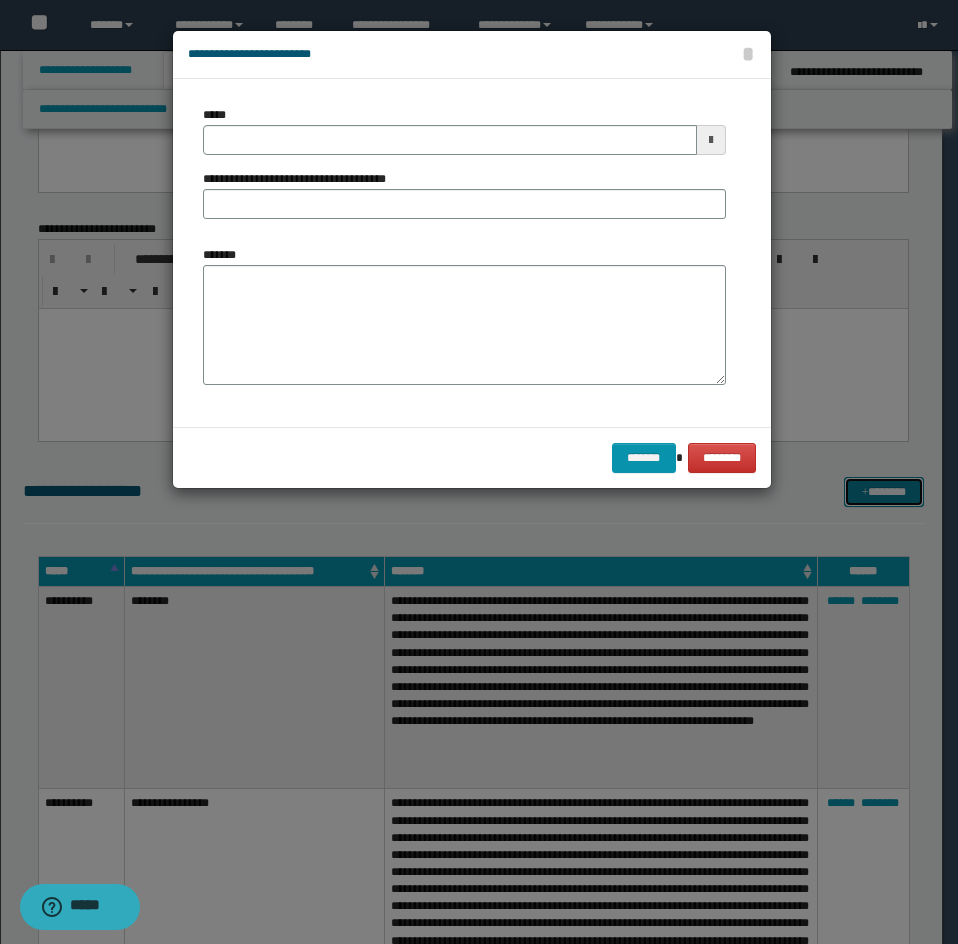 scroll, scrollTop: 0, scrollLeft: 0, axis: both 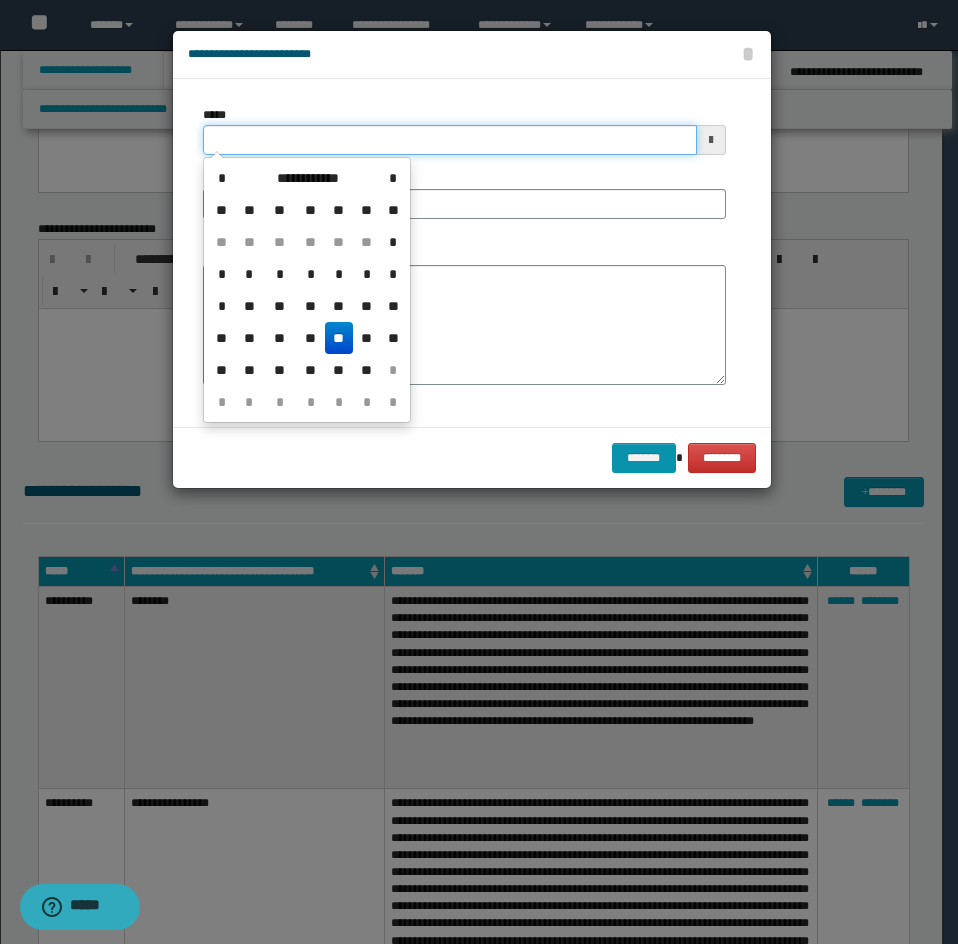 click on "*****" at bounding box center [450, 140] 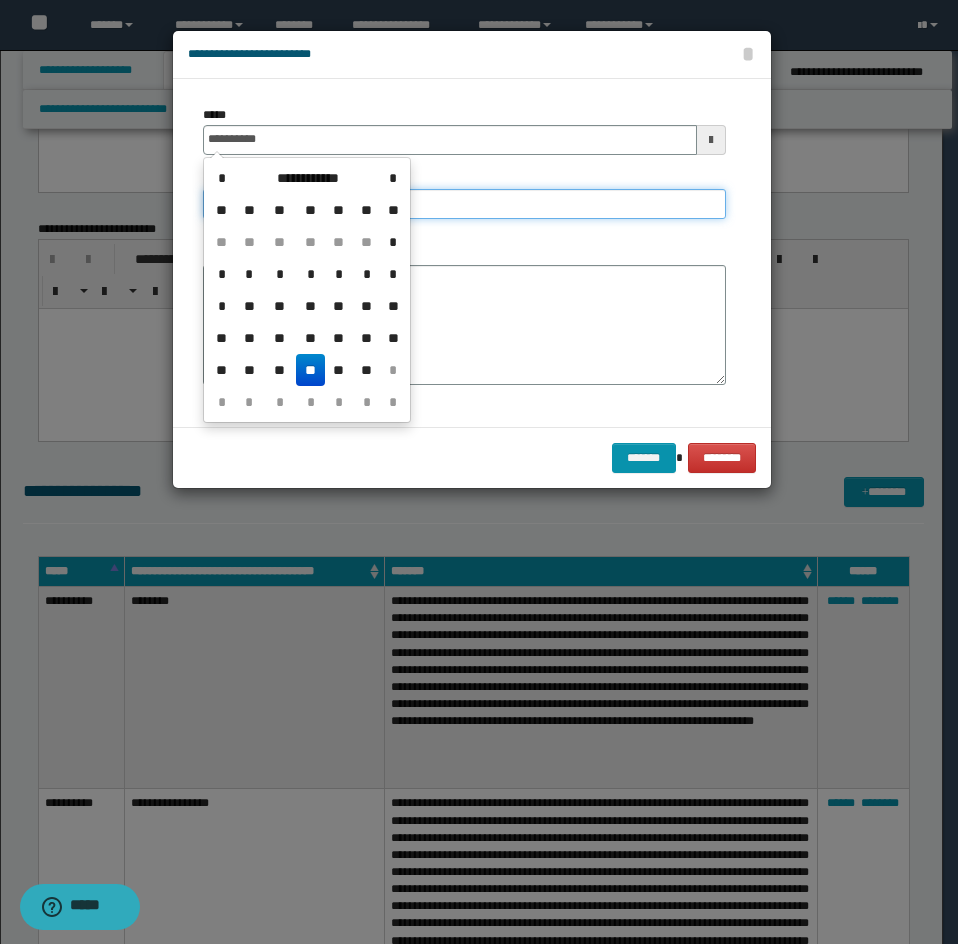 type on "**********" 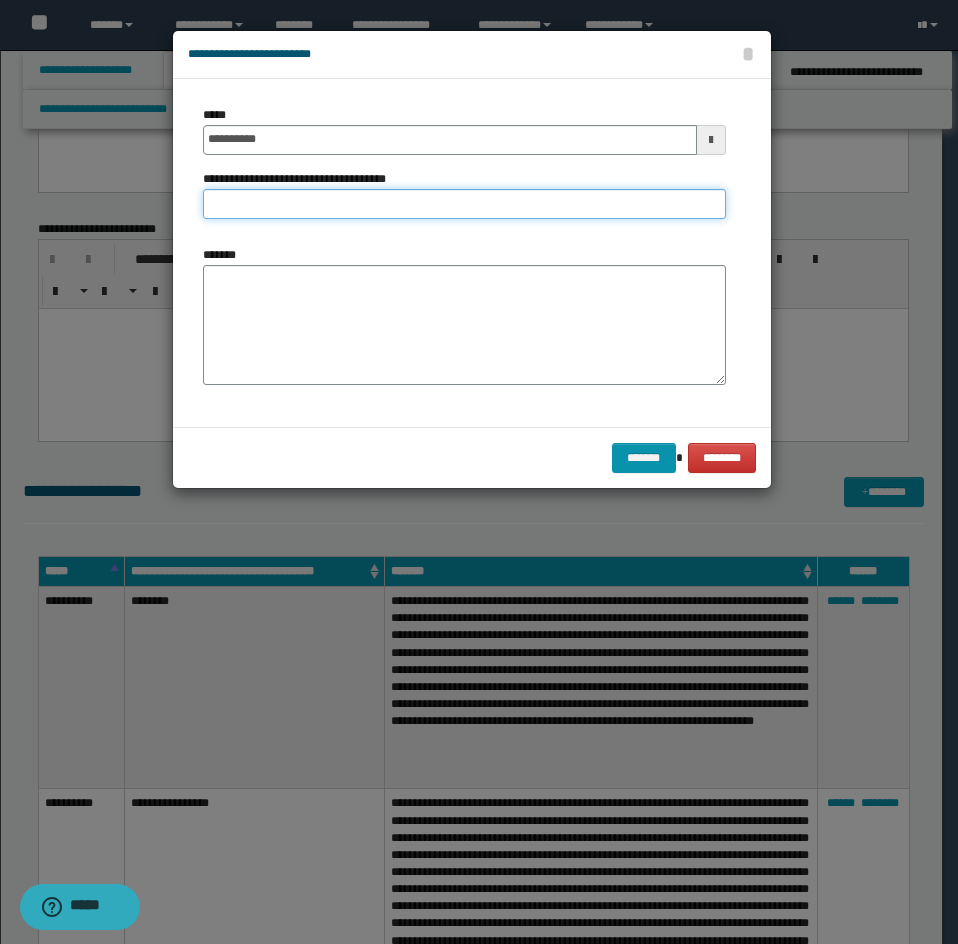 click on "**********" at bounding box center [464, 204] 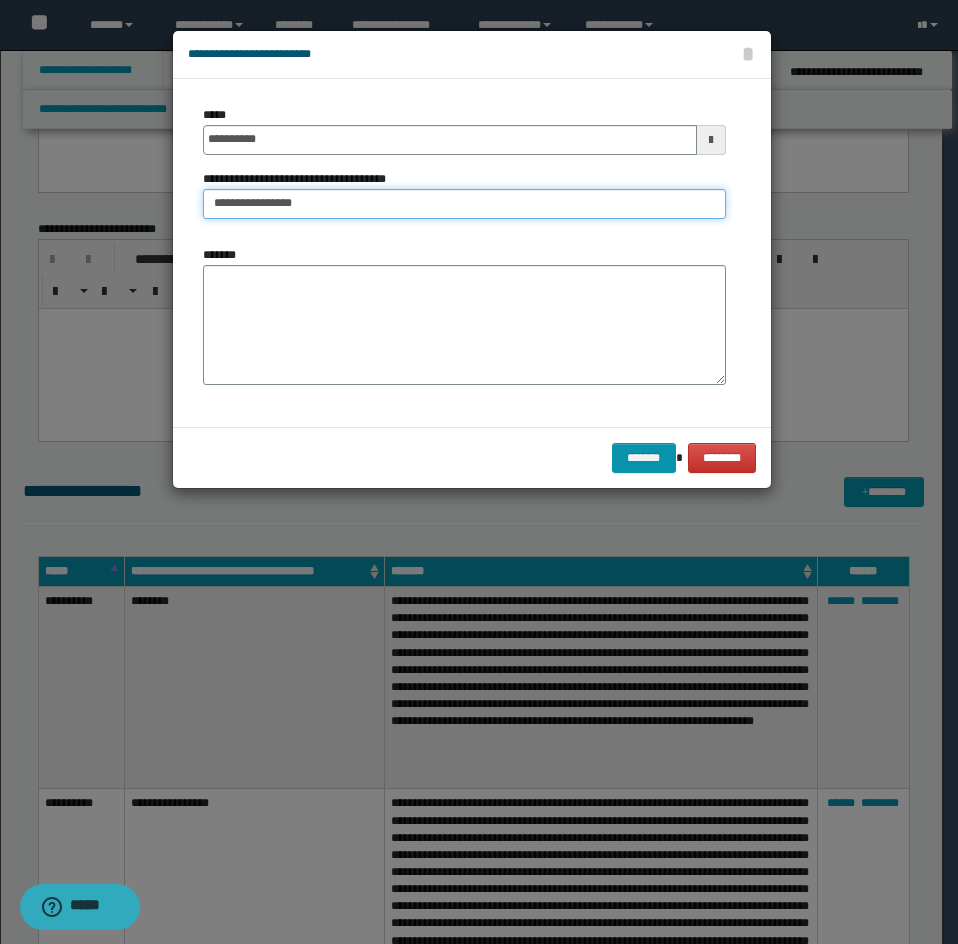 type on "**********" 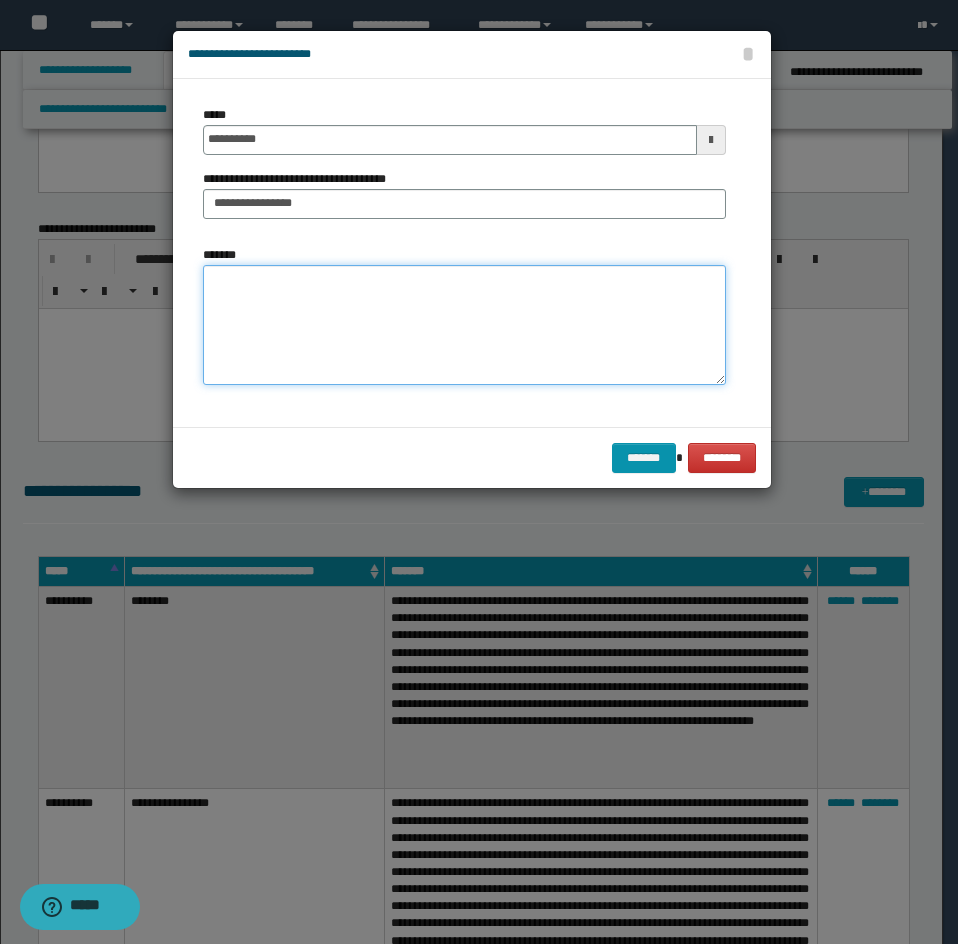 click on "*******" at bounding box center [464, 325] 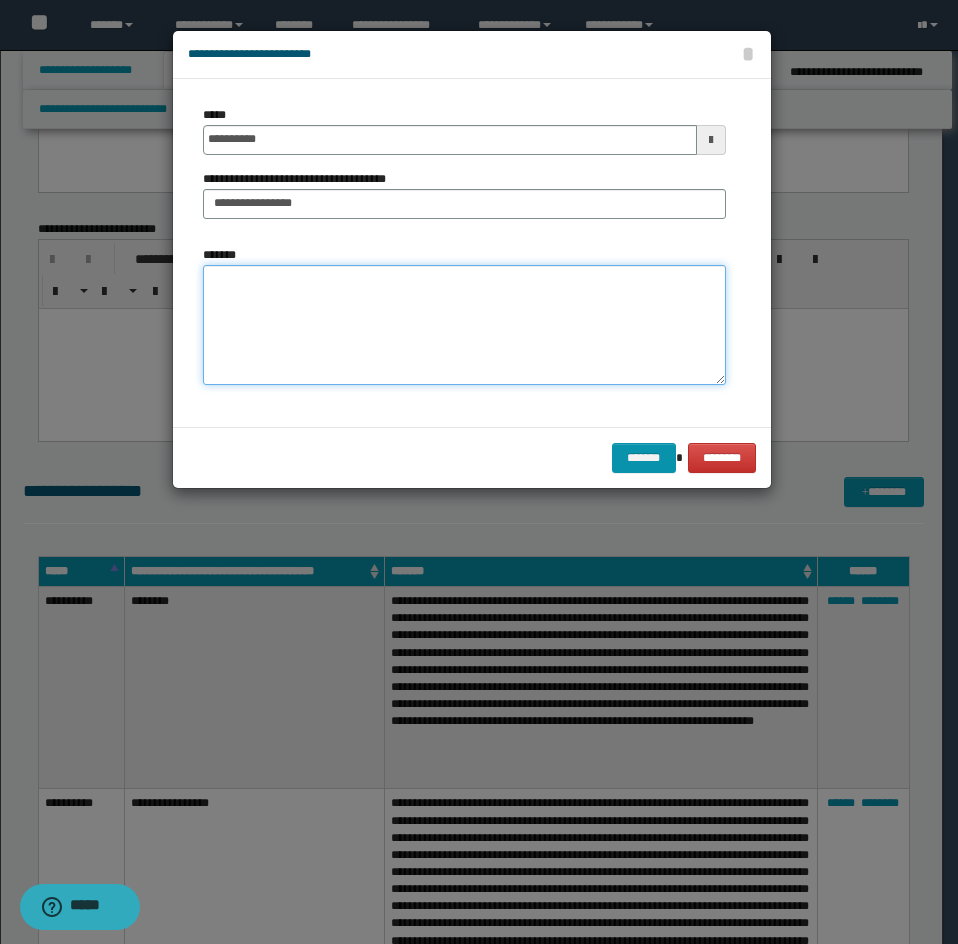 paste on "**********" 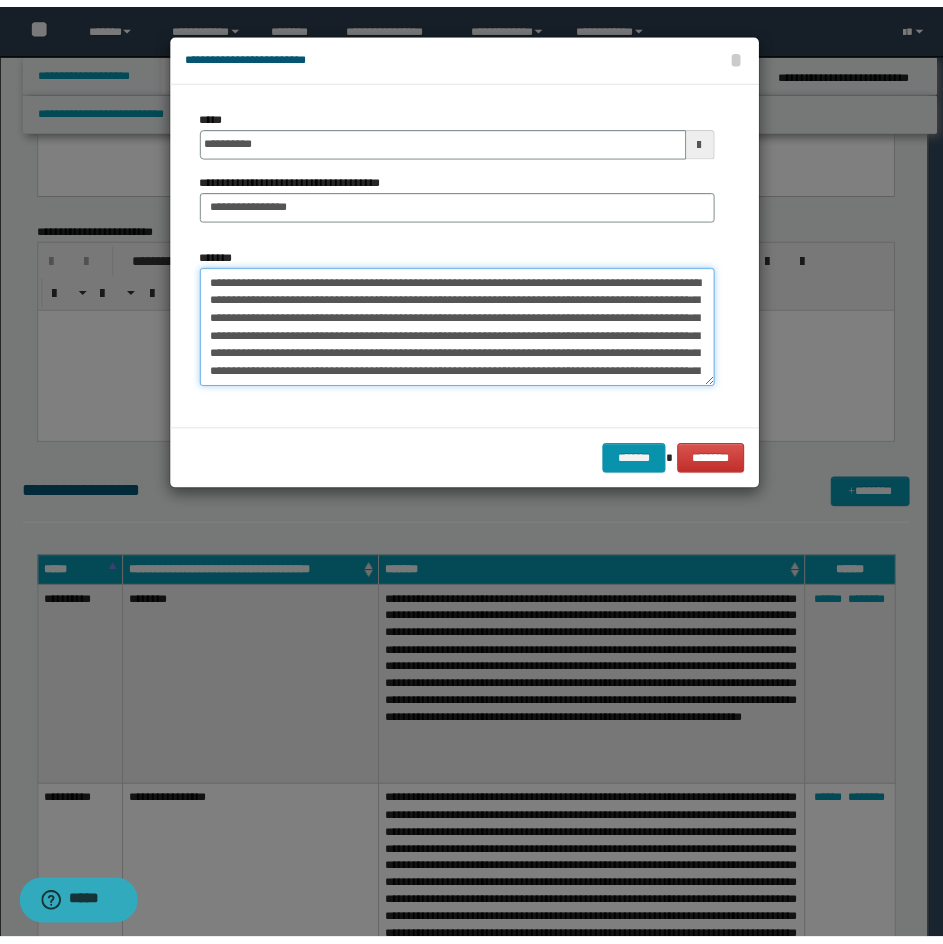 scroll, scrollTop: 408, scrollLeft: 0, axis: vertical 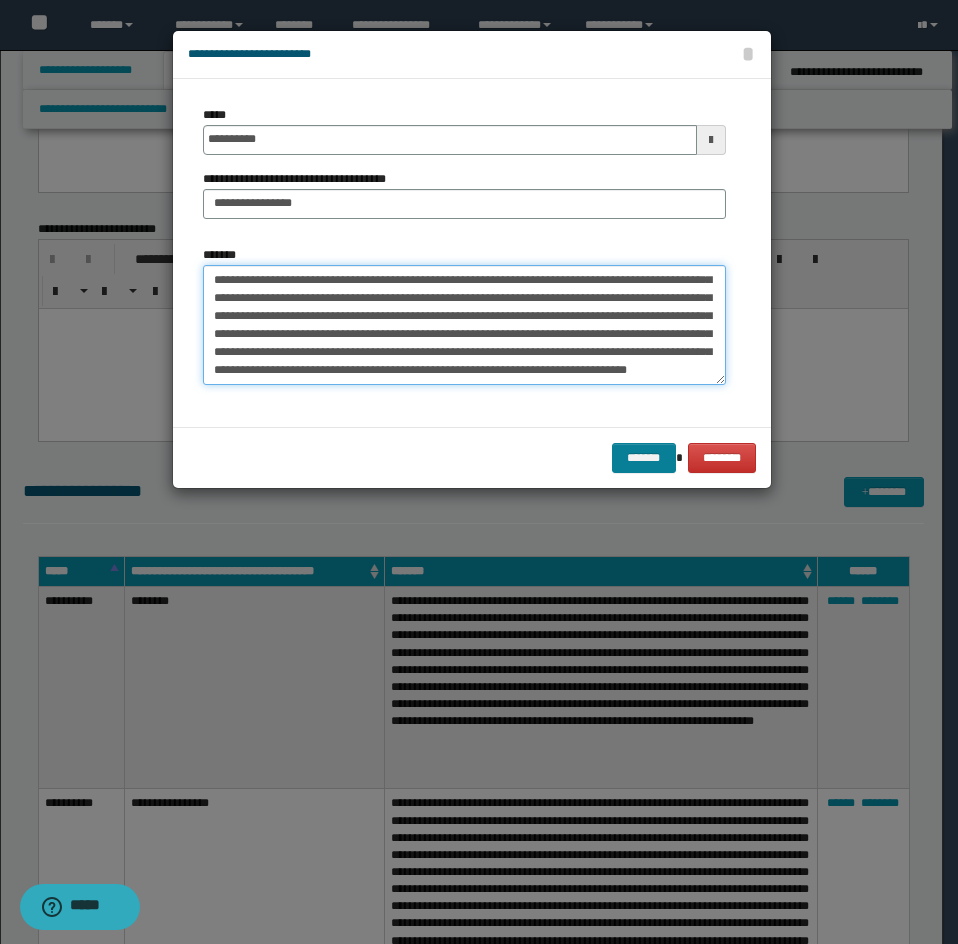 type on "**********" 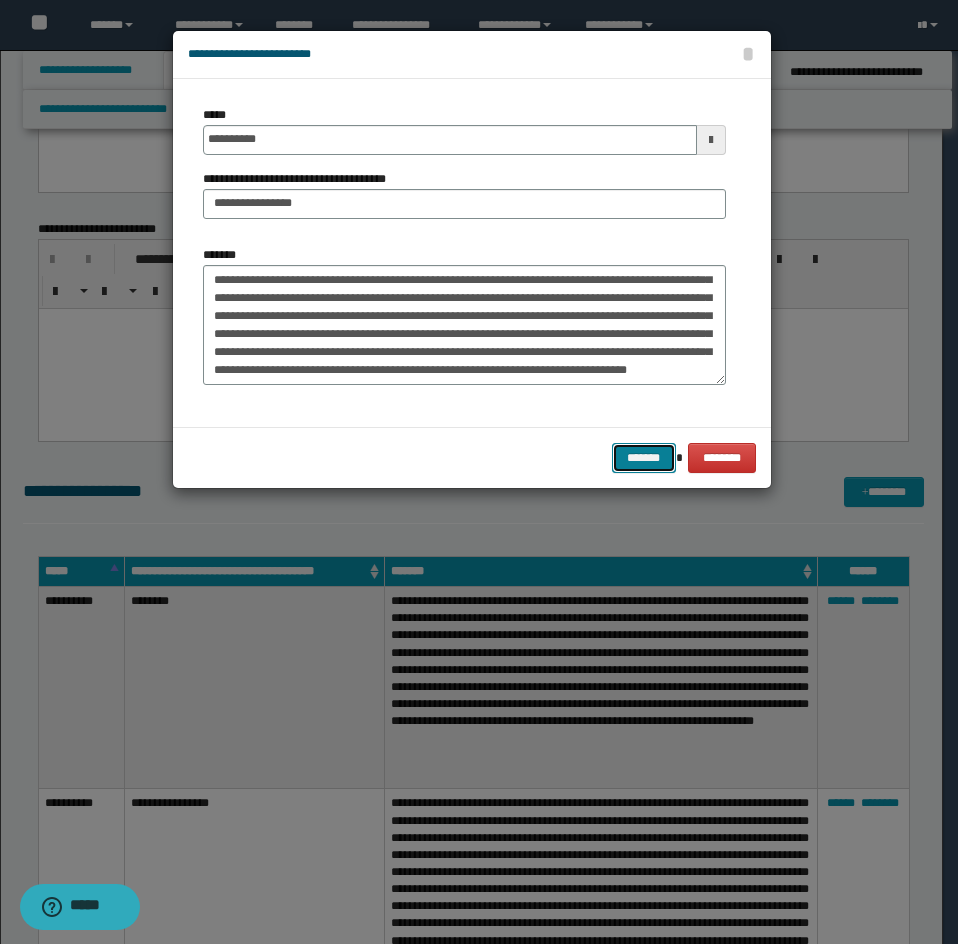 click on "*******" at bounding box center (644, 458) 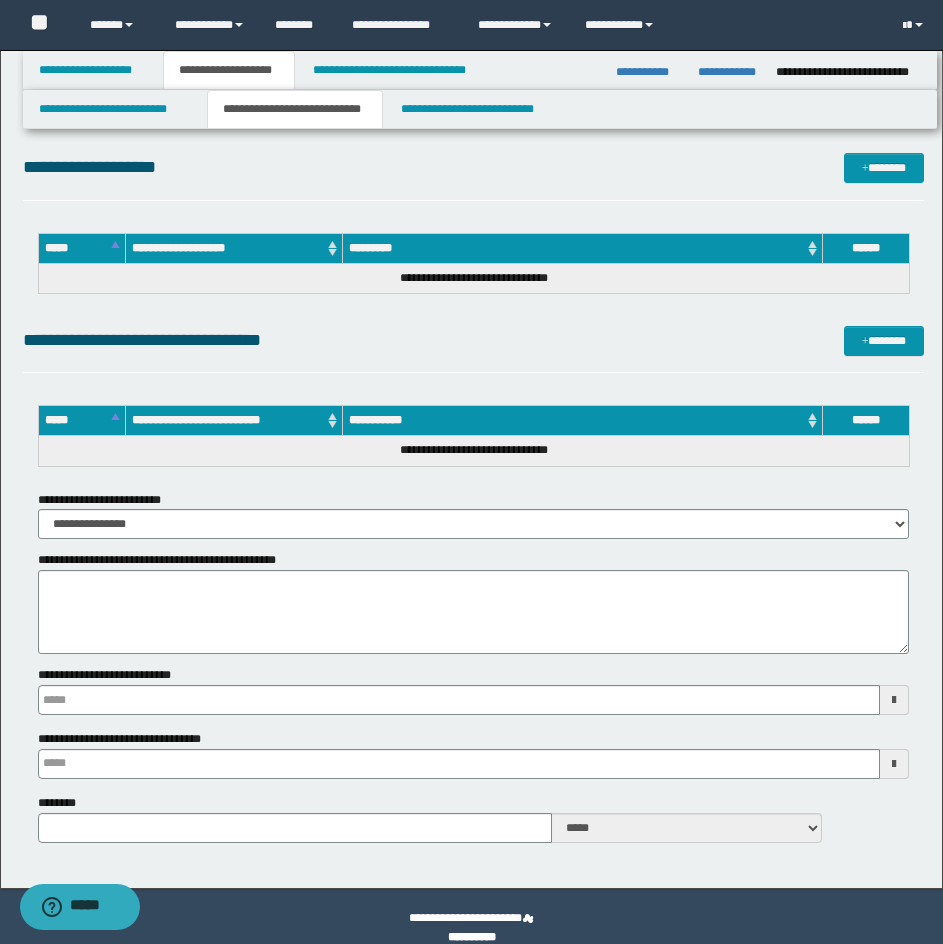 scroll, scrollTop: 3720, scrollLeft: 0, axis: vertical 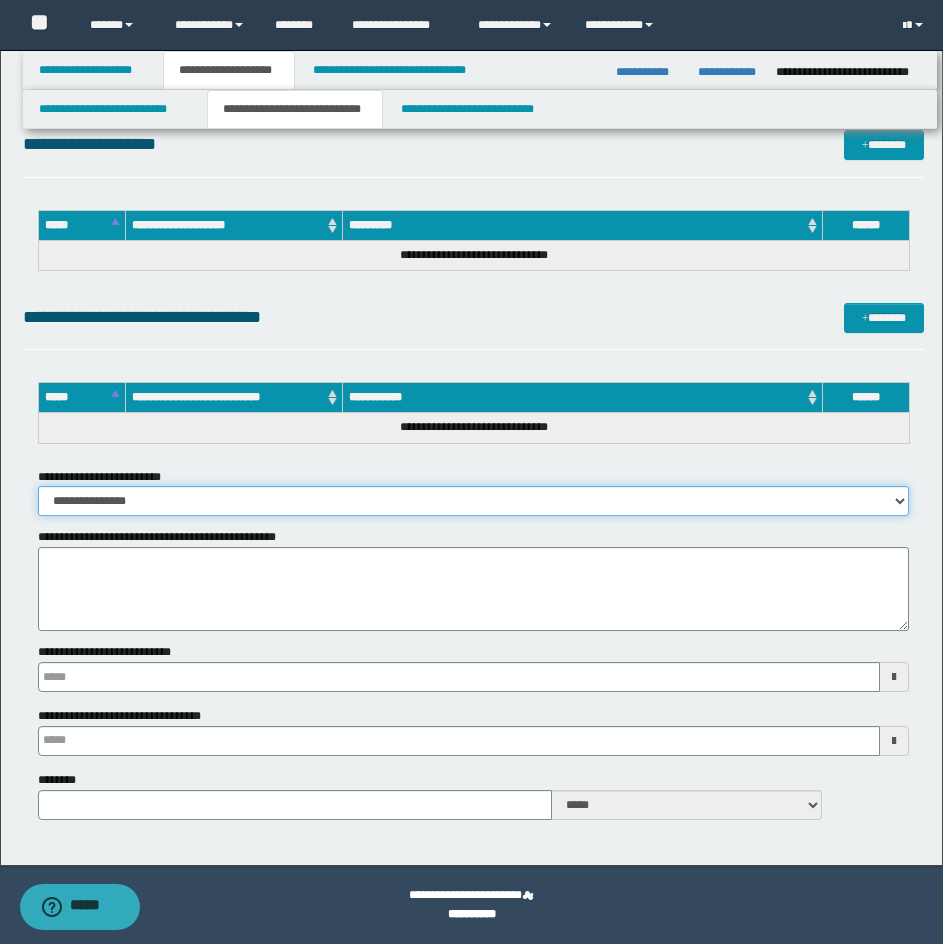 click on "**********" at bounding box center [473, 501] 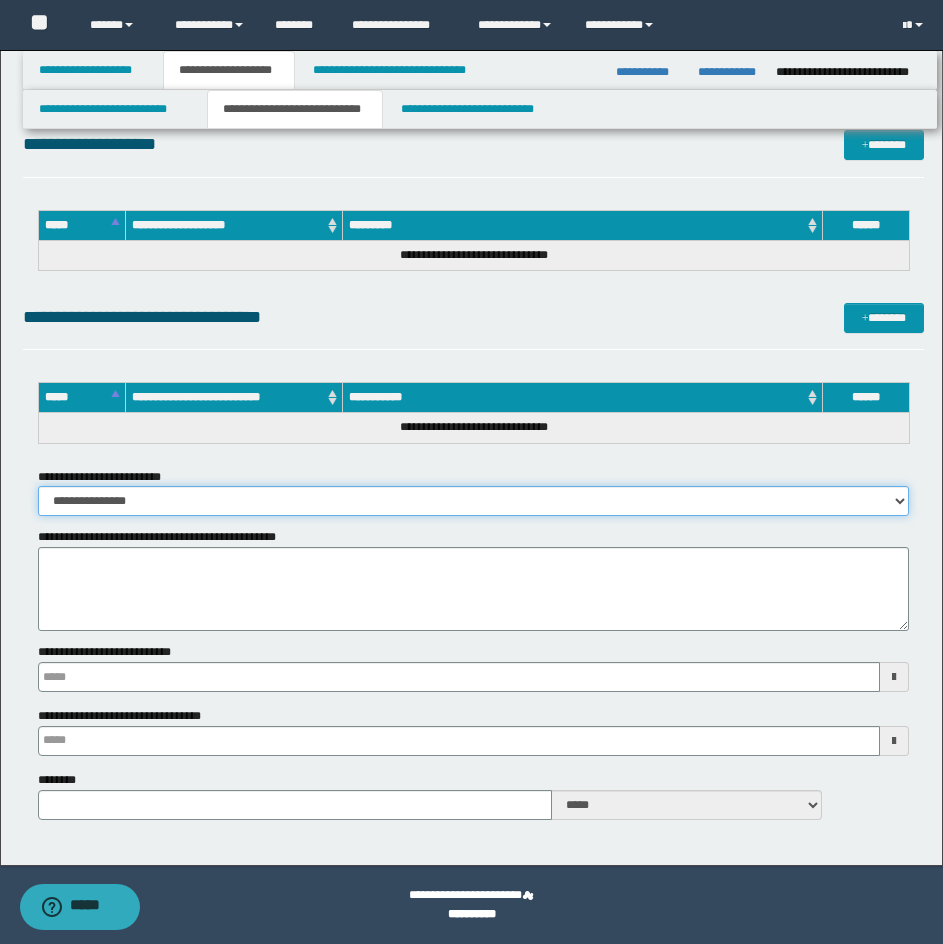 type 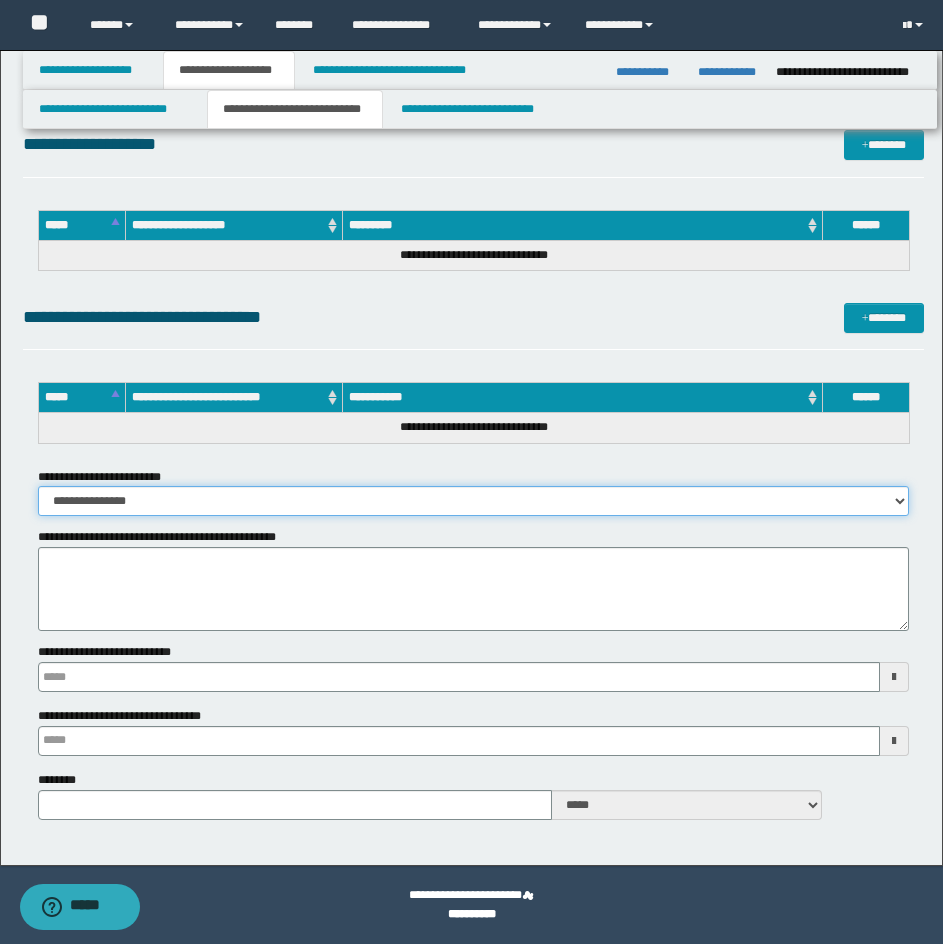 type 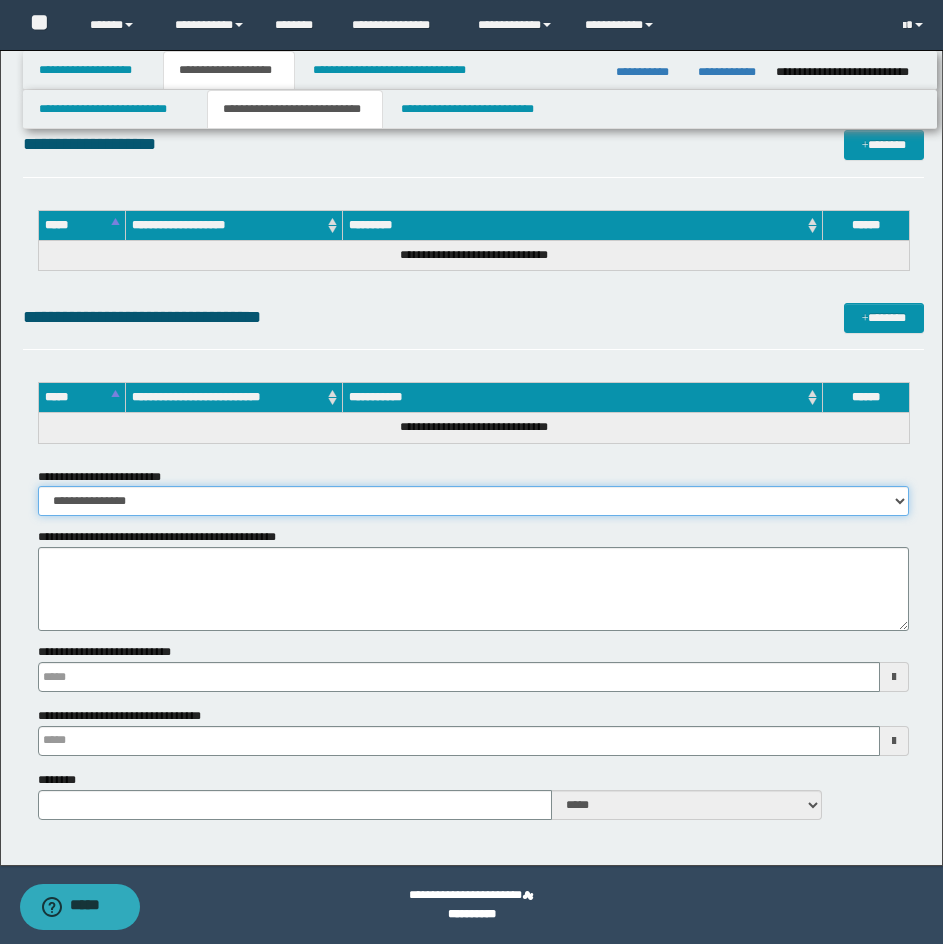 select on "*" 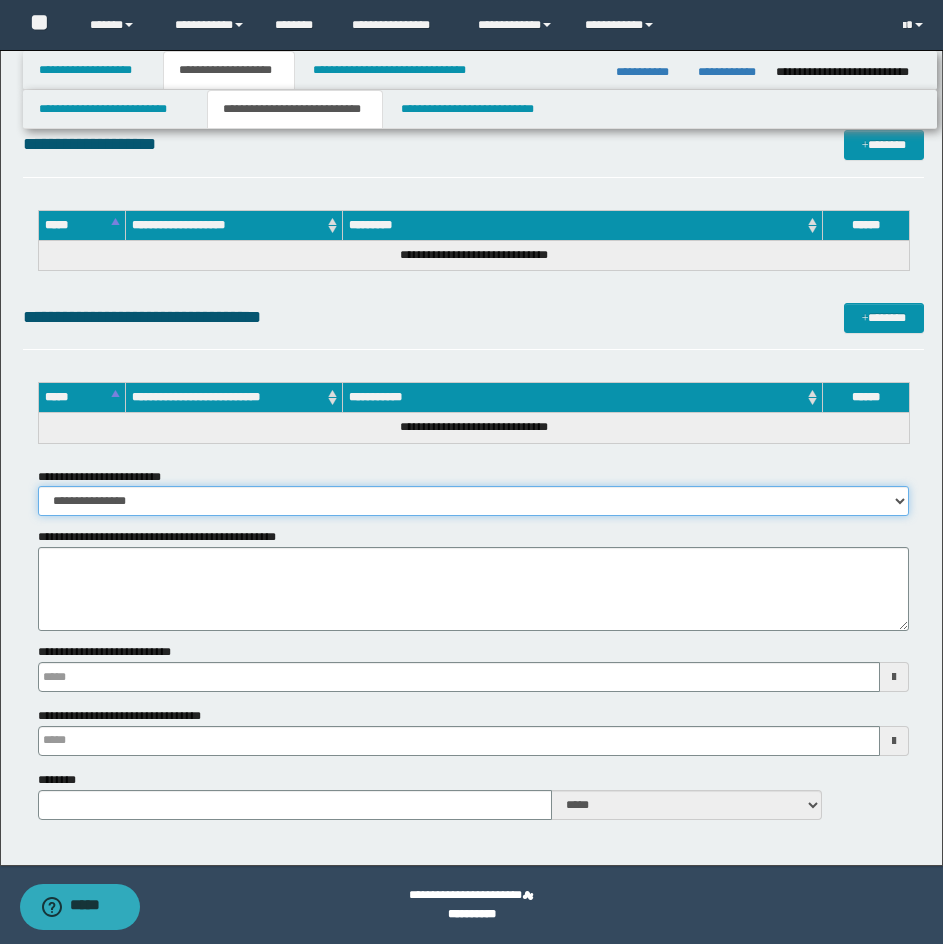 click on "**********" at bounding box center (473, 501) 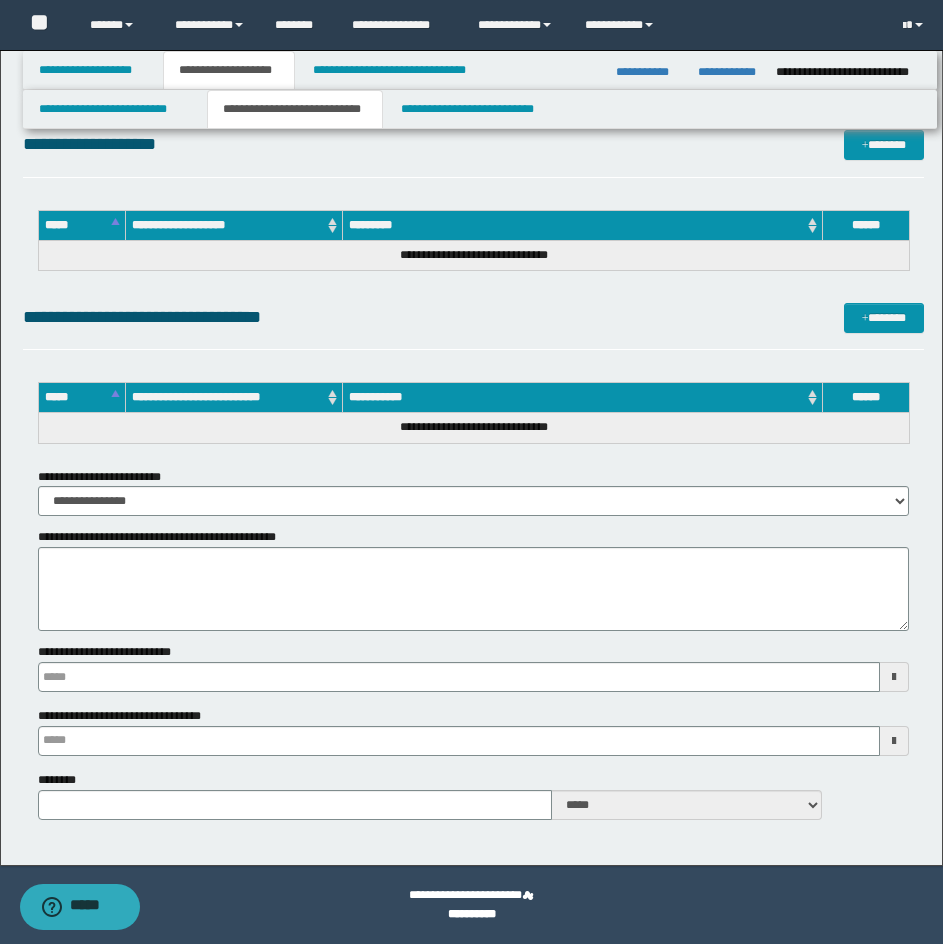 type 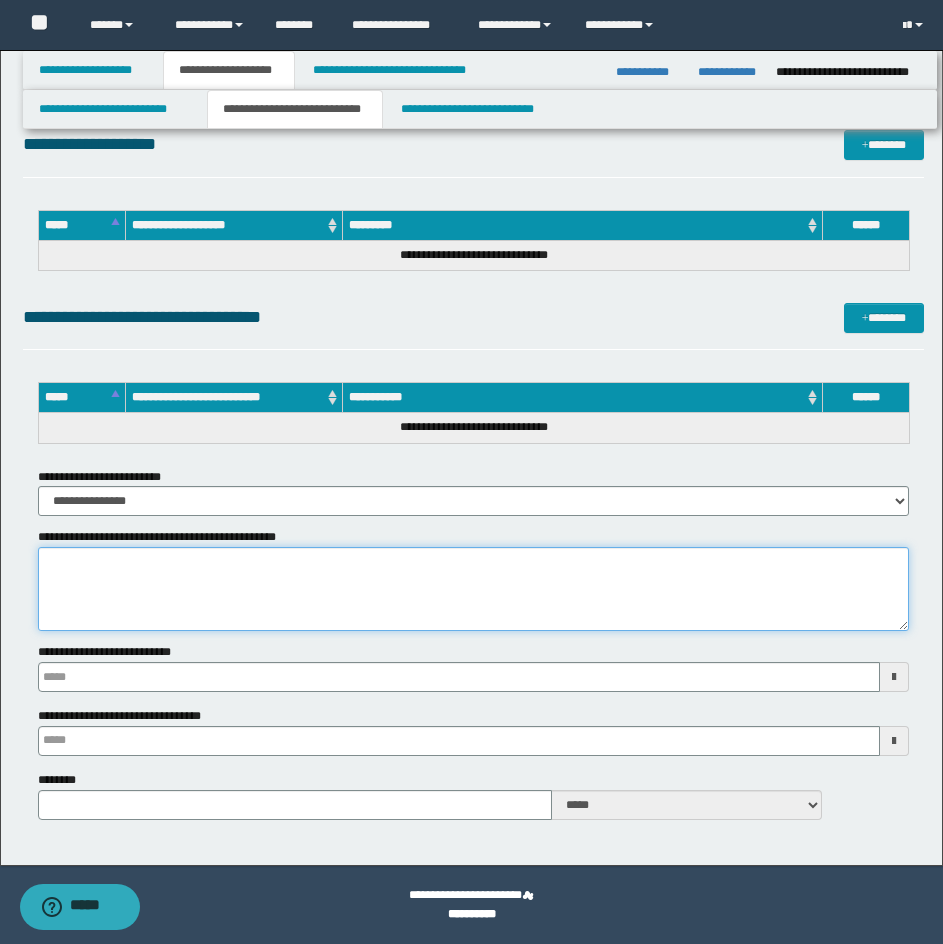 click on "**********" at bounding box center [473, 589] 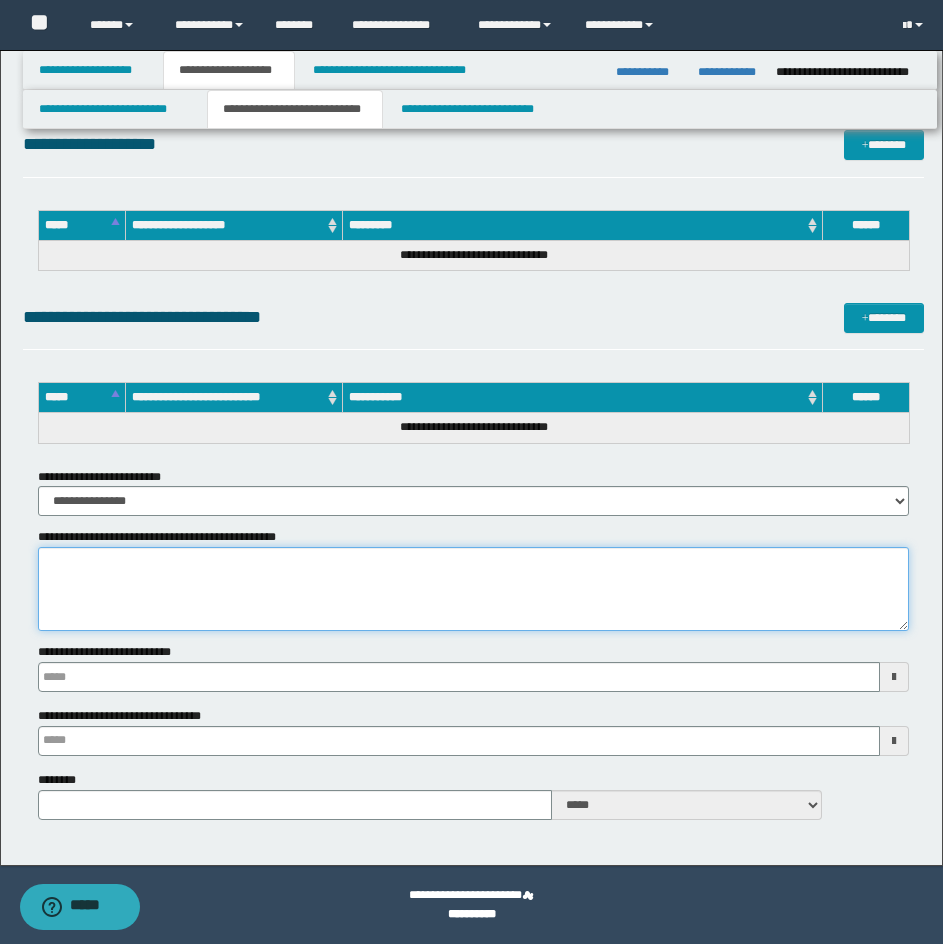 paste on "**********" 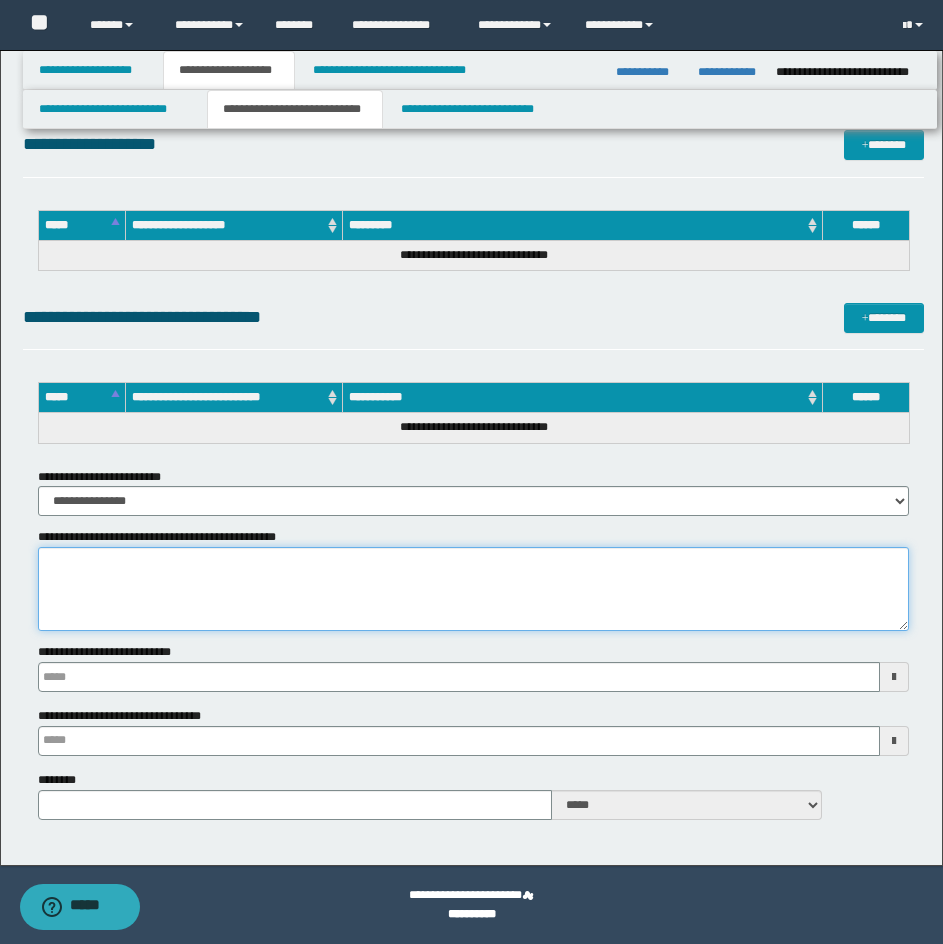 type on "**********" 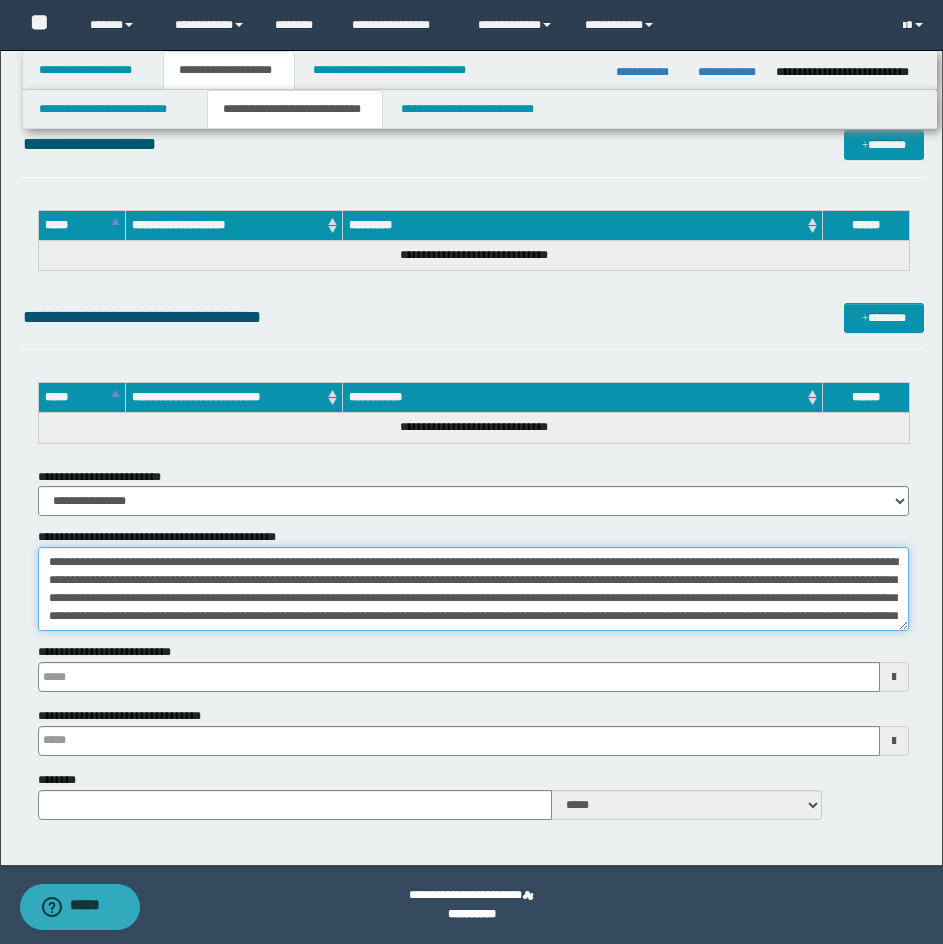 scroll, scrollTop: 211, scrollLeft: 0, axis: vertical 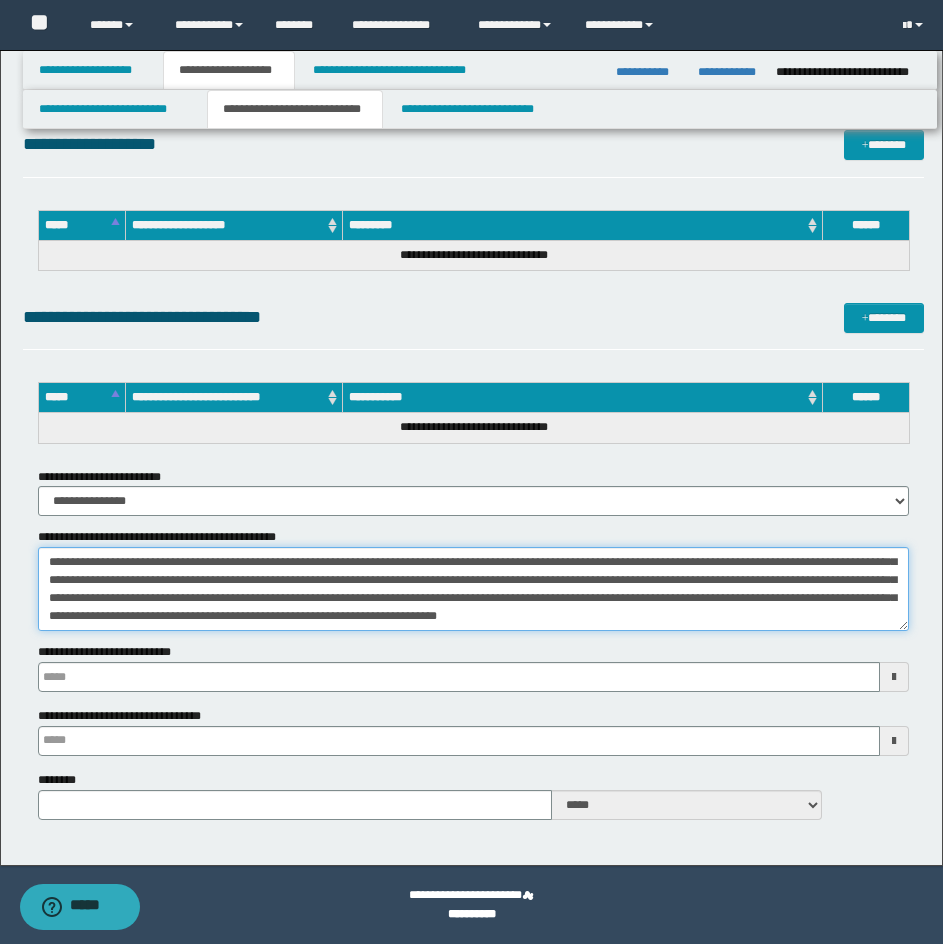 type 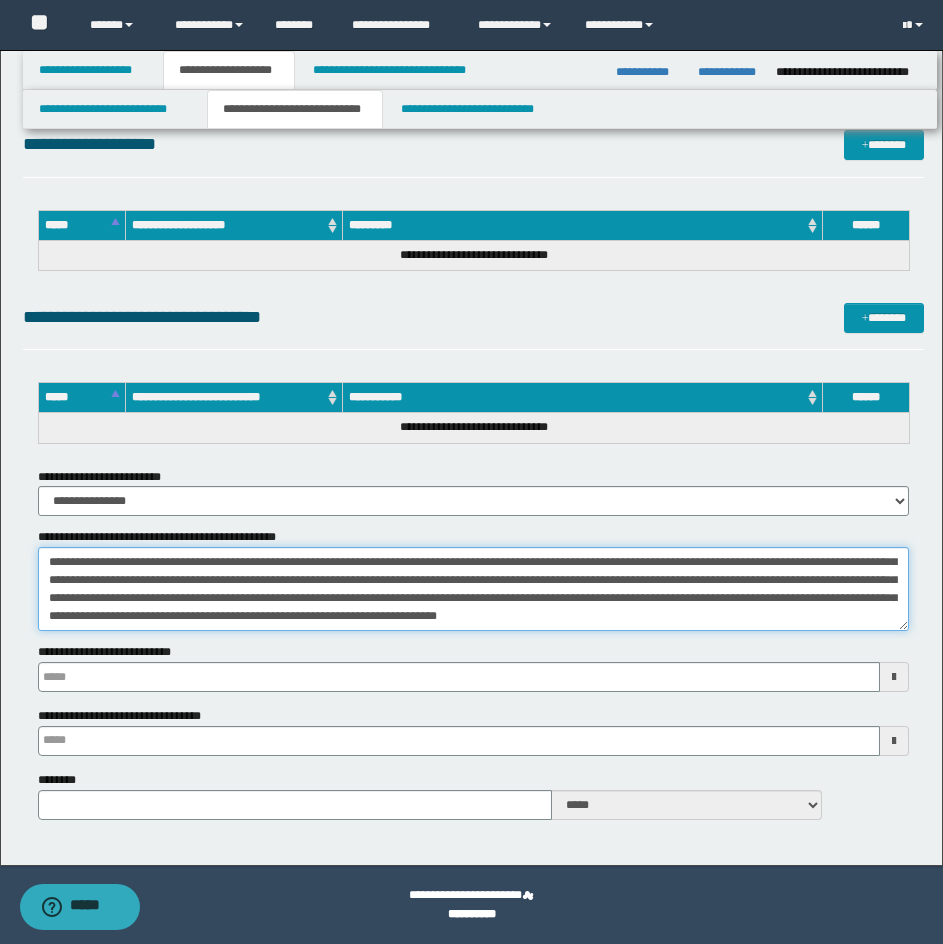 type on "**********" 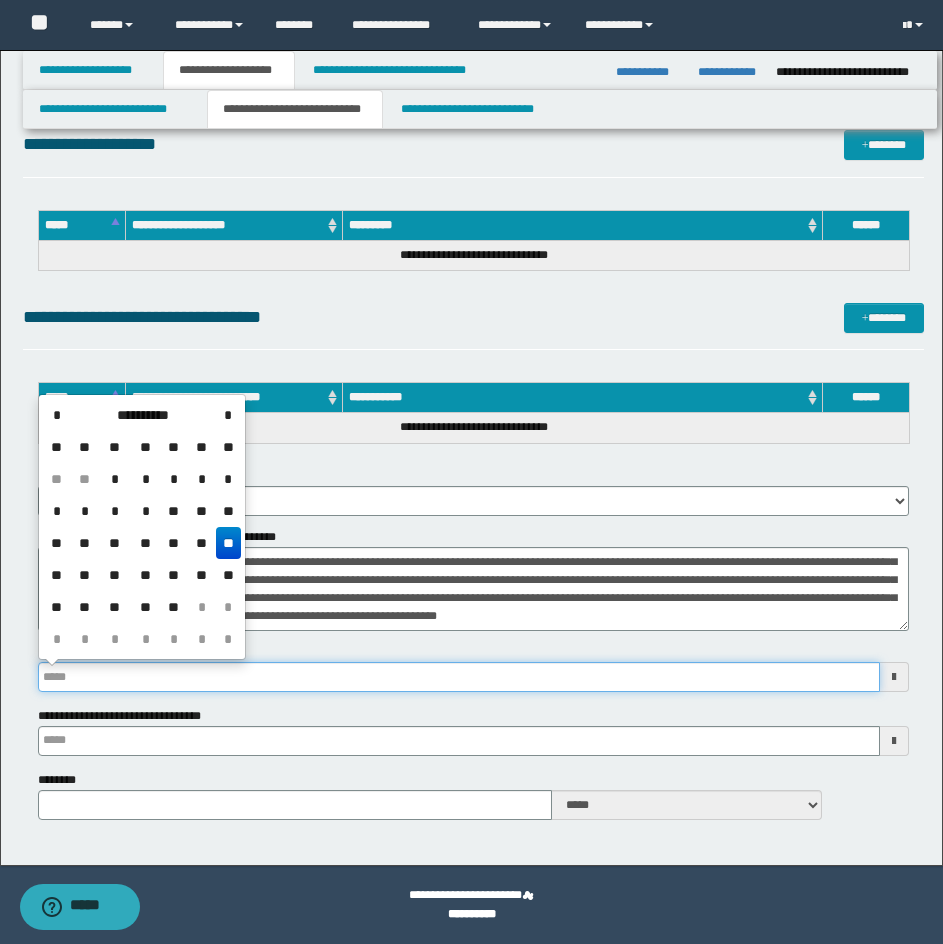 click on "**********" at bounding box center [459, 677] 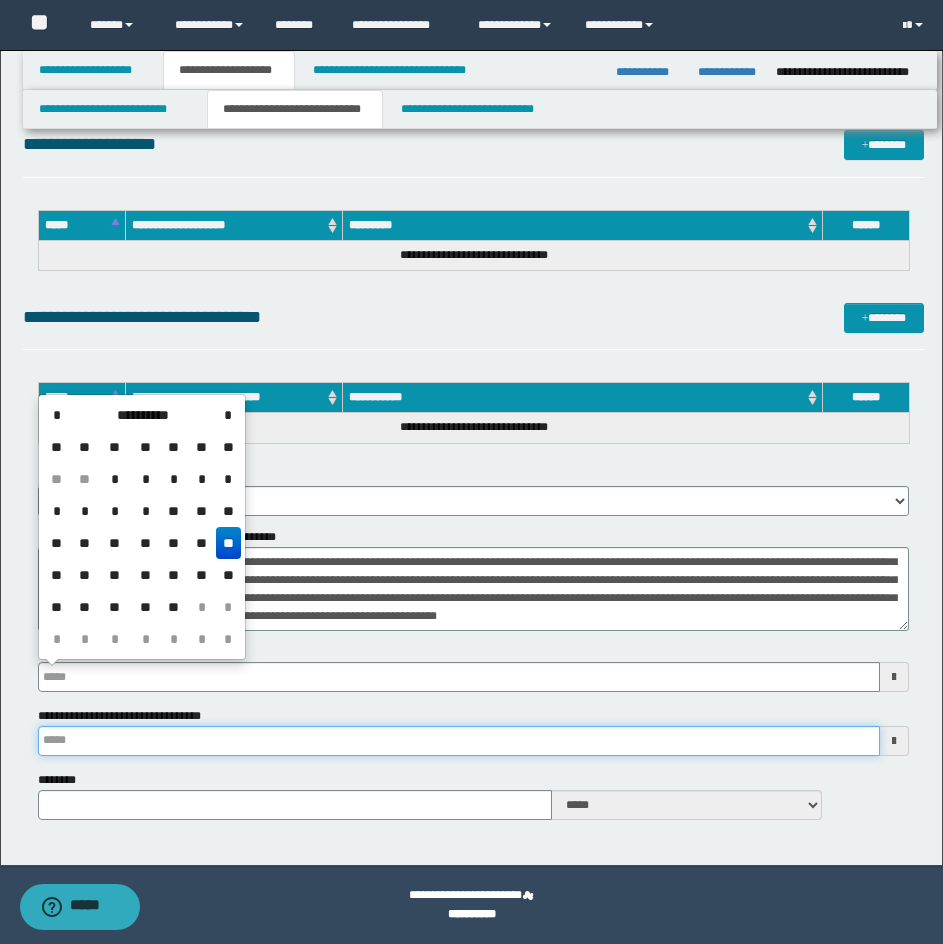 click on "**********" at bounding box center [459, 741] 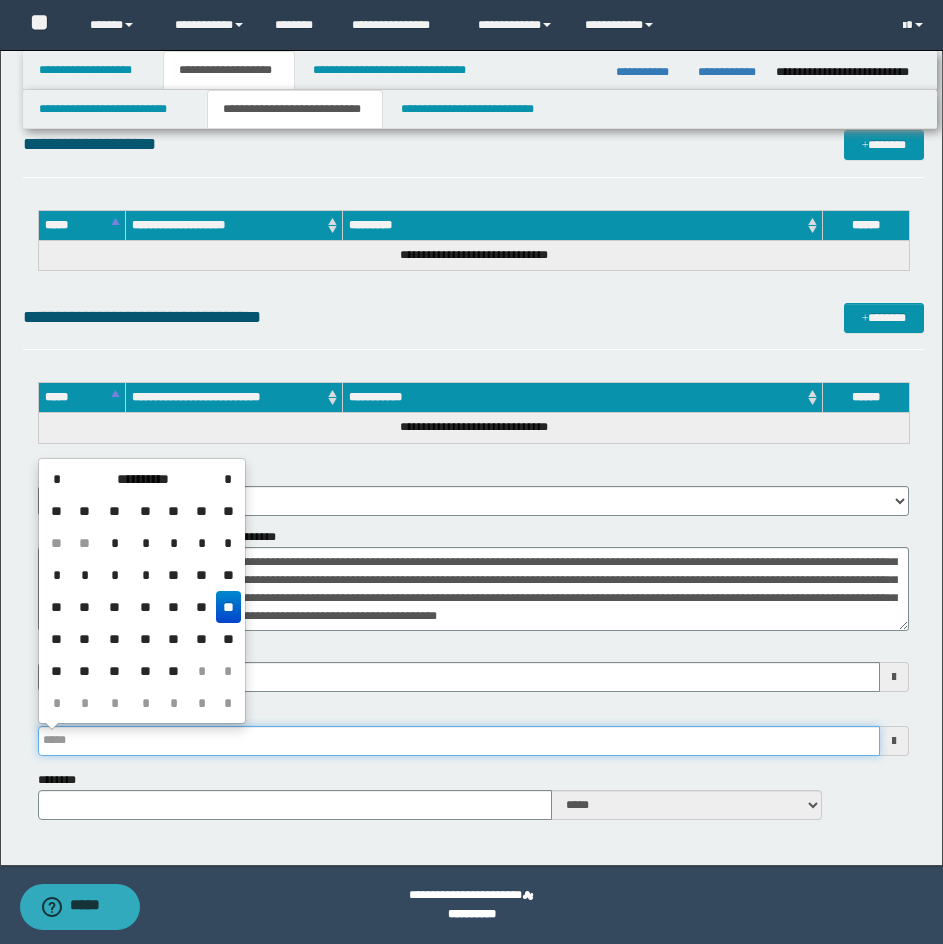 type 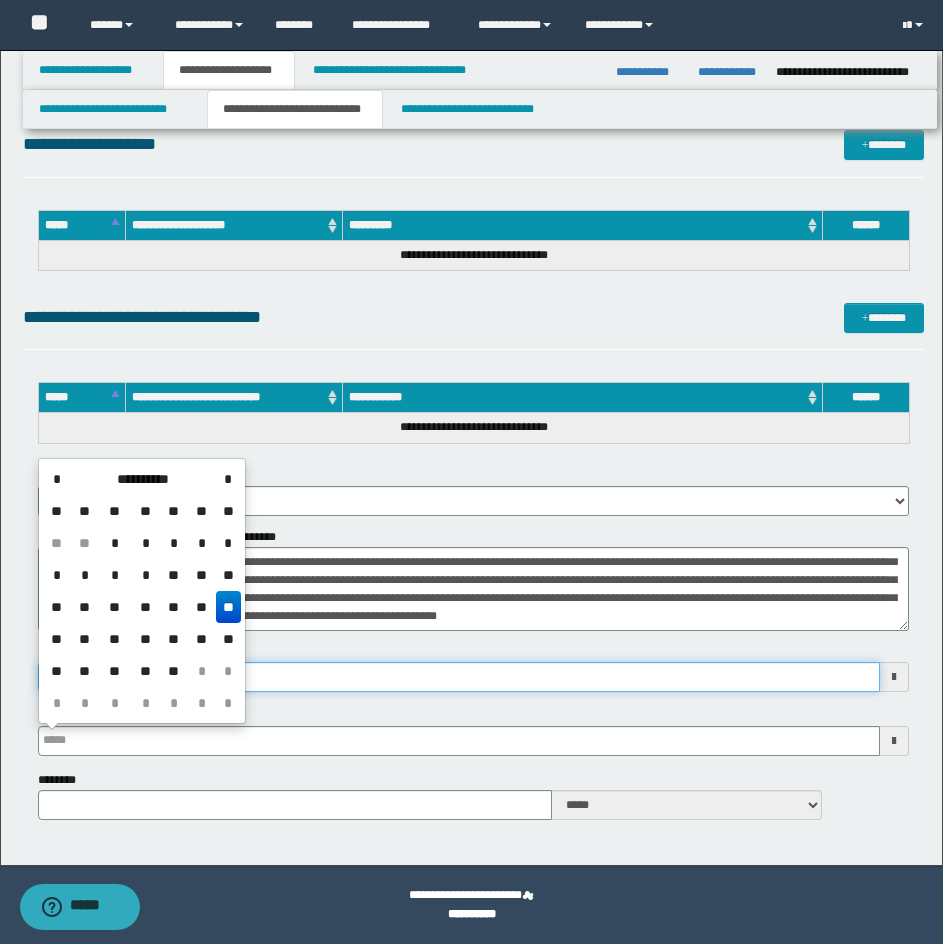 type 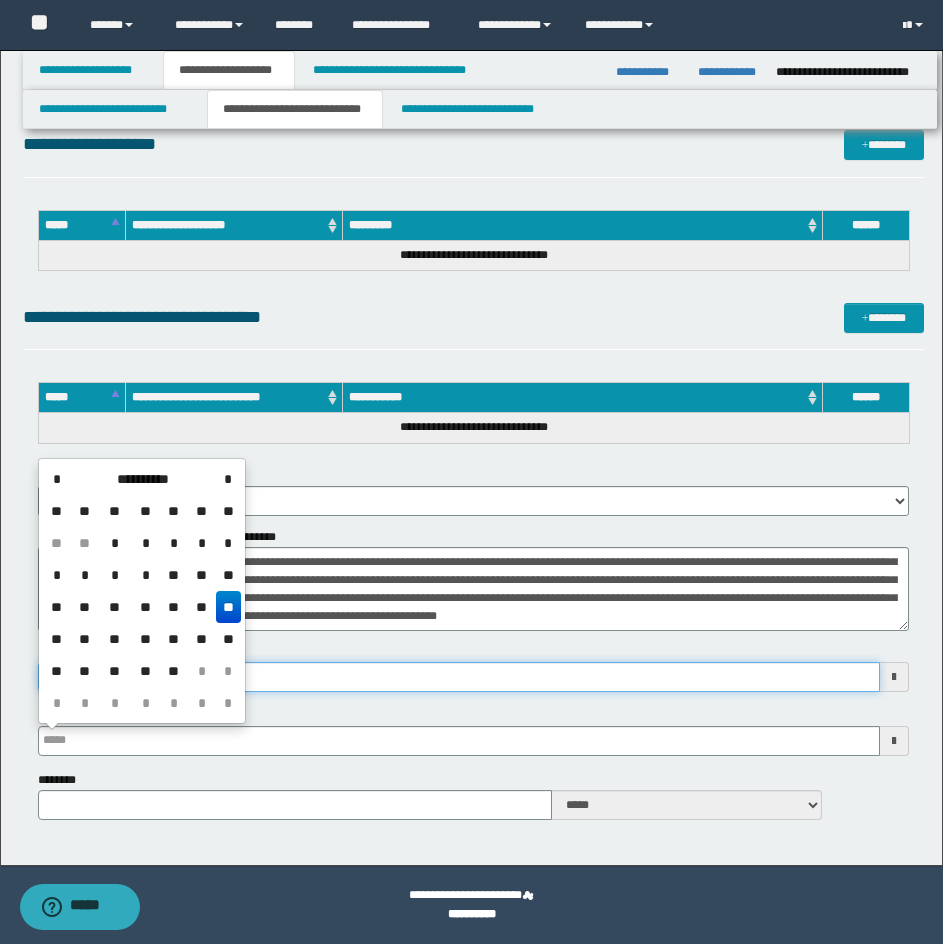 click on "**********" at bounding box center (459, 677) 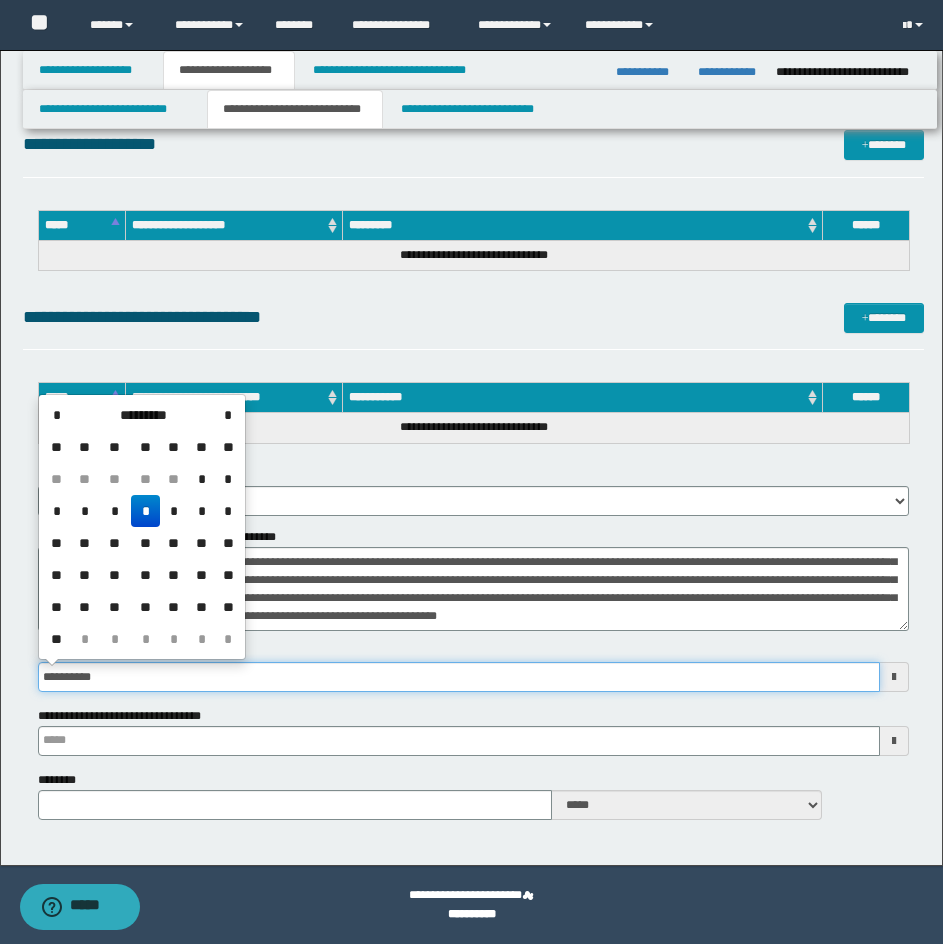 type on "**********" 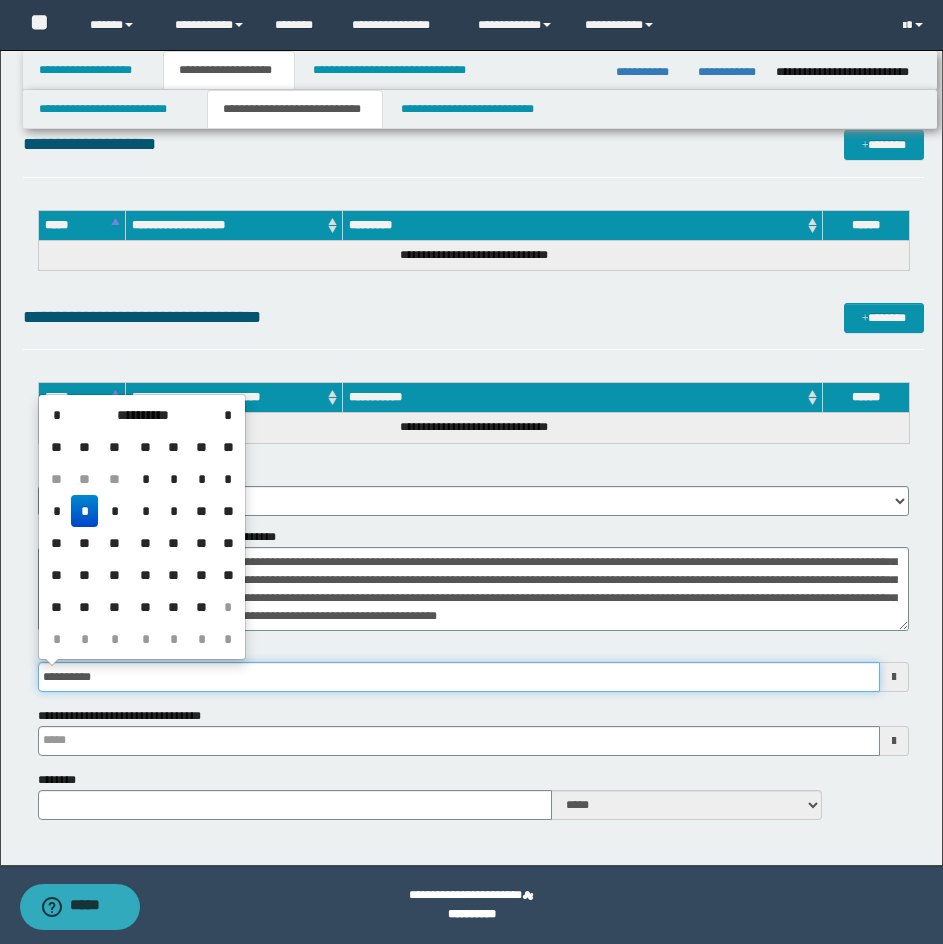 type 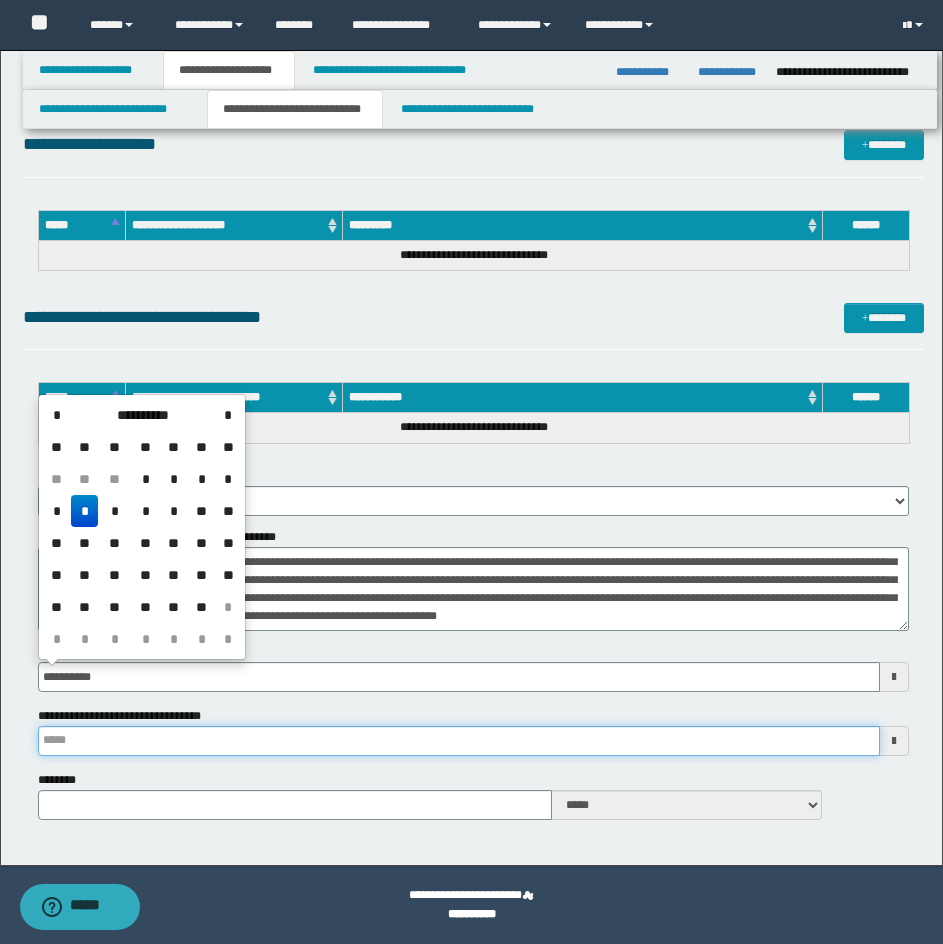 type on "**********" 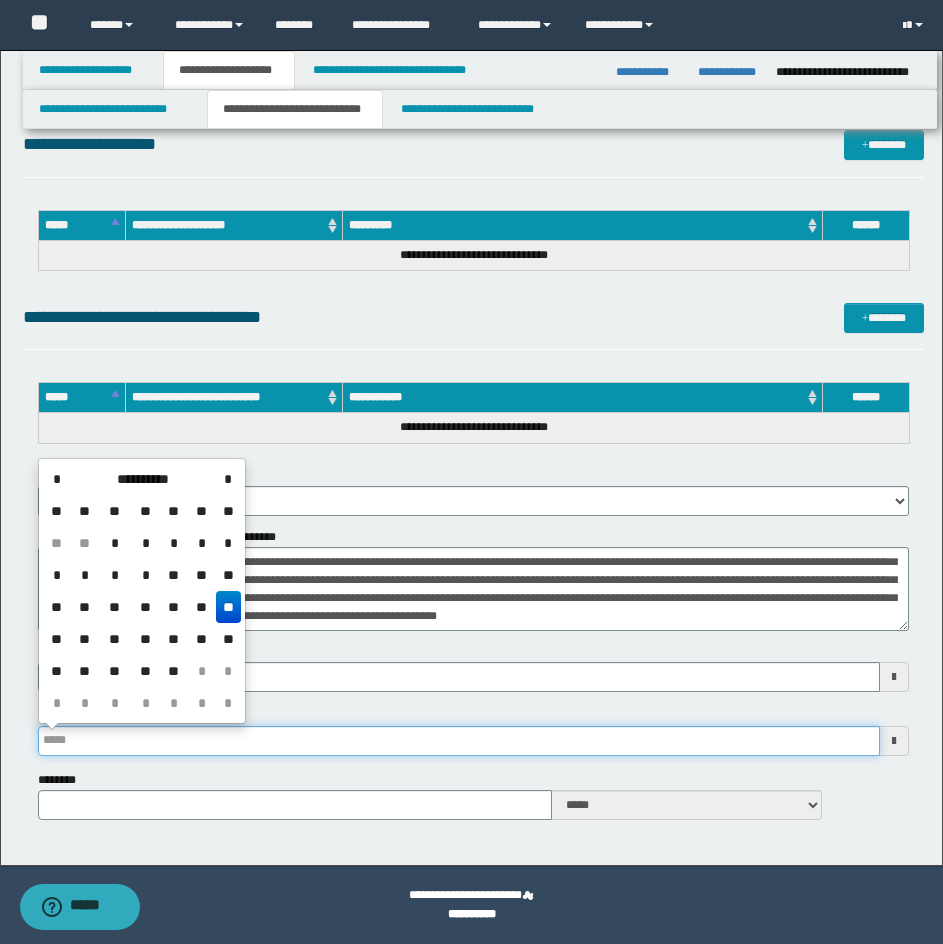 click on "**********" at bounding box center [459, 741] 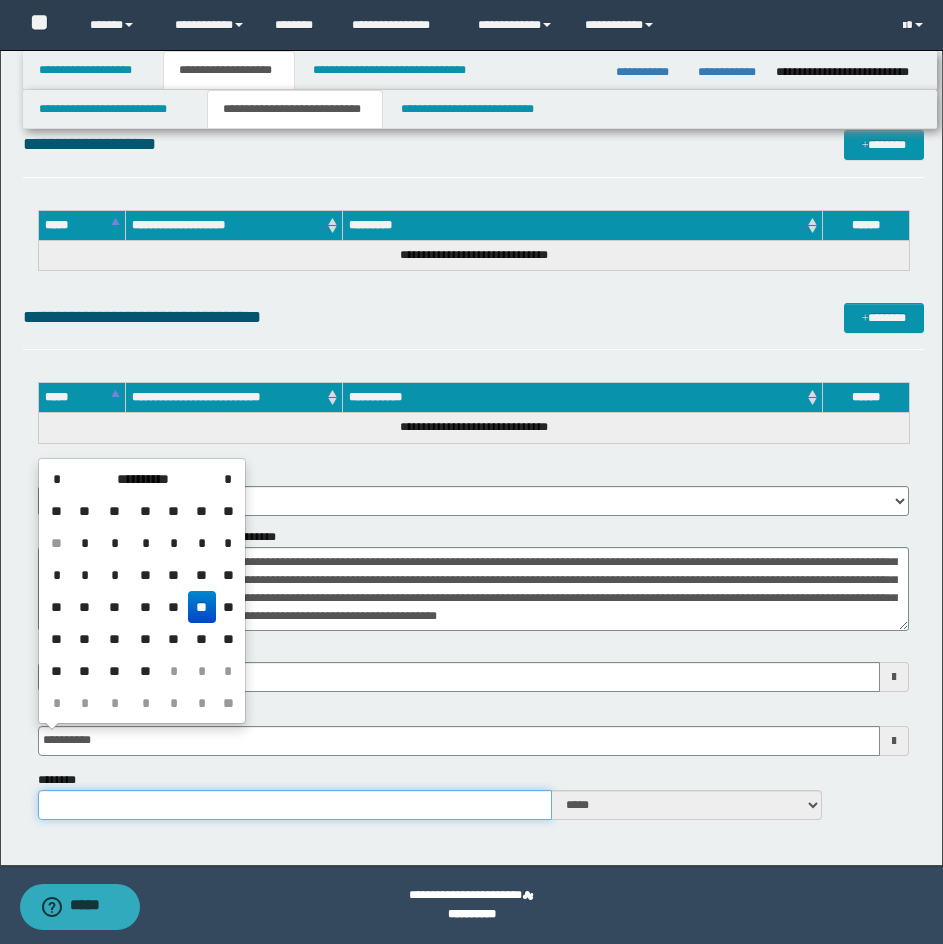 type on "**********" 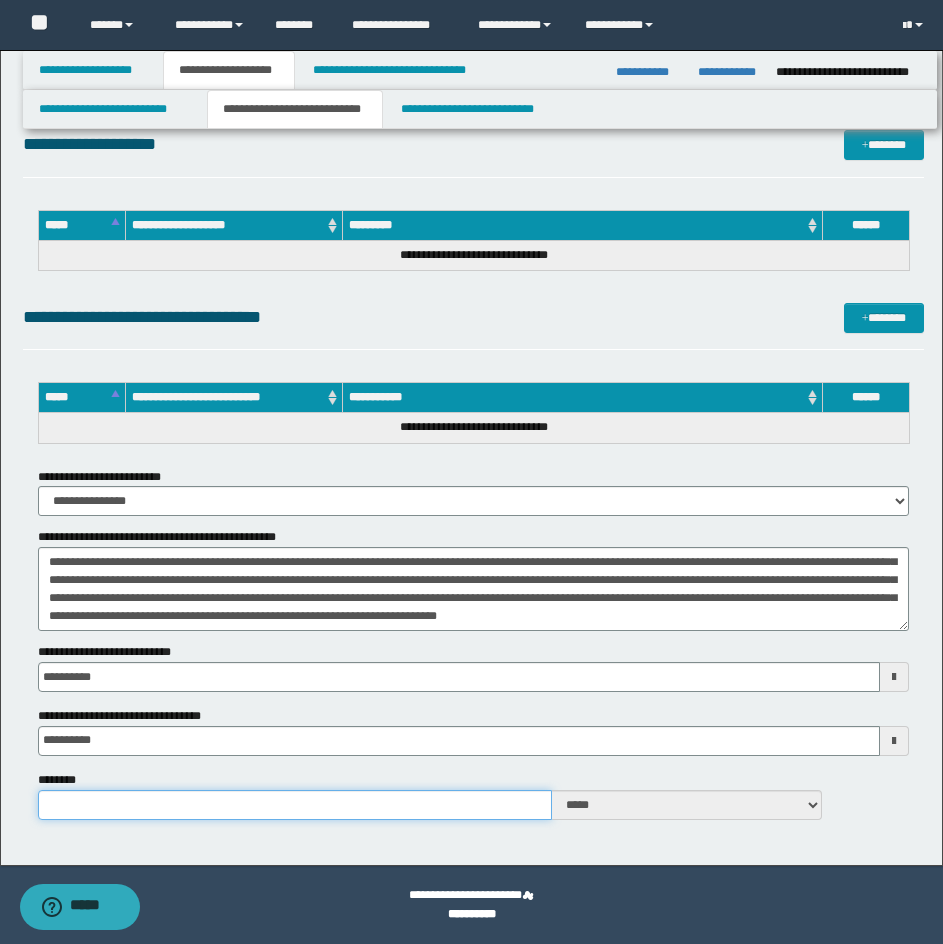 click on "********" at bounding box center [295, 805] 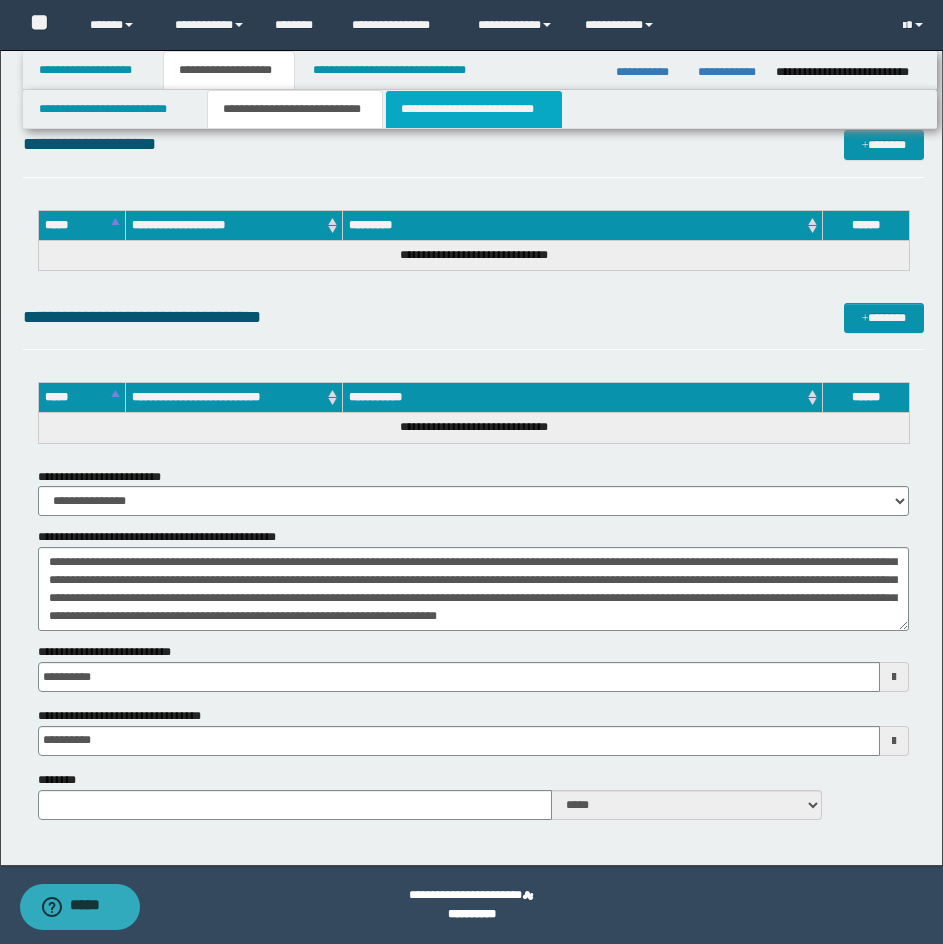 click on "**********" at bounding box center [474, 109] 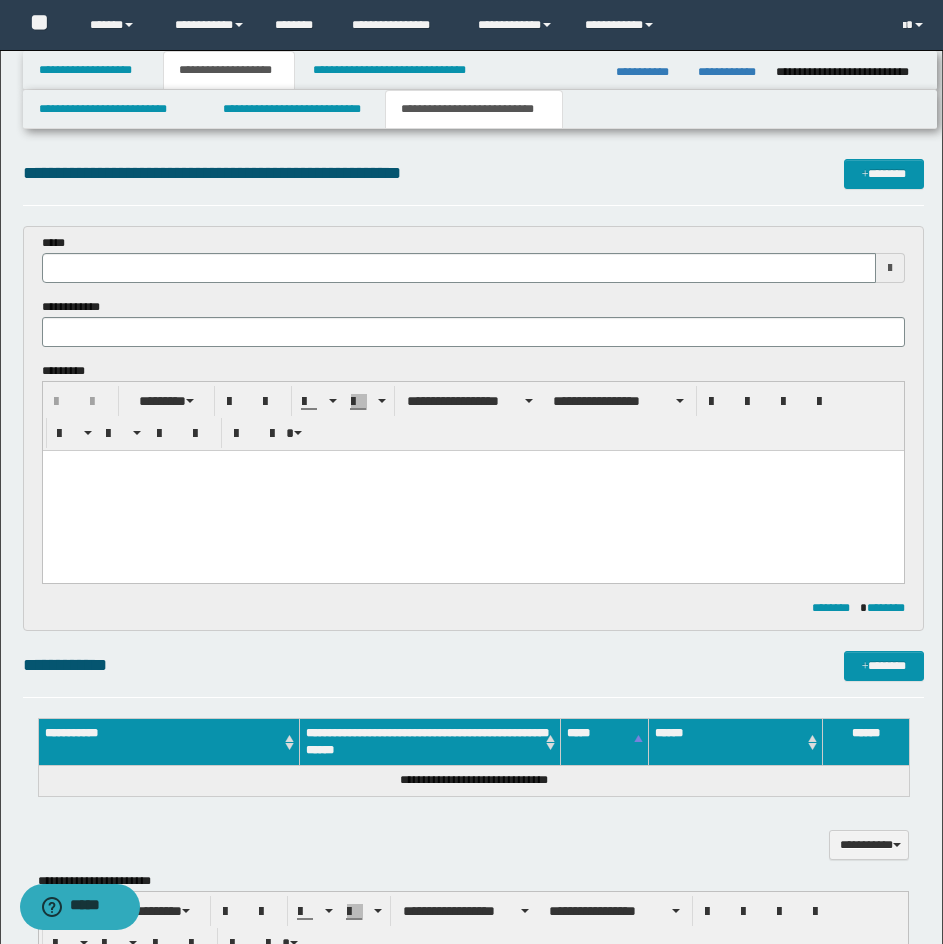 scroll, scrollTop: 0, scrollLeft: 0, axis: both 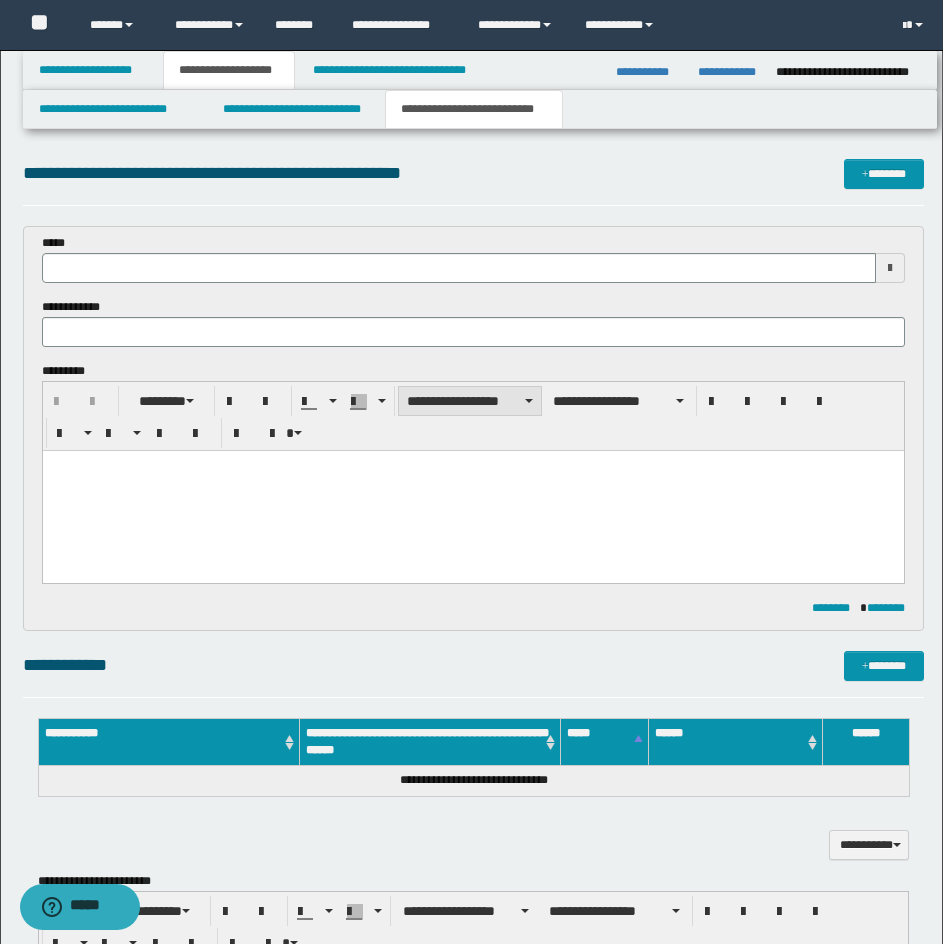 type 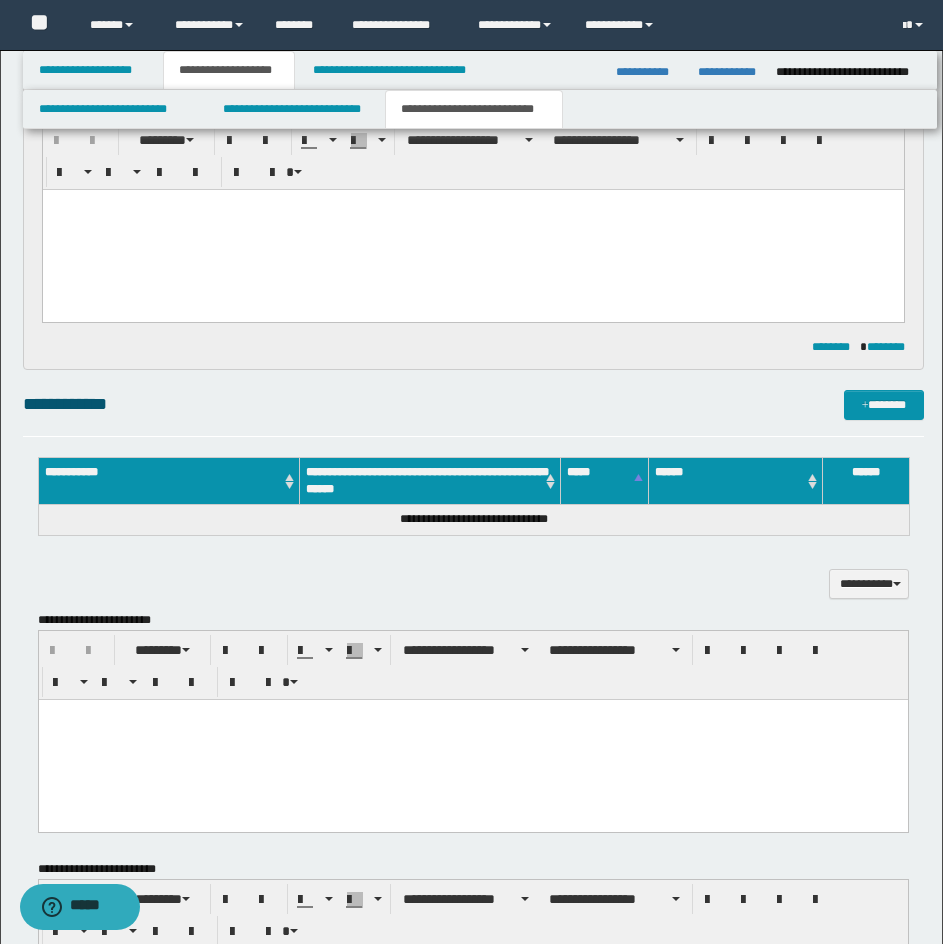 scroll, scrollTop: 600, scrollLeft: 0, axis: vertical 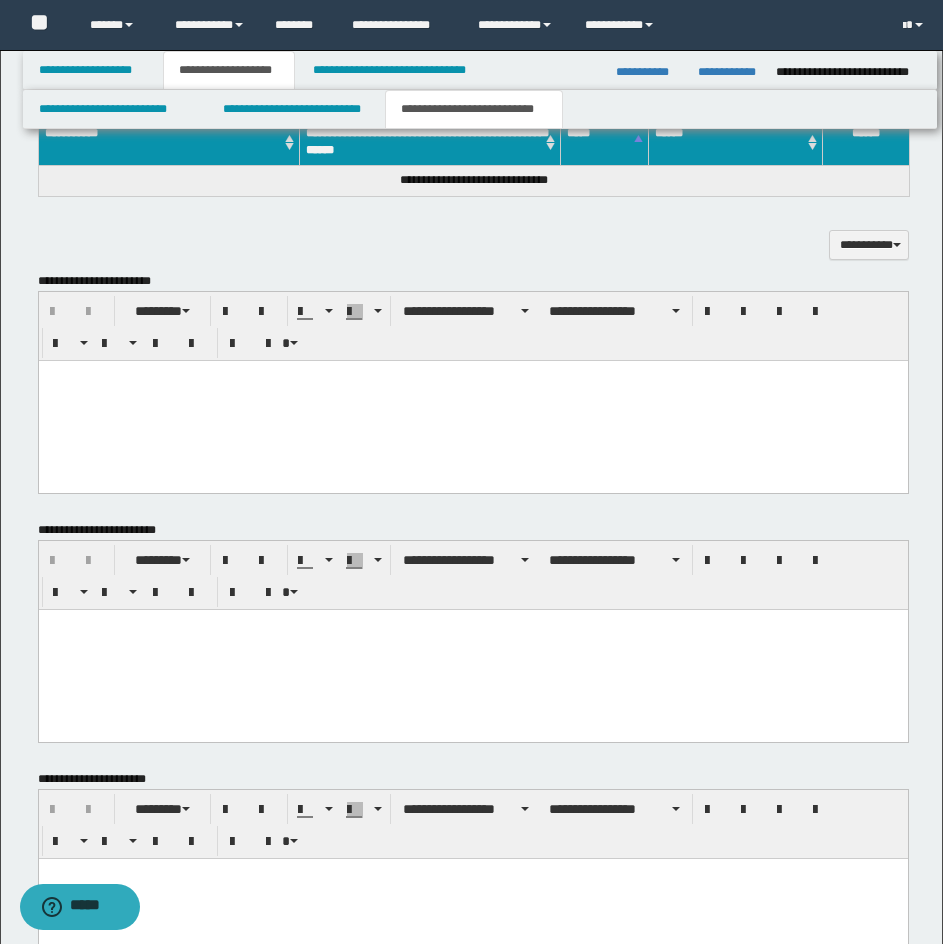 click at bounding box center [472, 400] 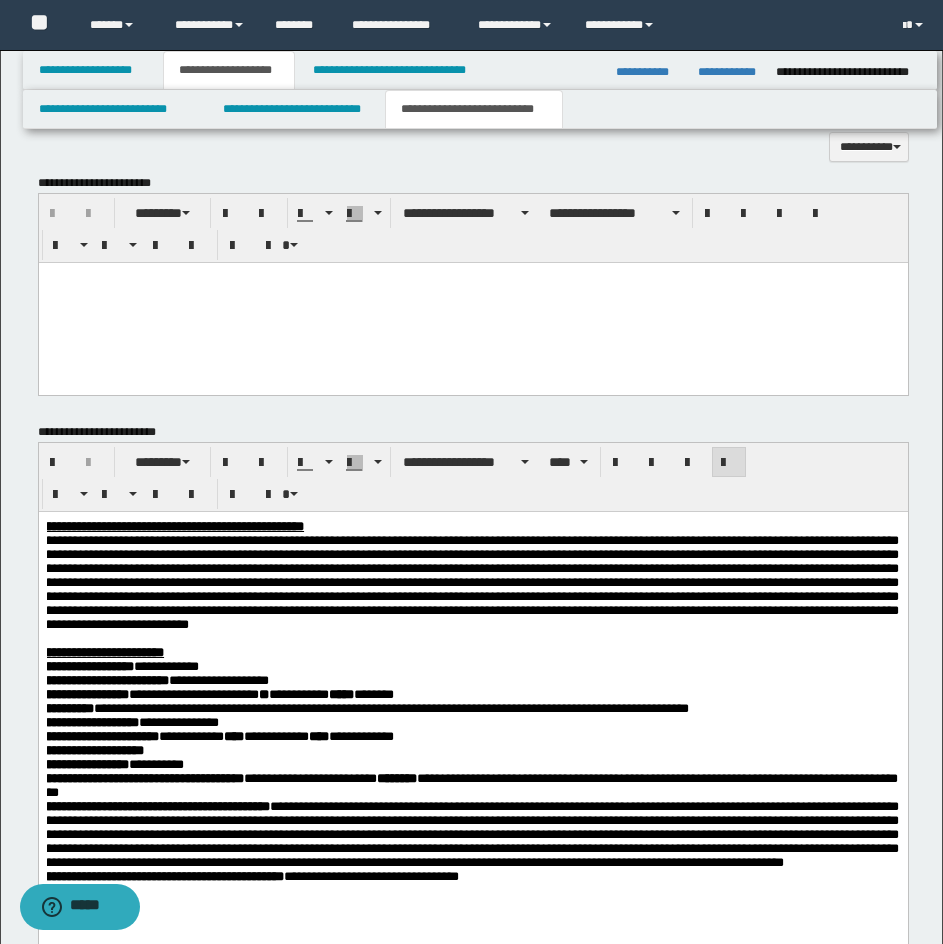 scroll, scrollTop: 1000, scrollLeft: 0, axis: vertical 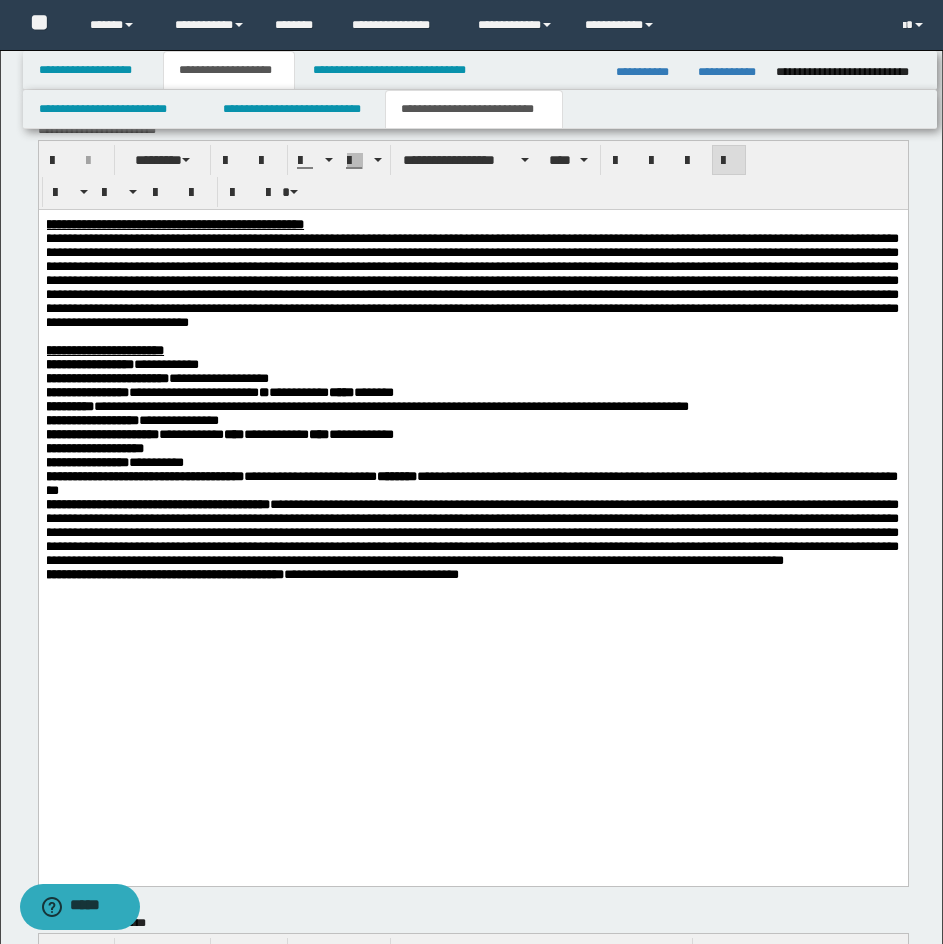 click at bounding box center [463, 336] 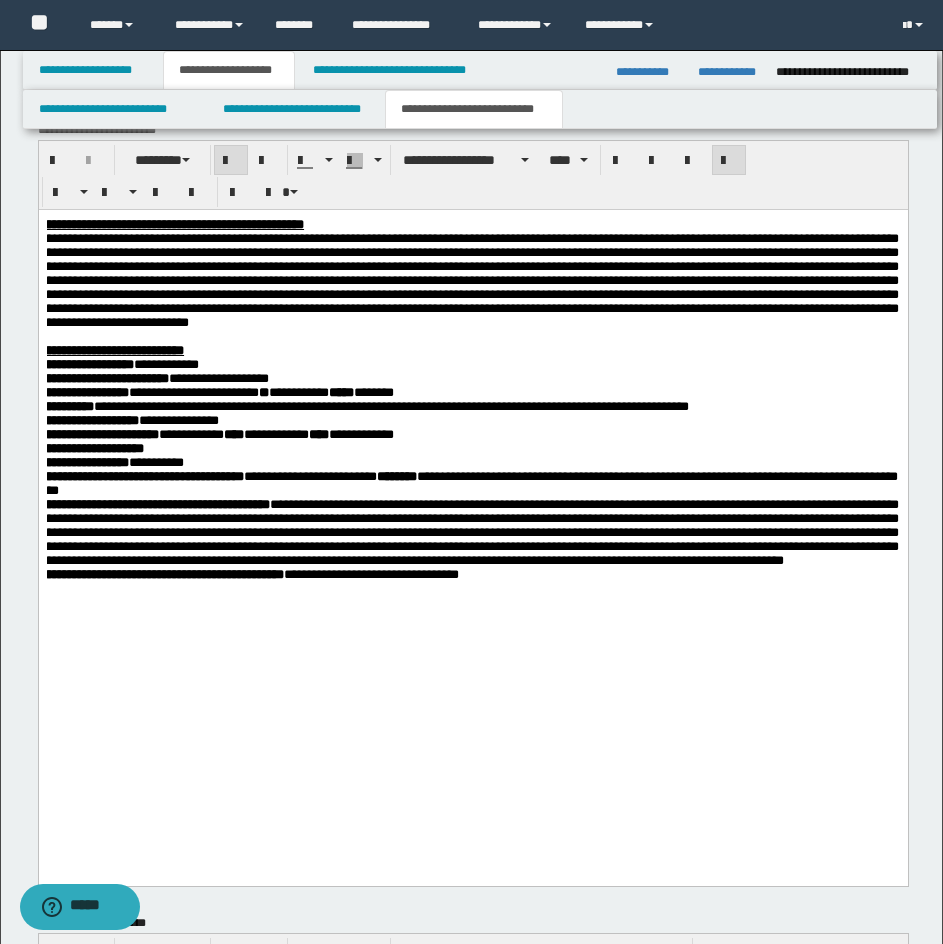 click on "**********" at bounding box center [105, 349] 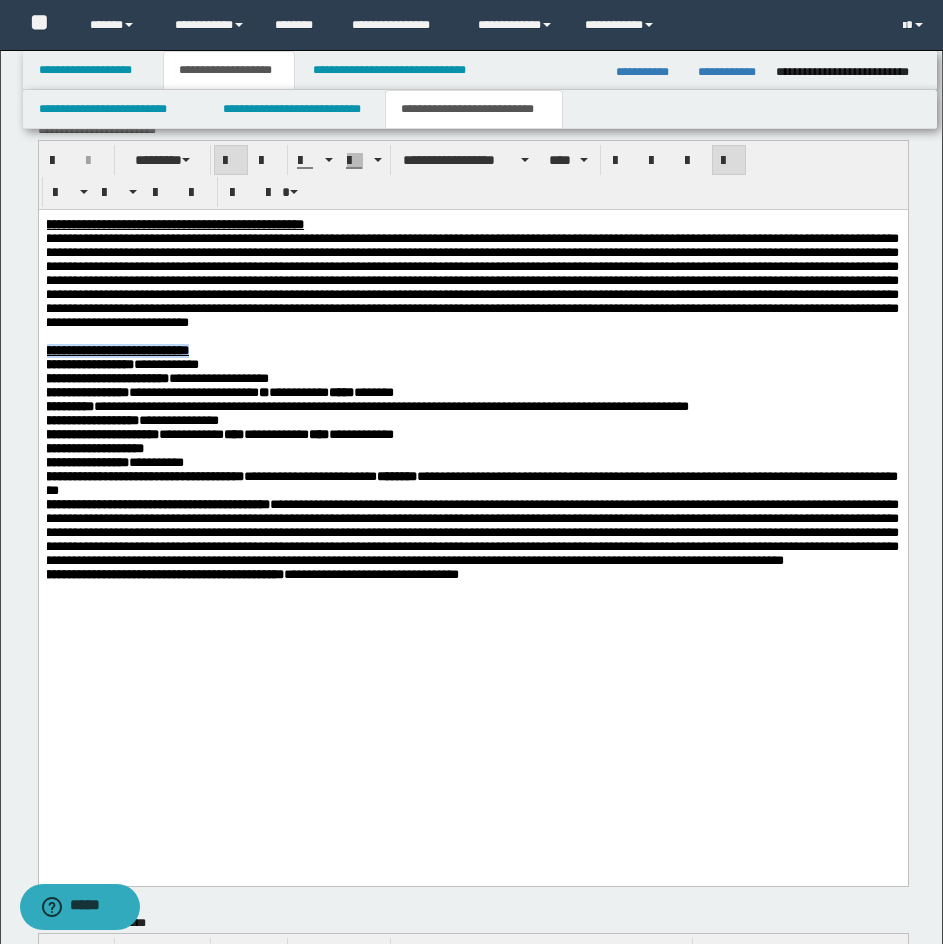 drag, startPoint x: 287, startPoint y: 417, endPoint x: 54, endPoint y: 628, distance: 314.34058 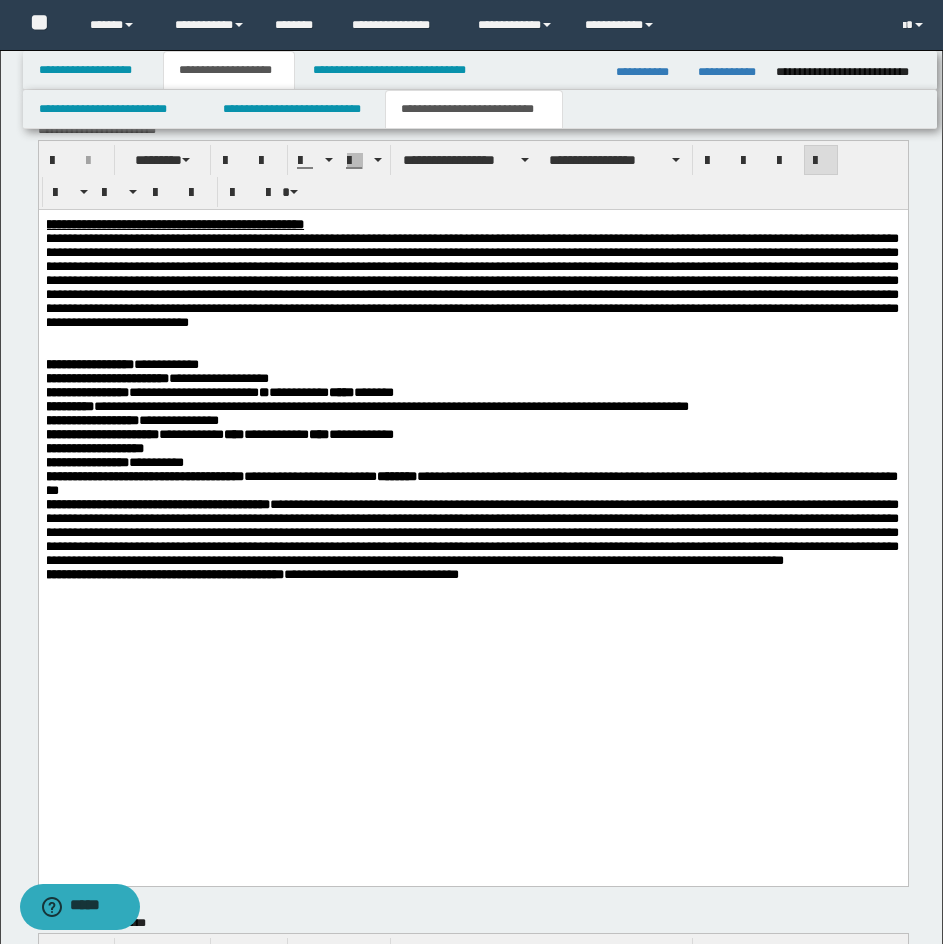 click at bounding box center [463, 350] 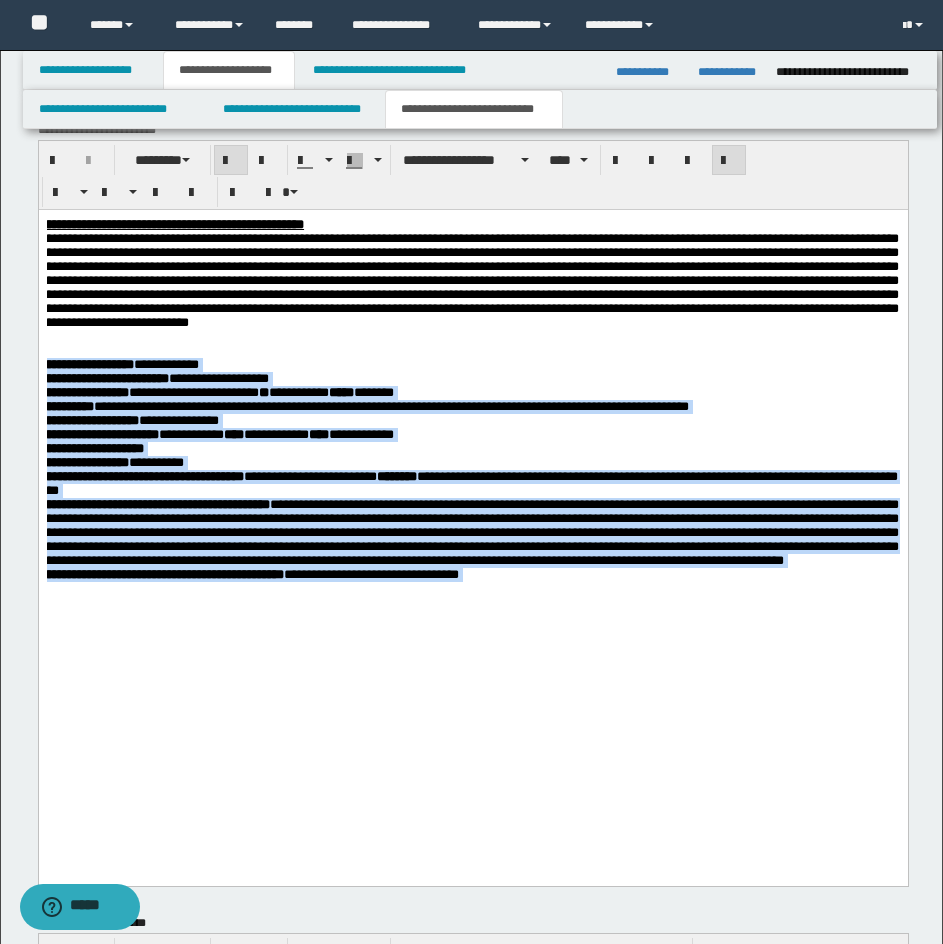 drag, startPoint x: 47, startPoint y: 431, endPoint x: 343, endPoint y: 830, distance: 496.8068 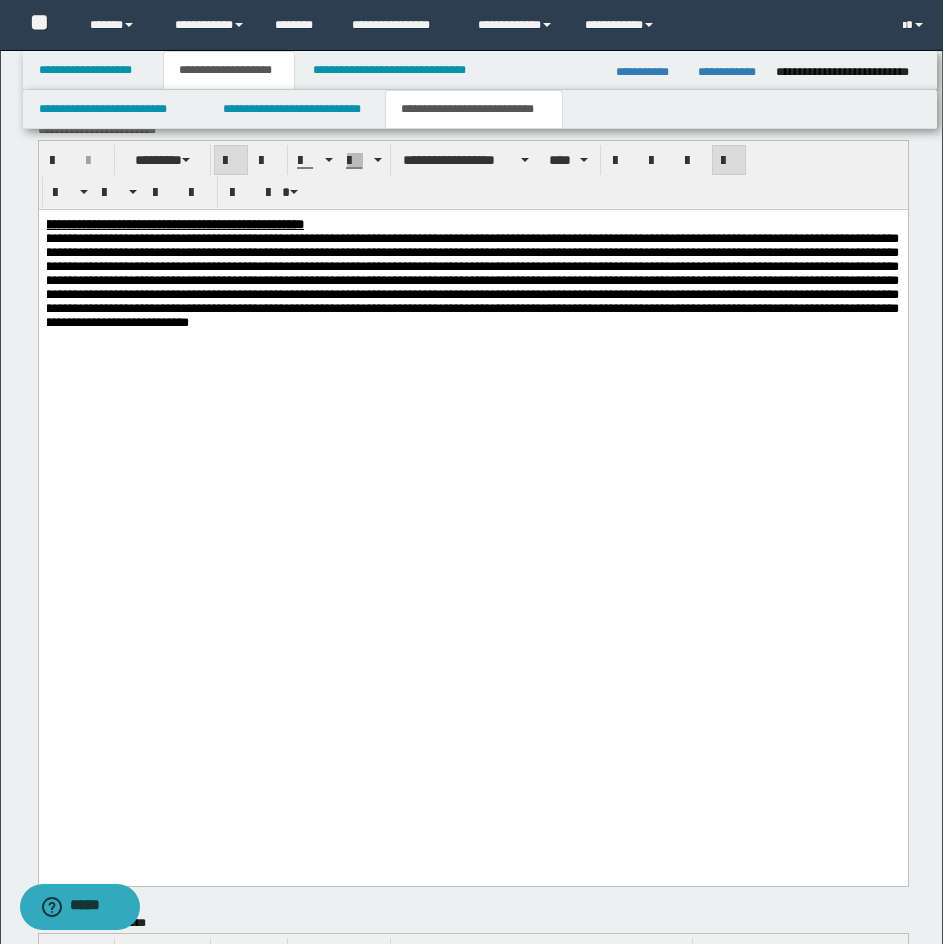 scroll, scrollTop: 979, scrollLeft: 0, axis: vertical 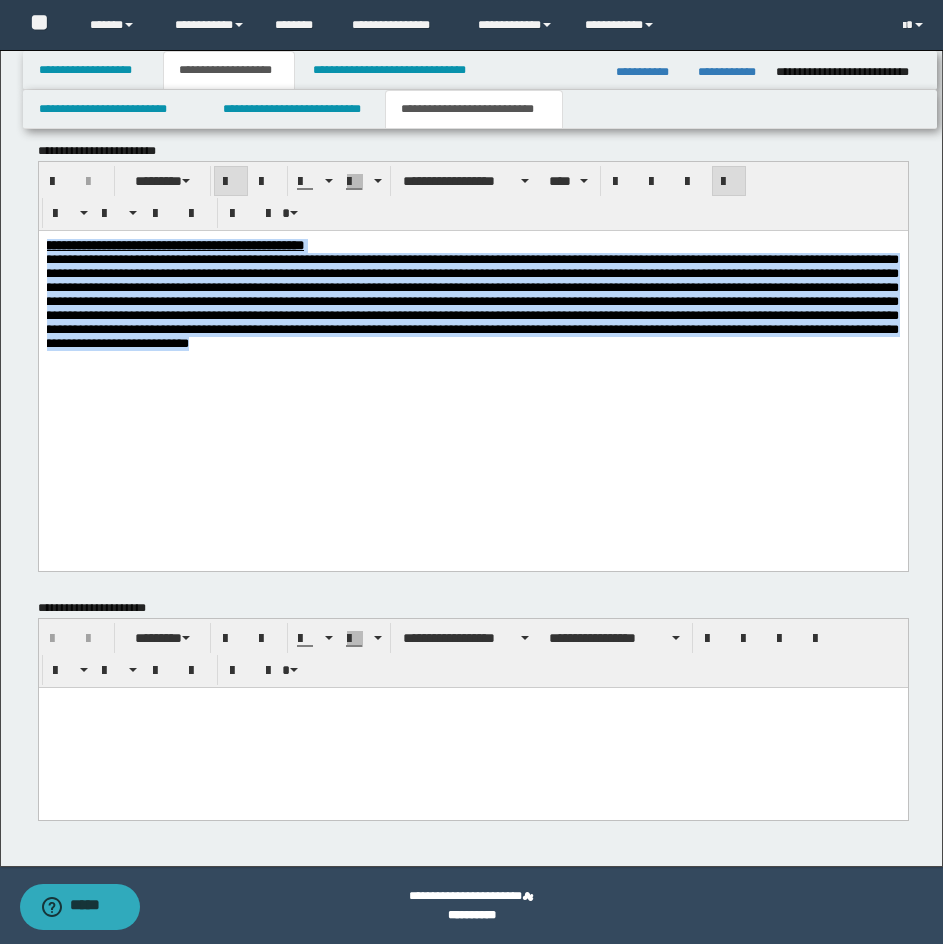 drag, startPoint x: 416, startPoint y: 410, endPoint x: 64, endPoint y: 467, distance: 356.5852 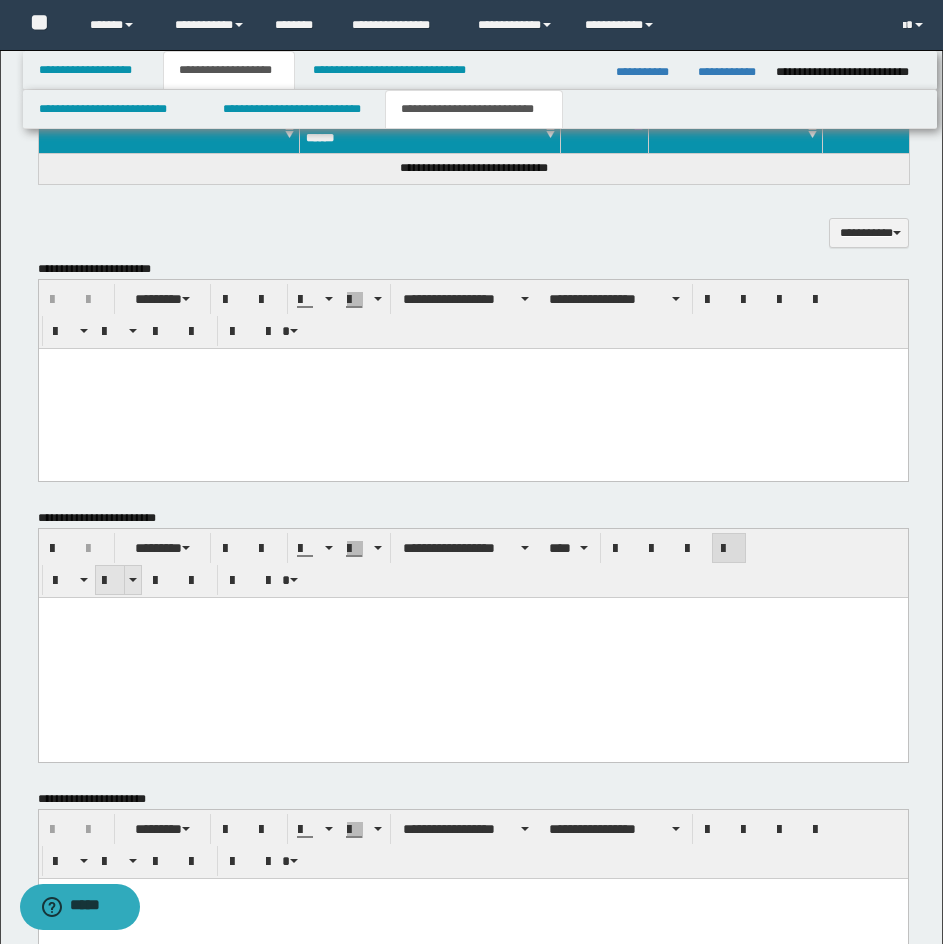 scroll, scrollTop: 603, scrollLeft: 0, axis: vertical 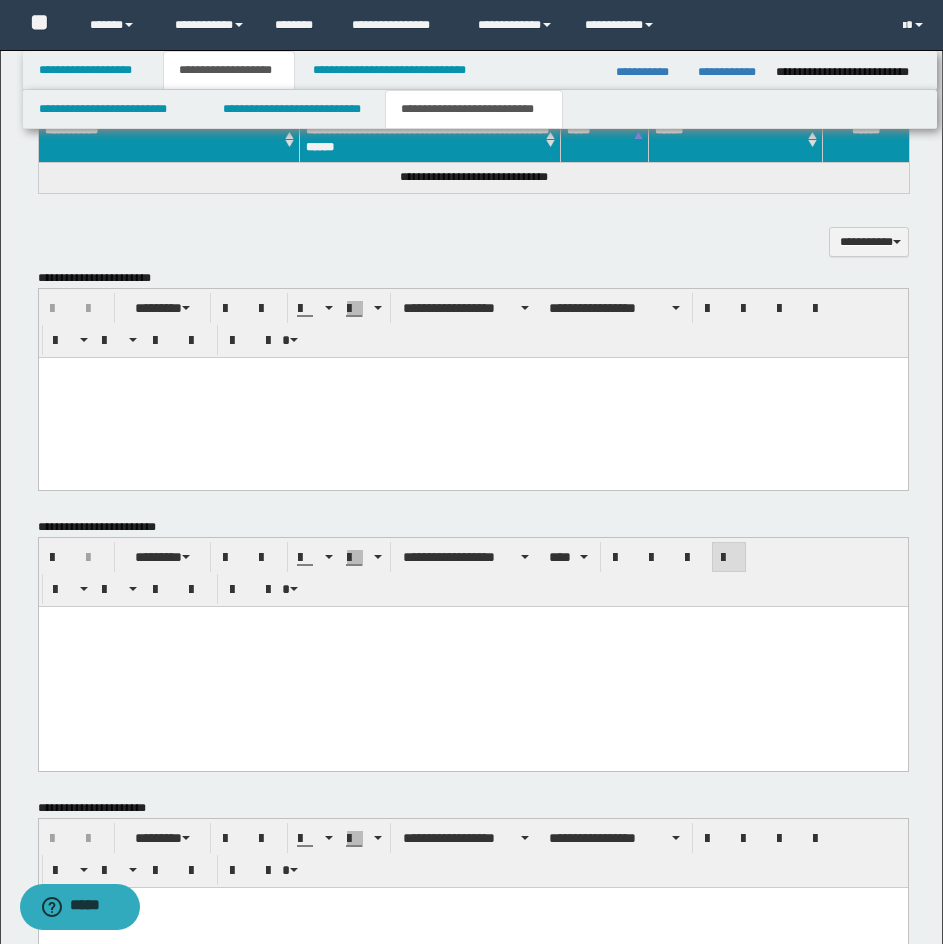 click at bounding box center (463, 635) 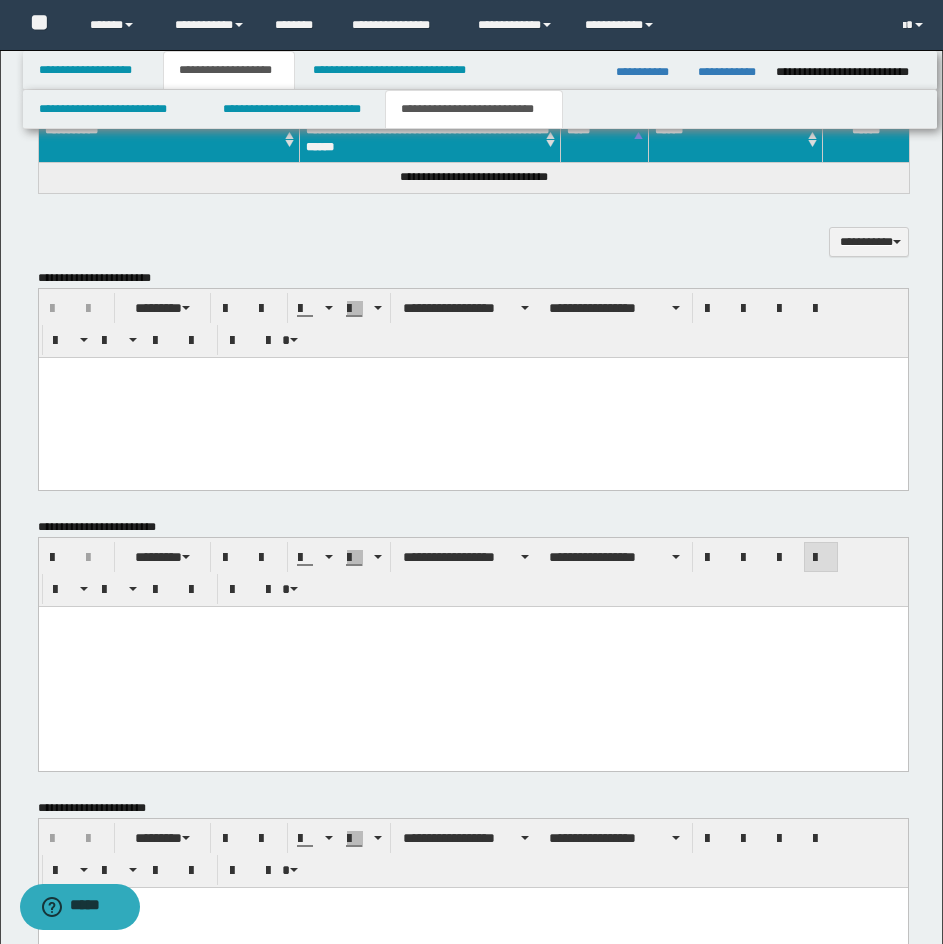 click at bounding box center (463, 635) 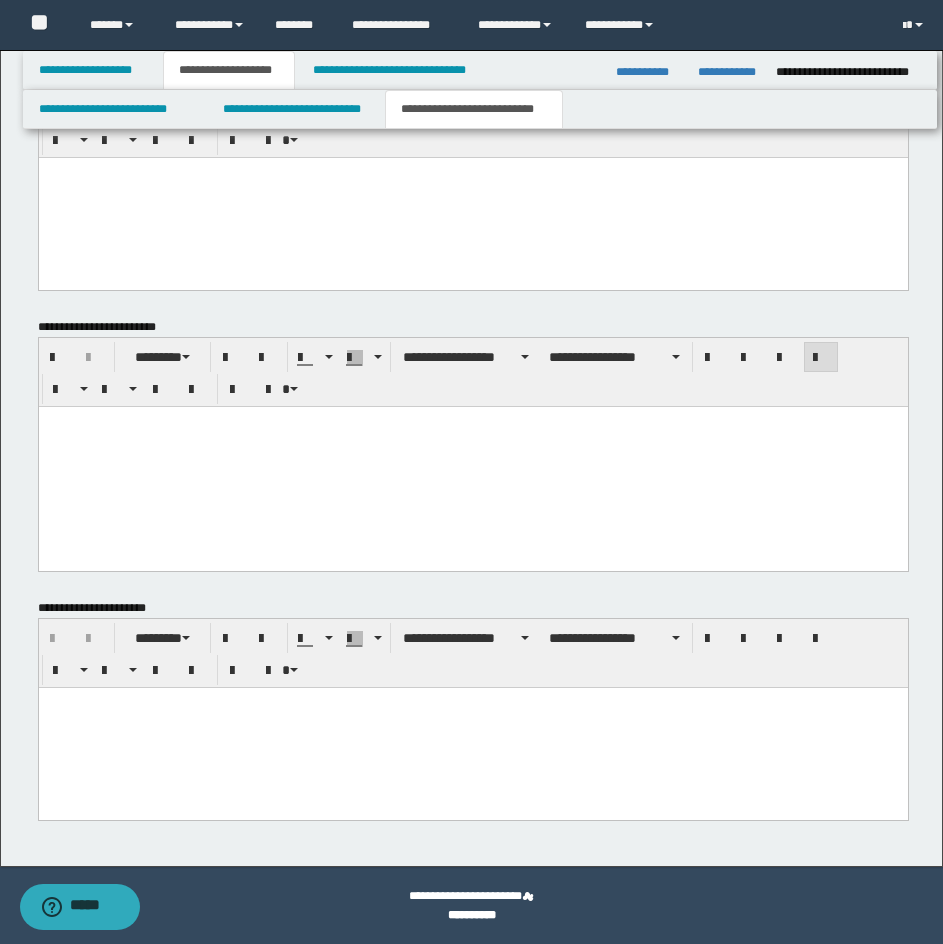 click on "**" at bounding box center [463, 449] 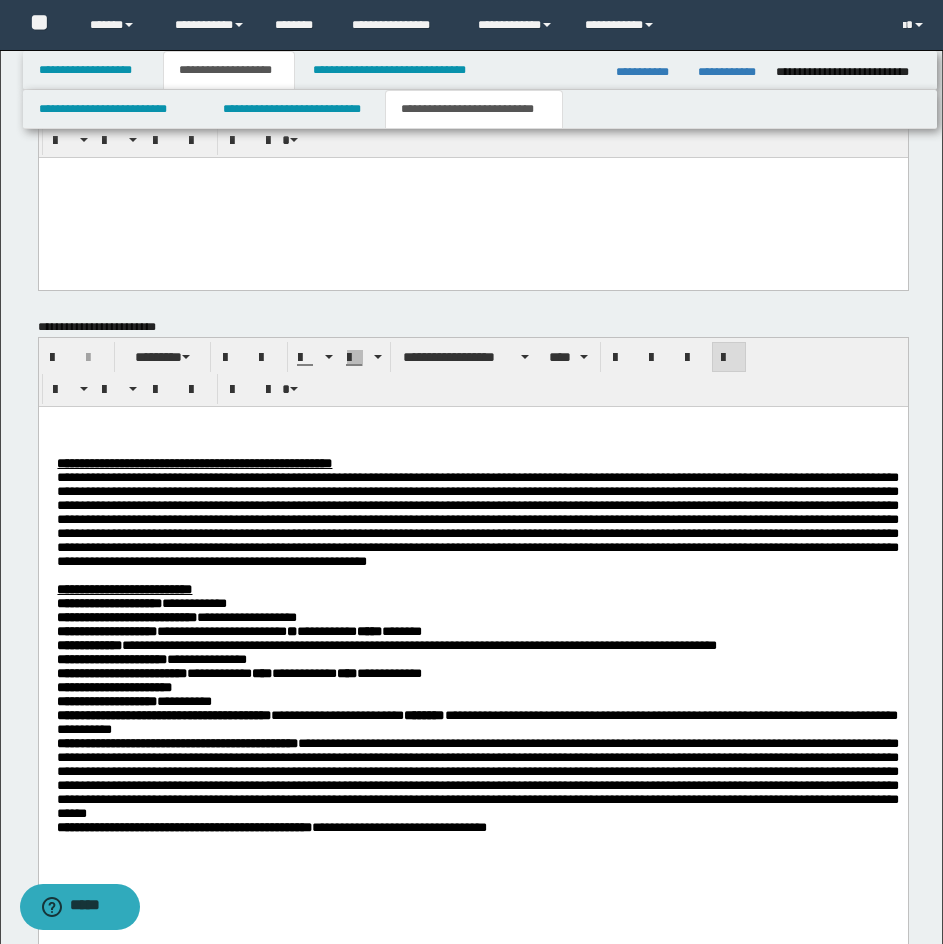 click at bounding box center [463, 435] 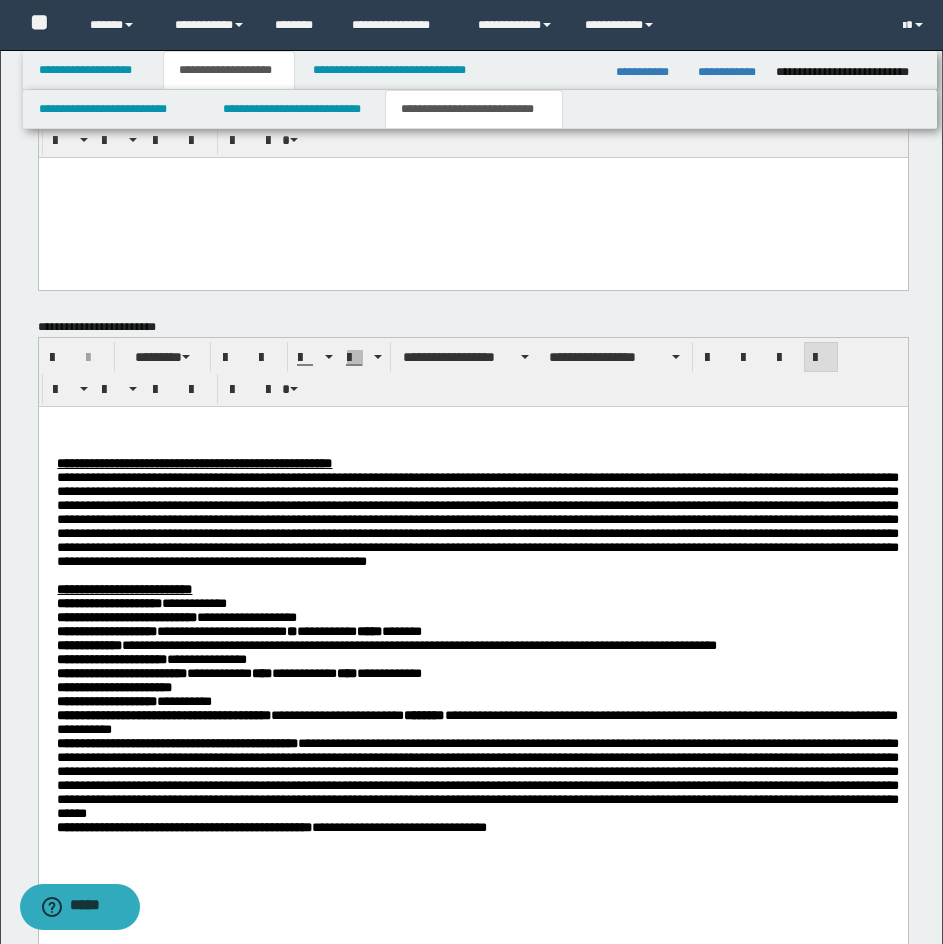 click at bounding box center [463, 435] 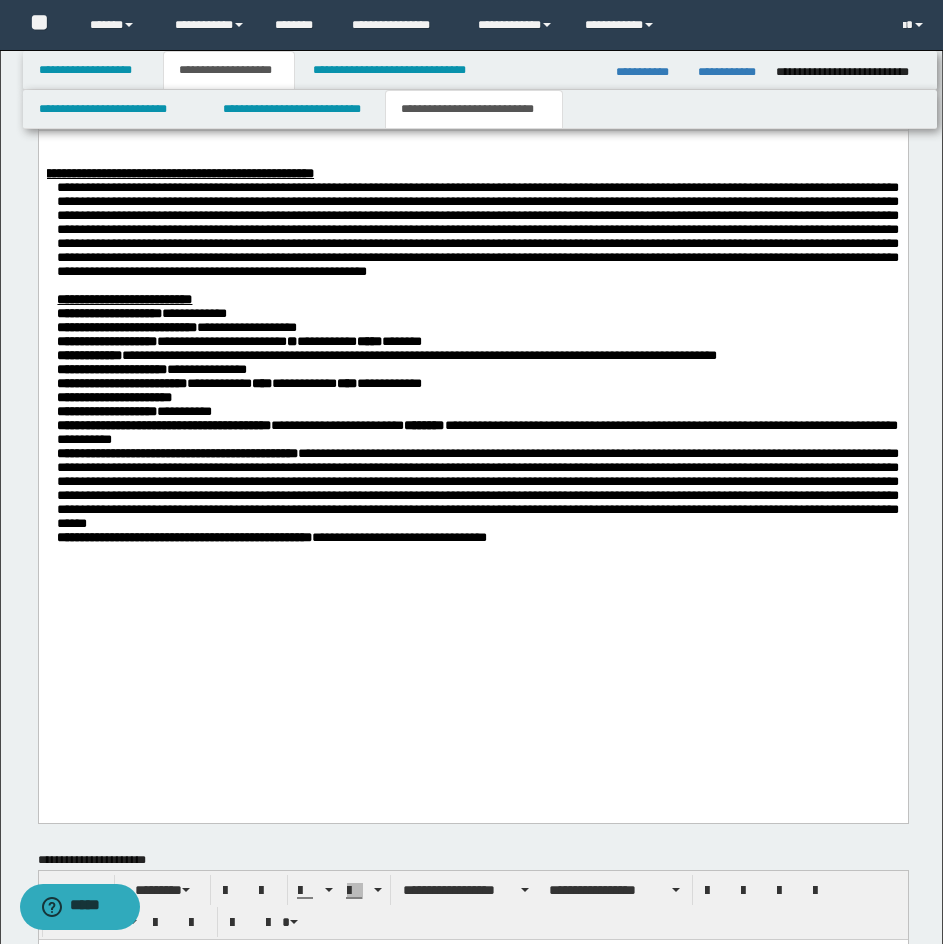 scroll, scrollTop: 1103, scrollLeft: 0, axis: vertical 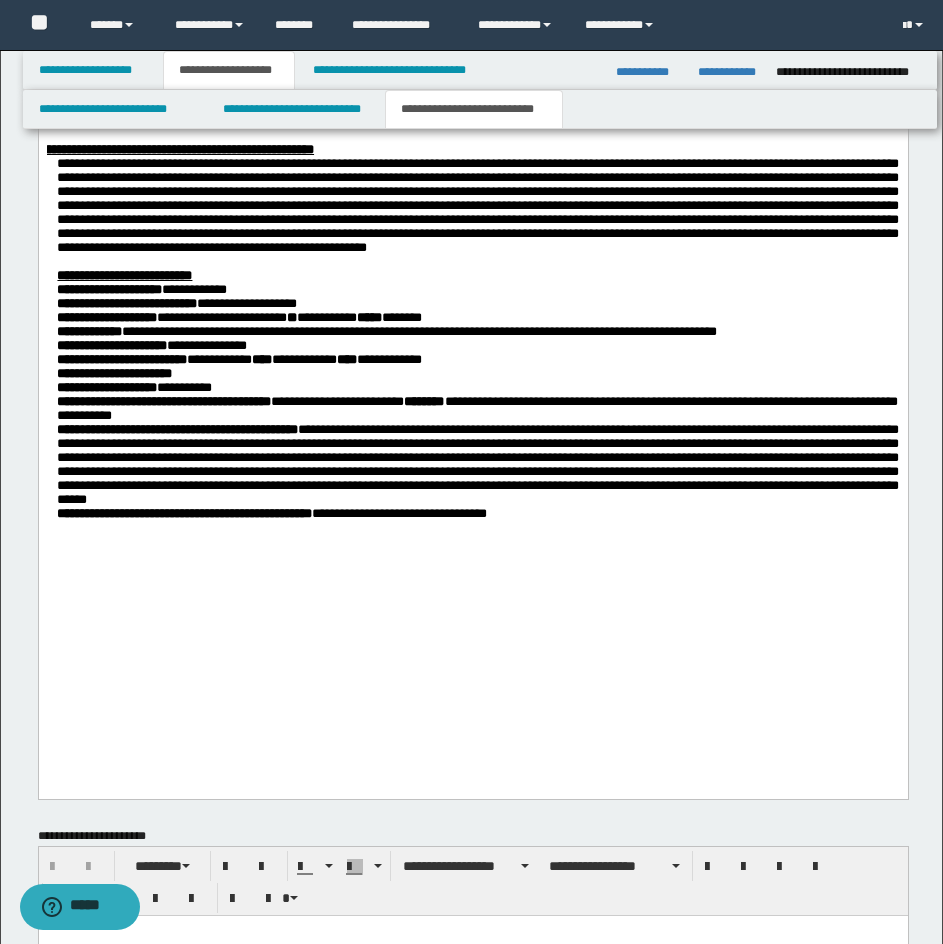 click on "**********" at bounding box center [477, 275] 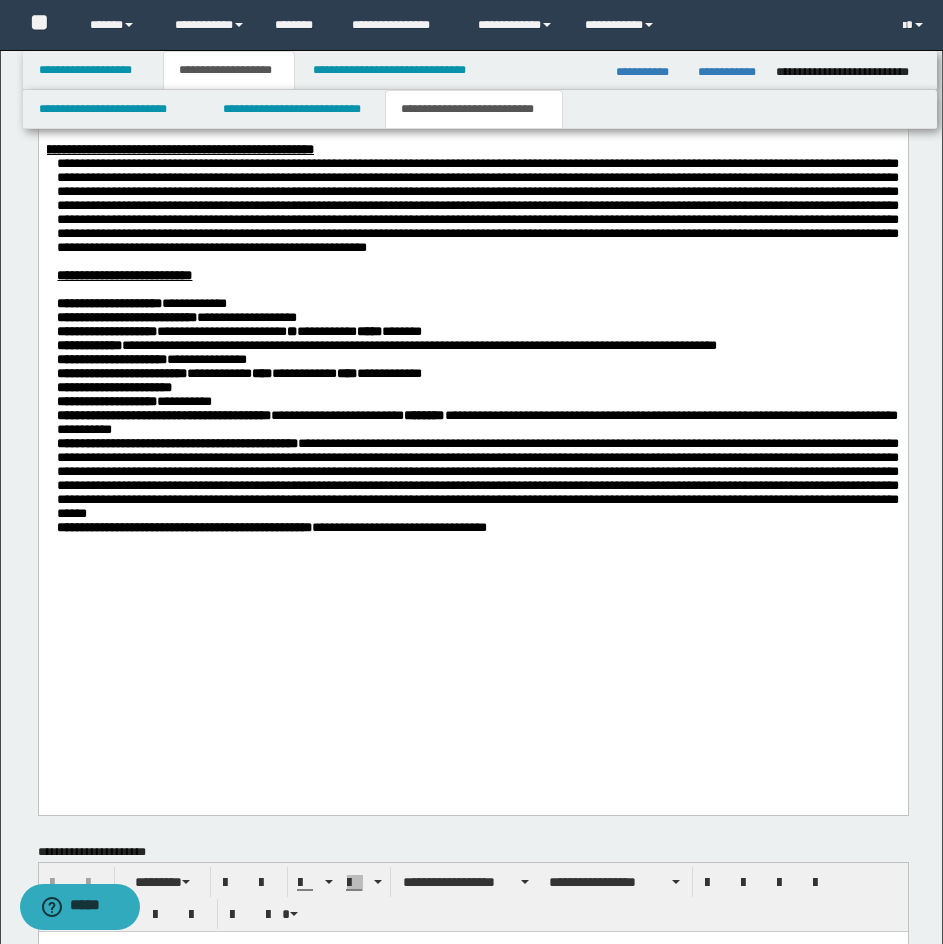click on "**********" at bounding box center [463, 149] 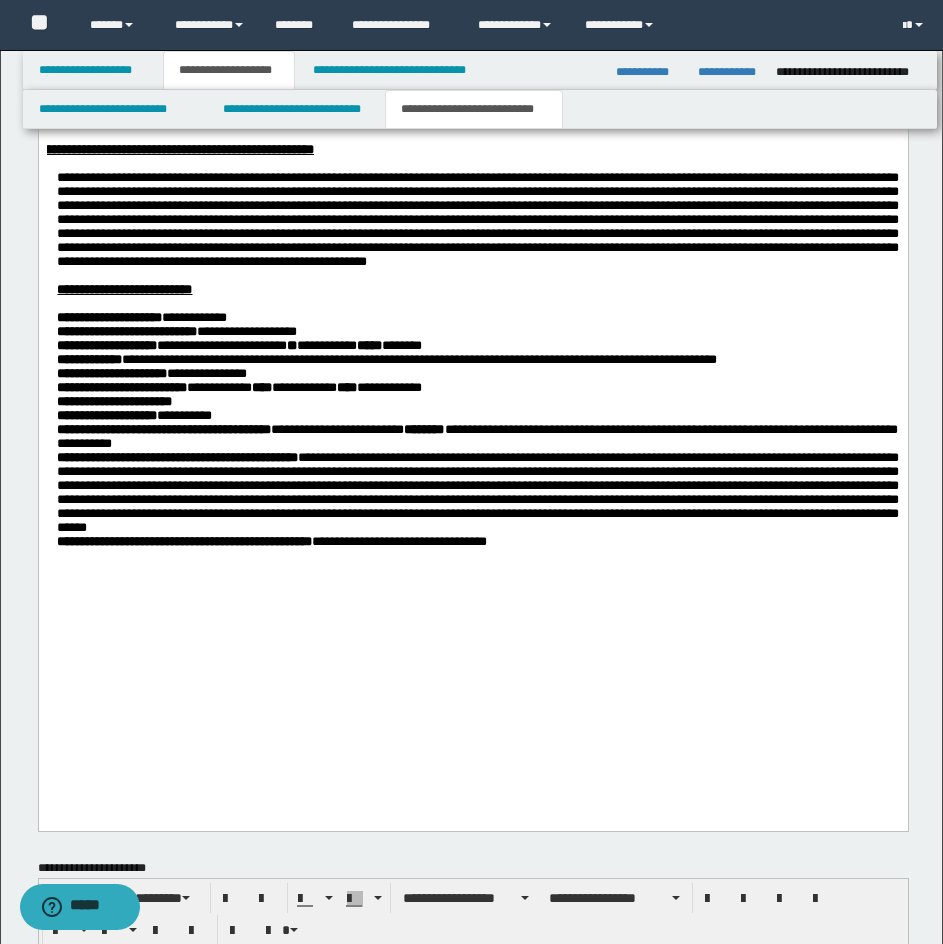click on "**********" at bounding box center [472, 363] 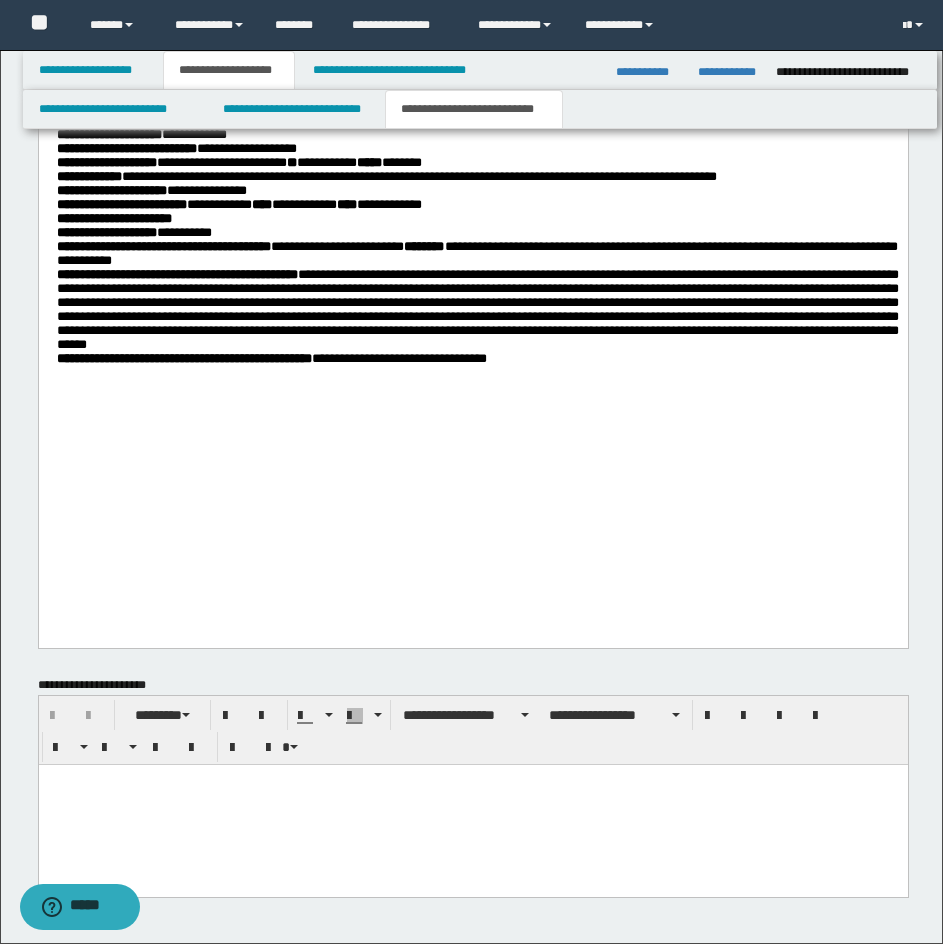 scroll, scrollTop: 1303, scrollLeft: 0, axis: vertical 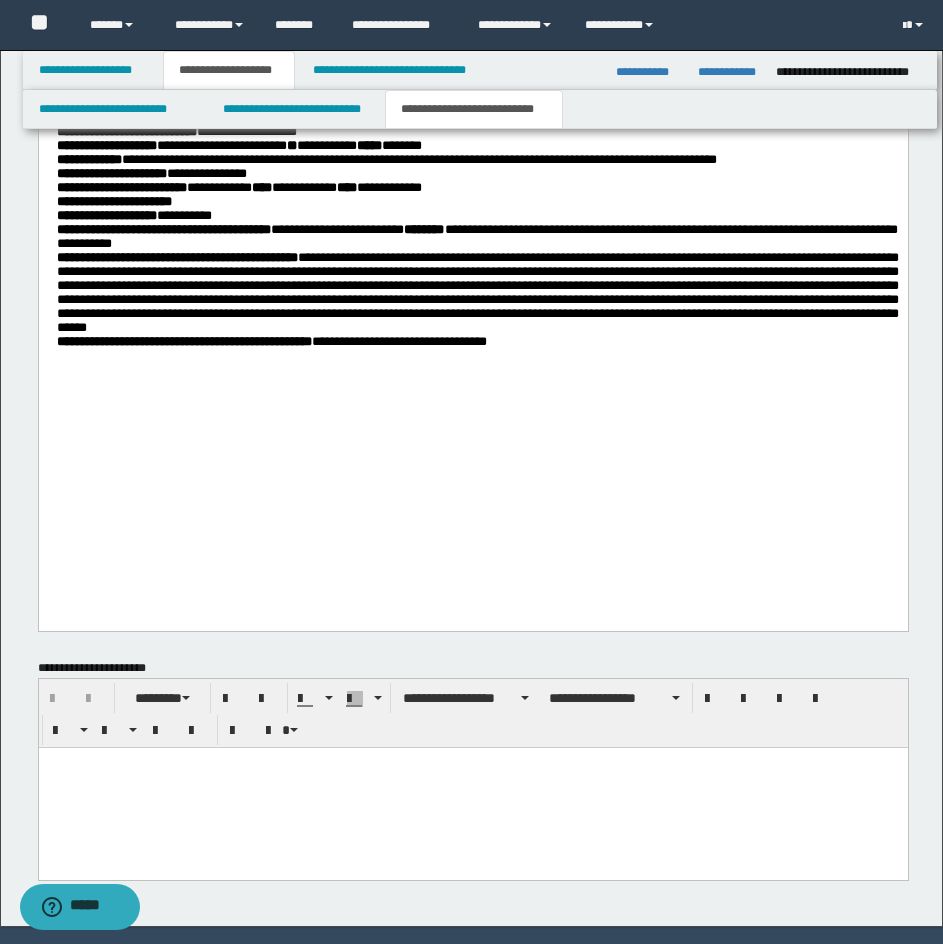 click on "**********" at bounding box center [477, 216] 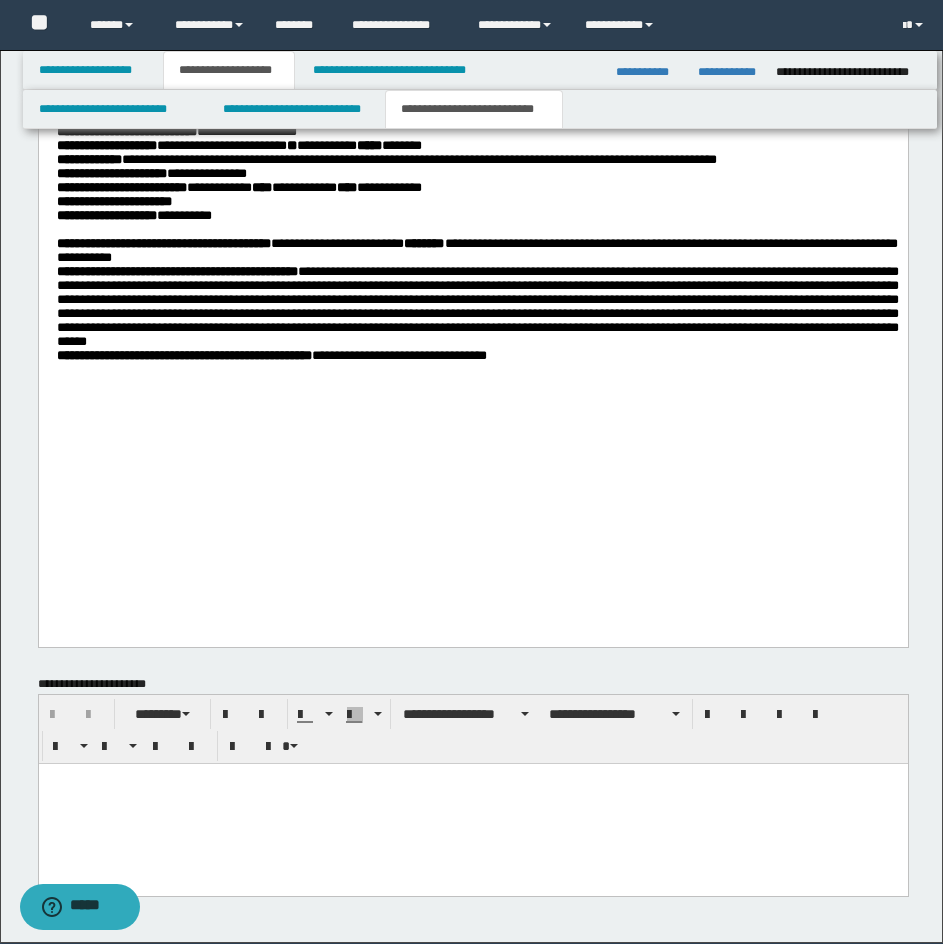 click on "**********" at bounding box center (477, 251) 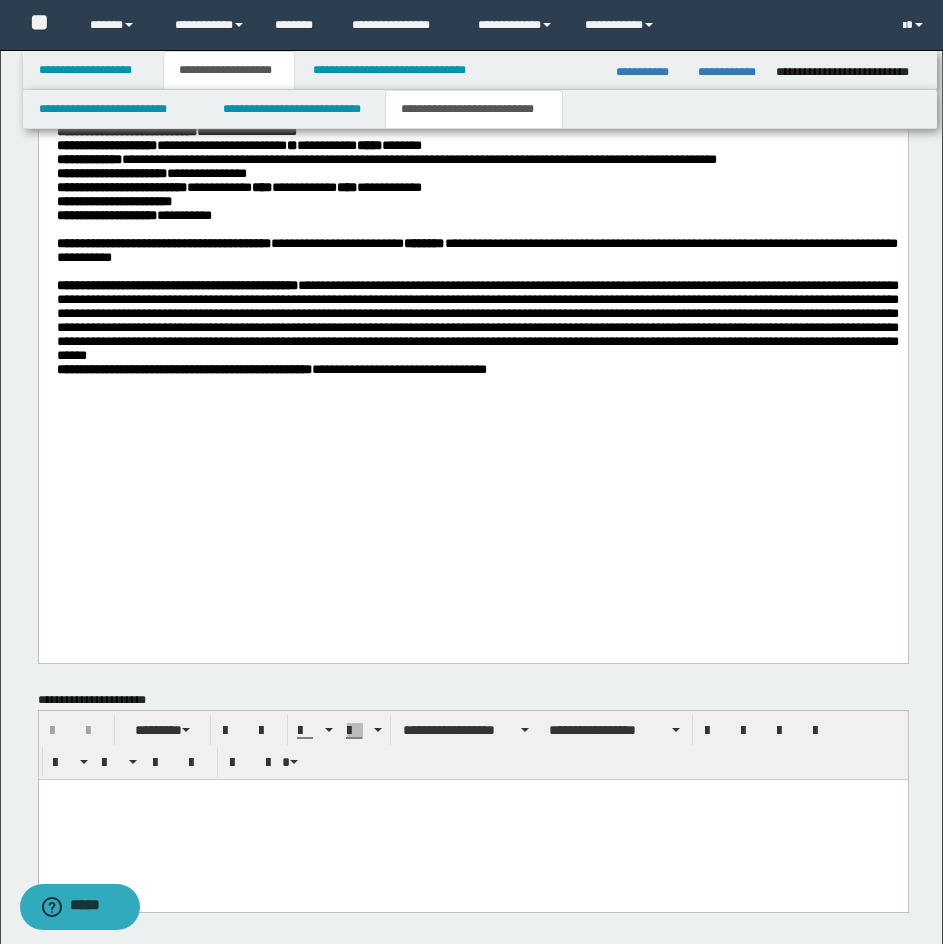 click on "**********" at bounding box center (477, 321) 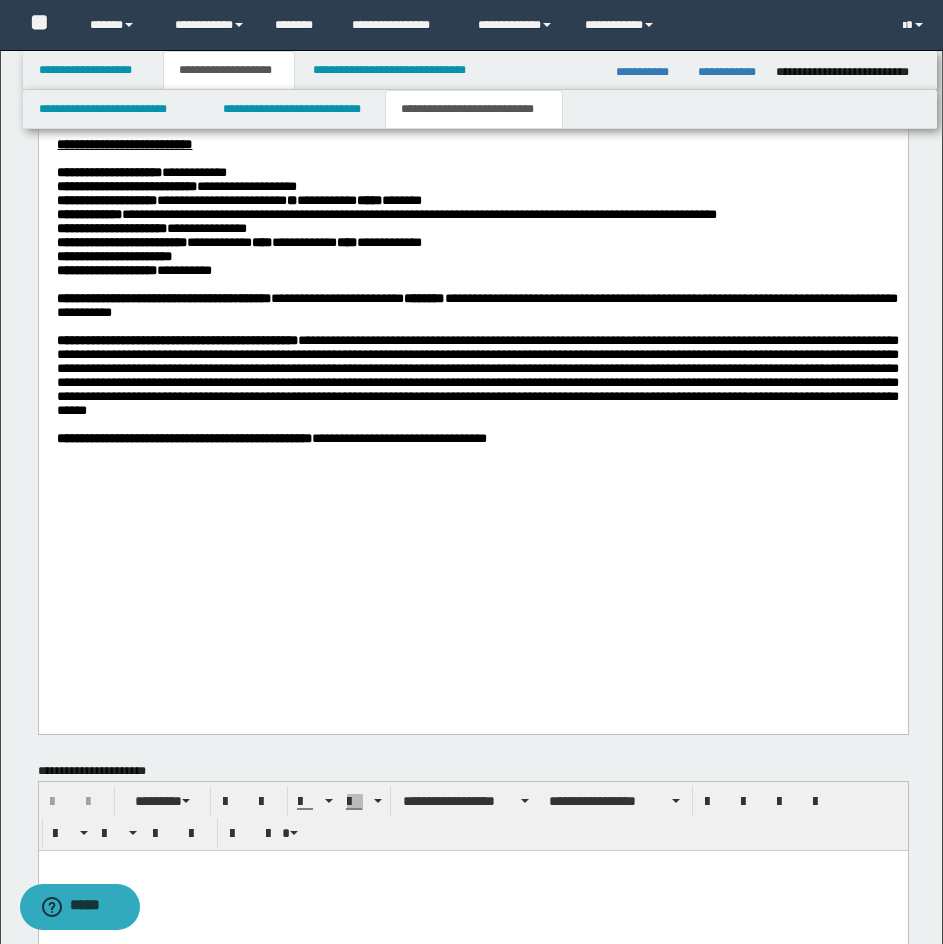 scroll, scrollTop: 1203, scrollLeft: 0, axis: vertical 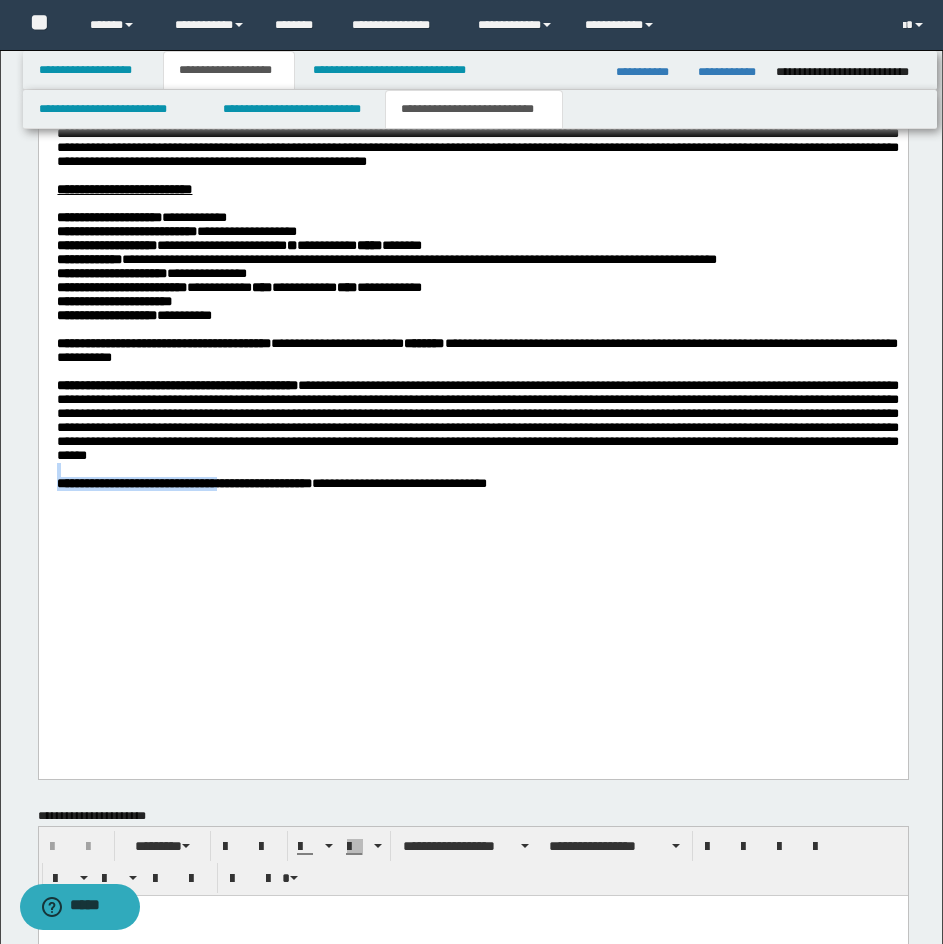 drag, startPoint x: 315, startPoint y: 646, endPoint x: -11, endPoint y: 636, distance: 326.15335 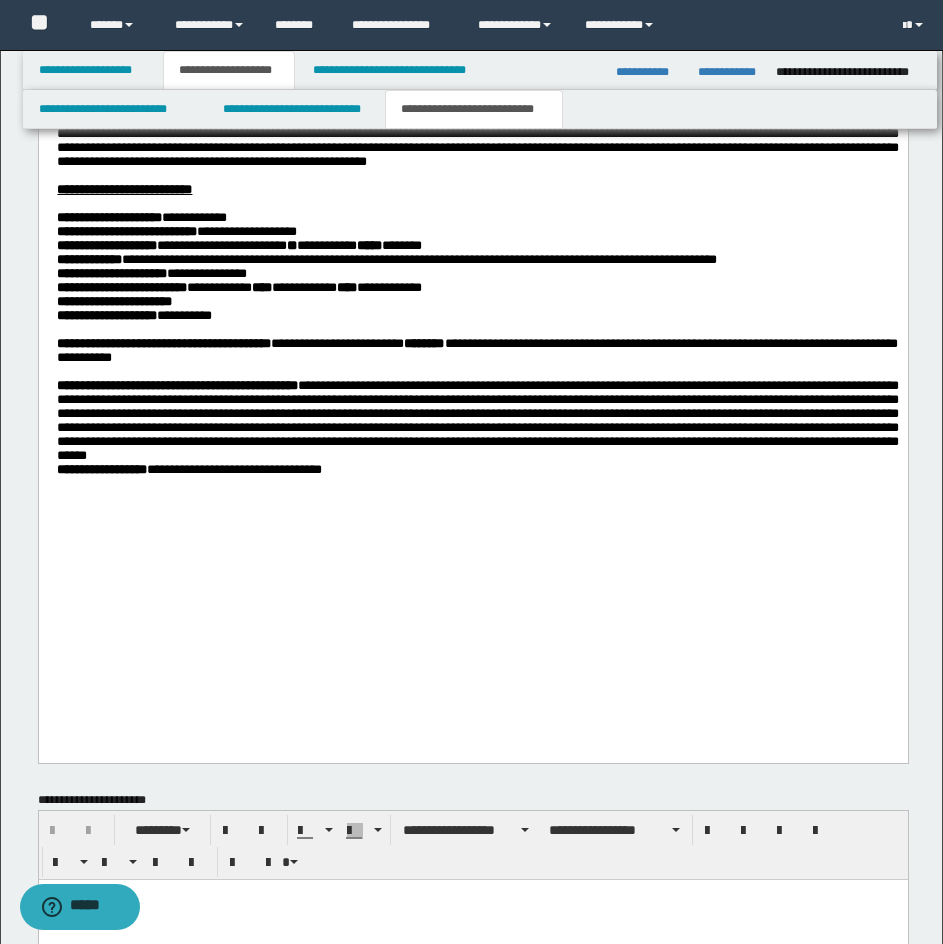 click on "**********" at bounding box center (477, 420) 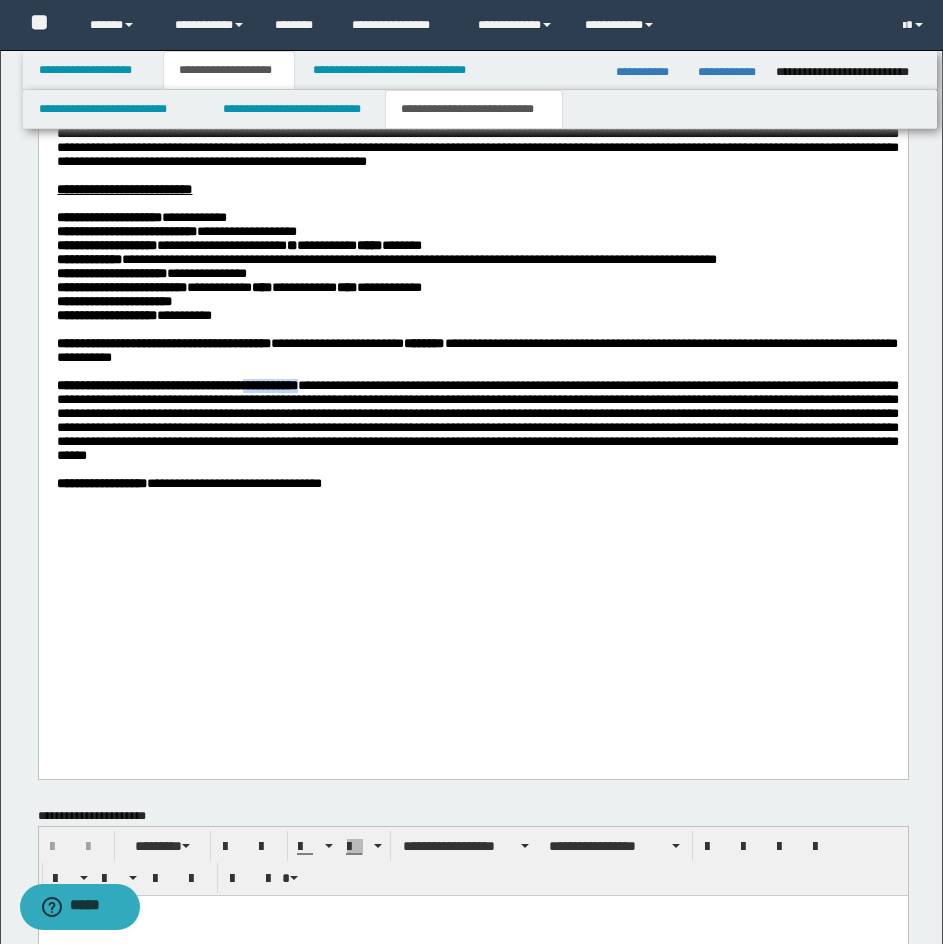 drag, startPoint x: 466, startPoint y: 499, endPoint x: 372, endPoint y: 500, distance: 94.00532 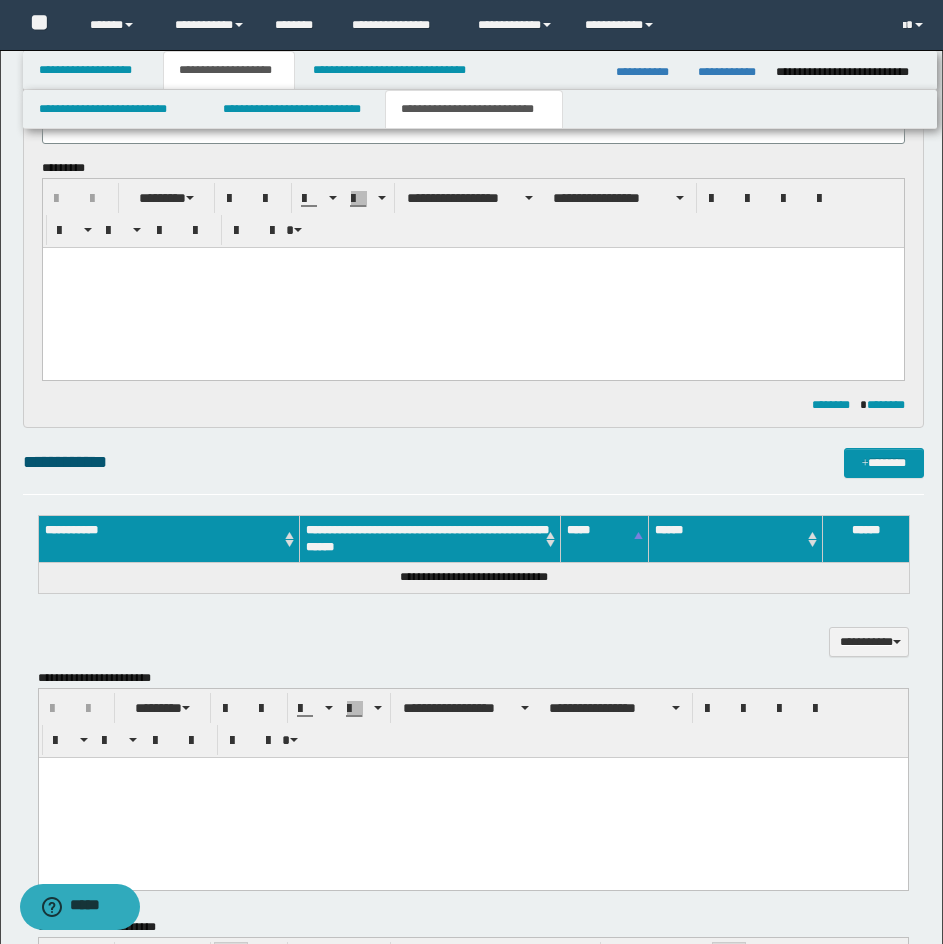 scroll, scrollTop: 0, scrollLeft: 0, axis: both 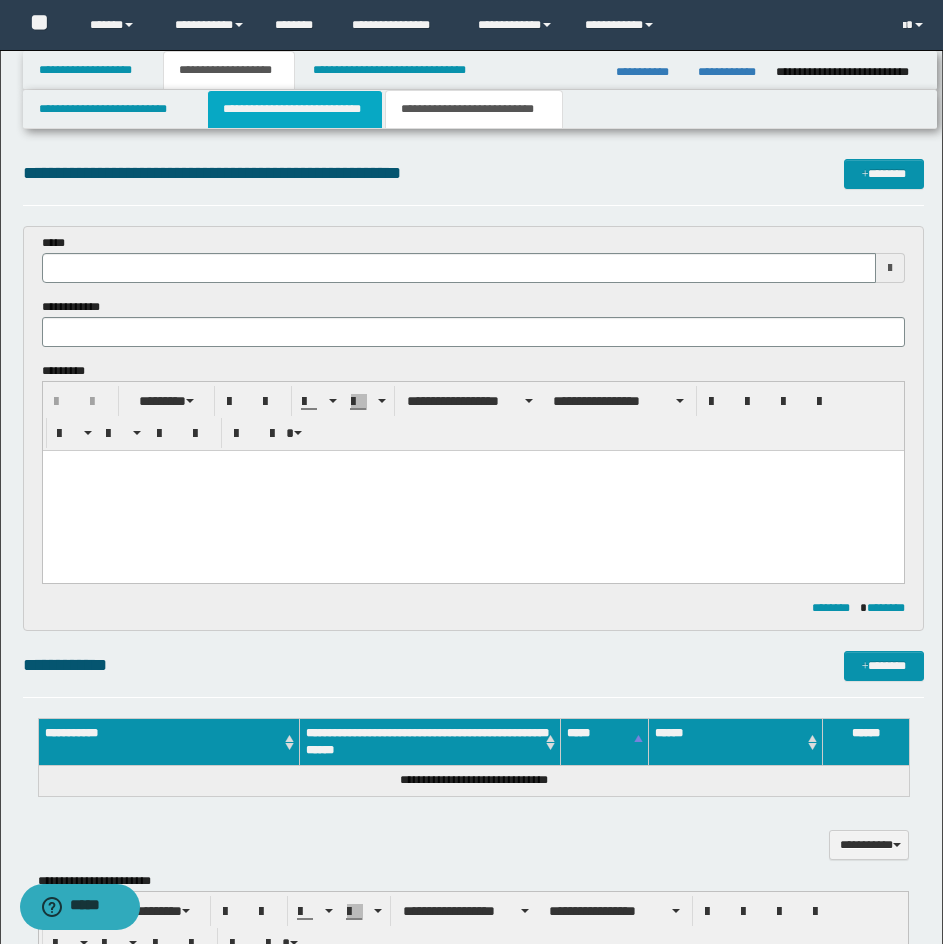 type 